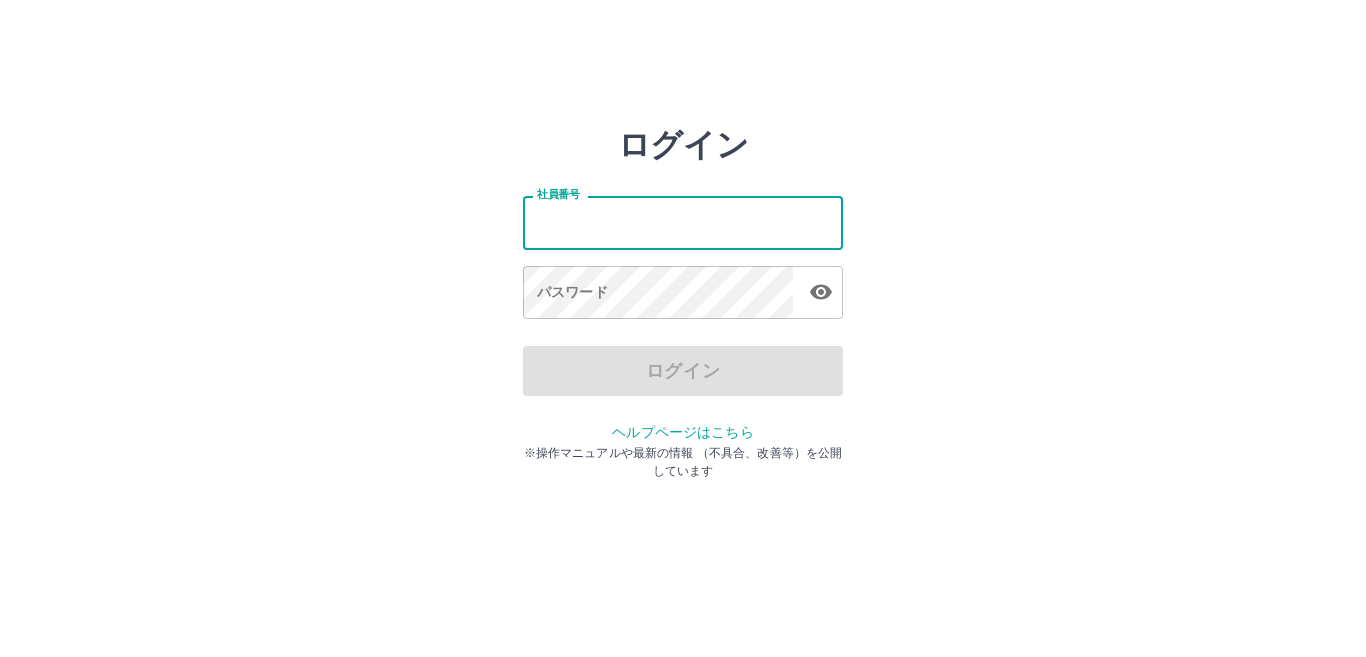 scroll, scrollTop: 0, scrollLeft: 0, axis: both 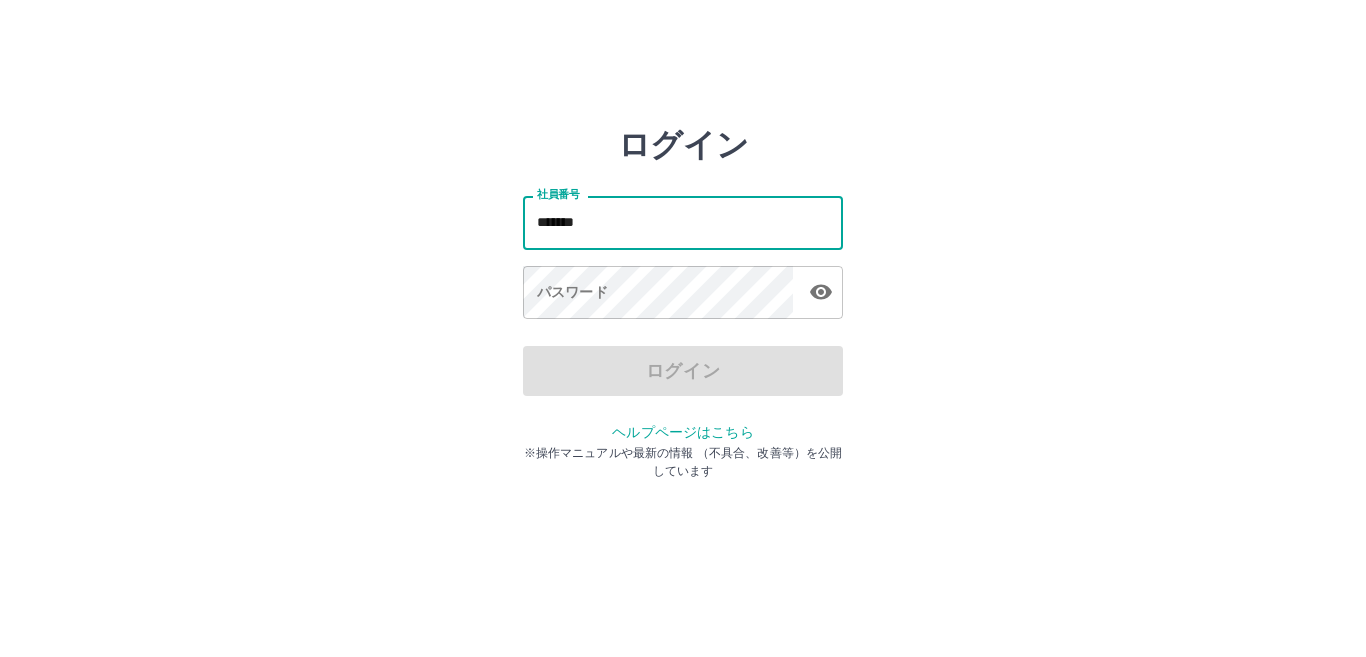 type on "*******" 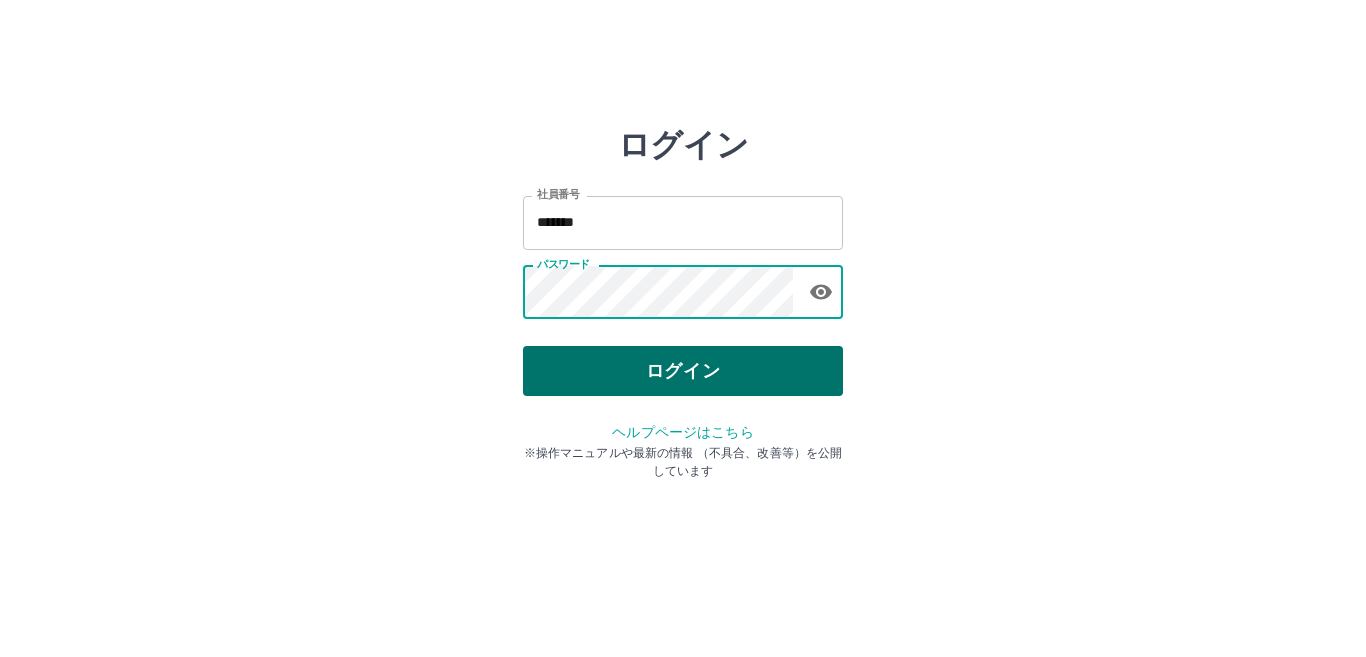 click on "ログイン" at bounding box center (683, 371) 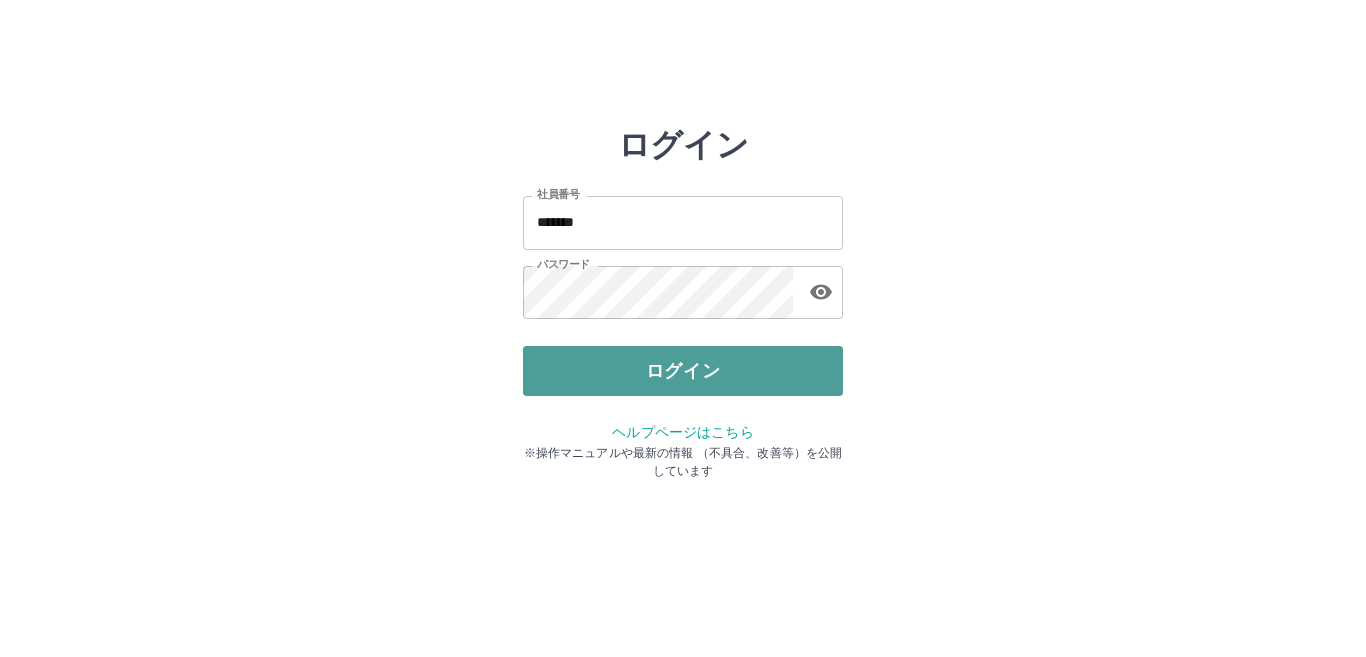 click on "ログイン" at bounding box center [683, 371] 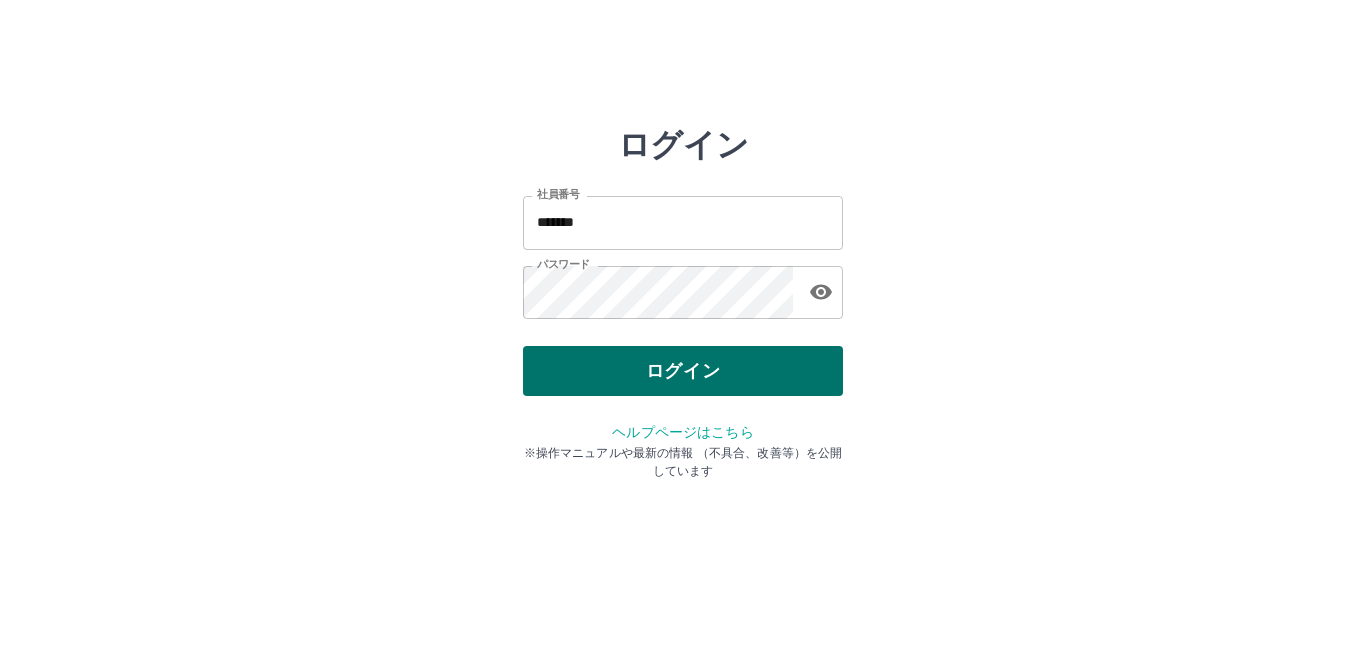 click on "ログイン" at bounding box center (683, 371) 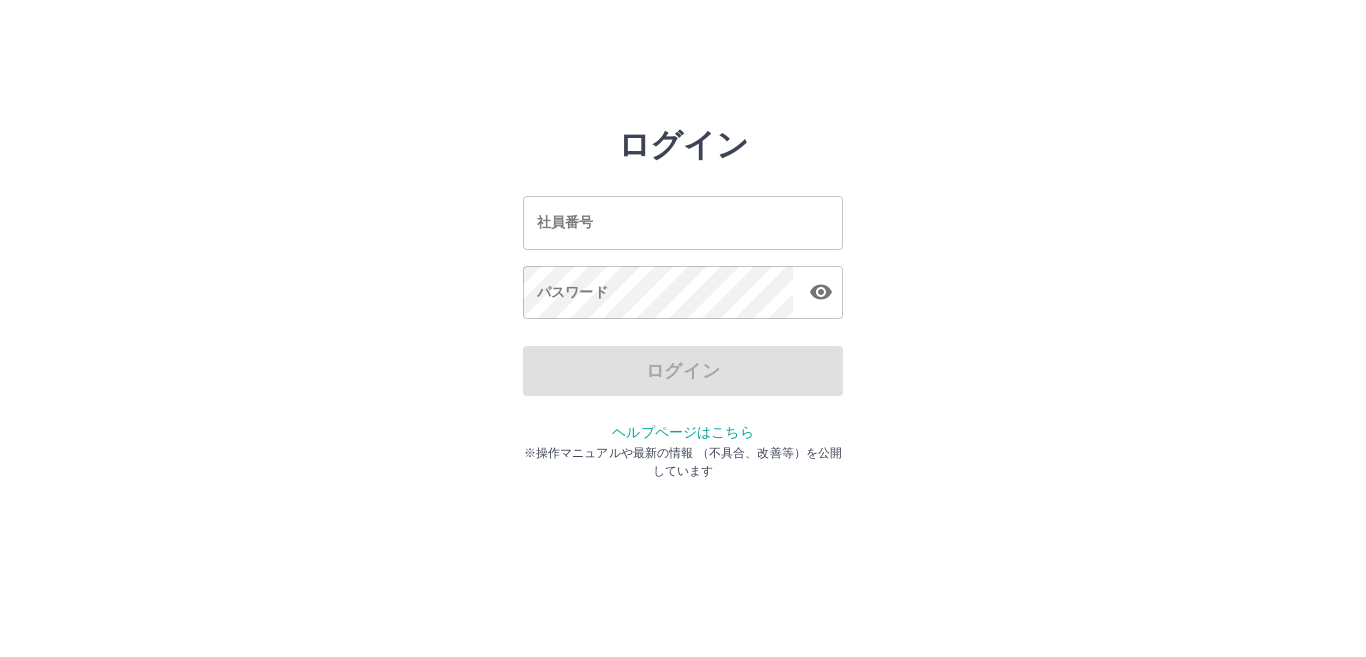 scroll, scrollTop: 0, scrollLeft: 0, axis: both 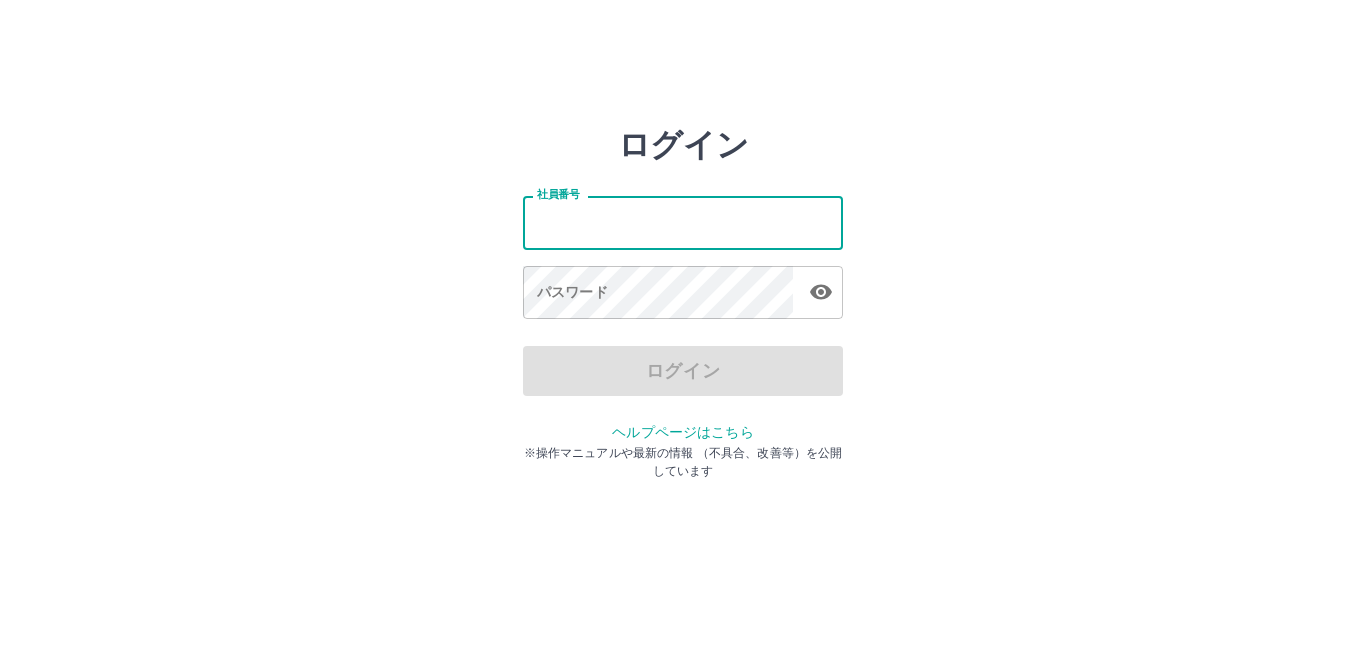 type on "*******" 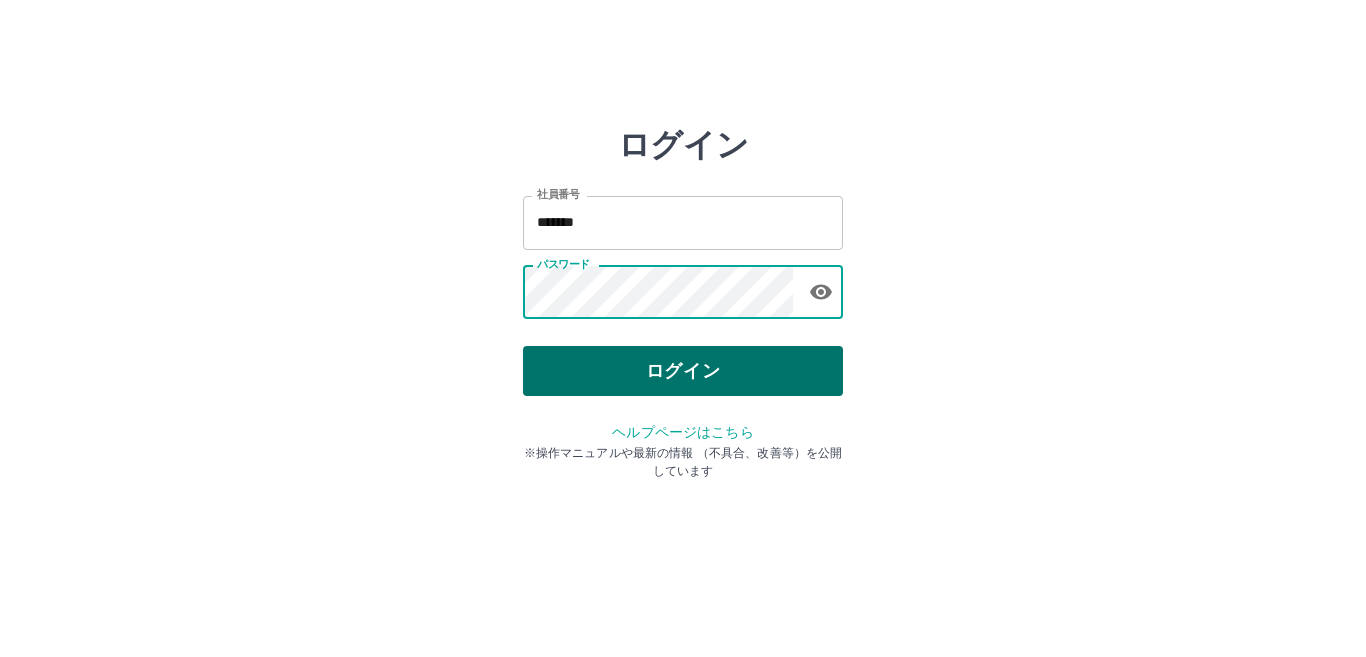 click on "ログイン" at bounding box center (683, 371) 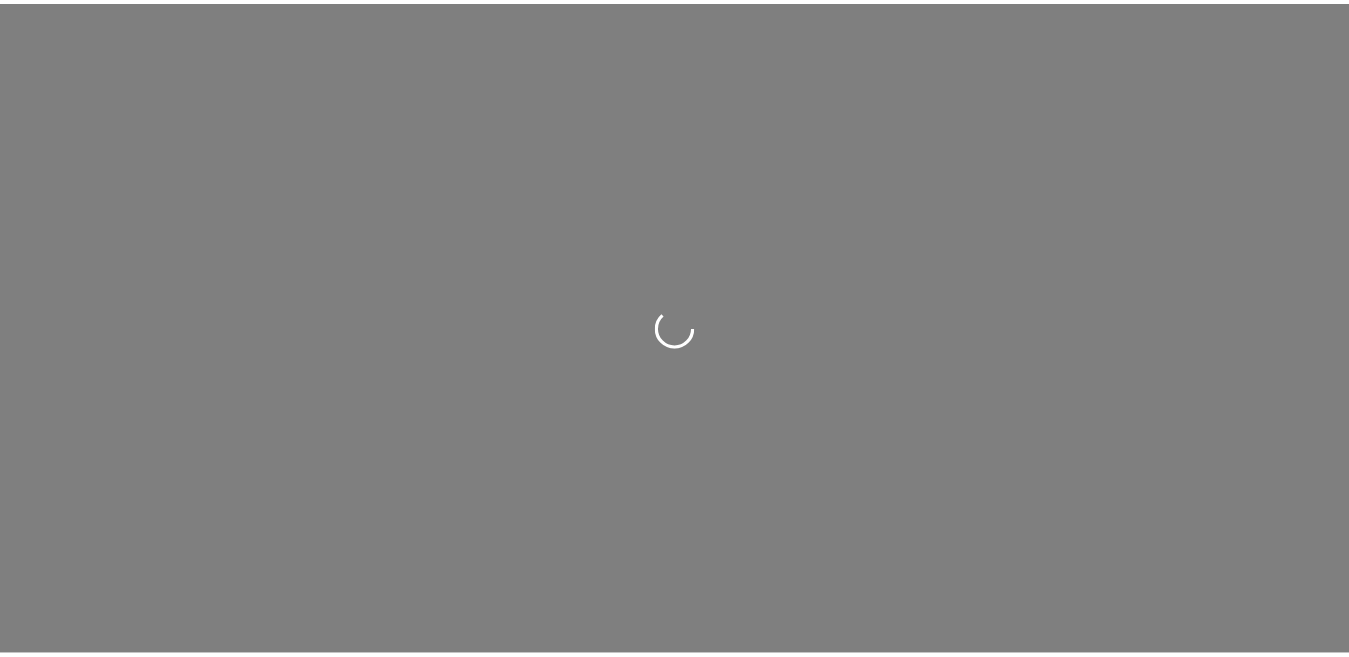 scroll, scrollTop: 0, scrollLeft: 0, axis: both 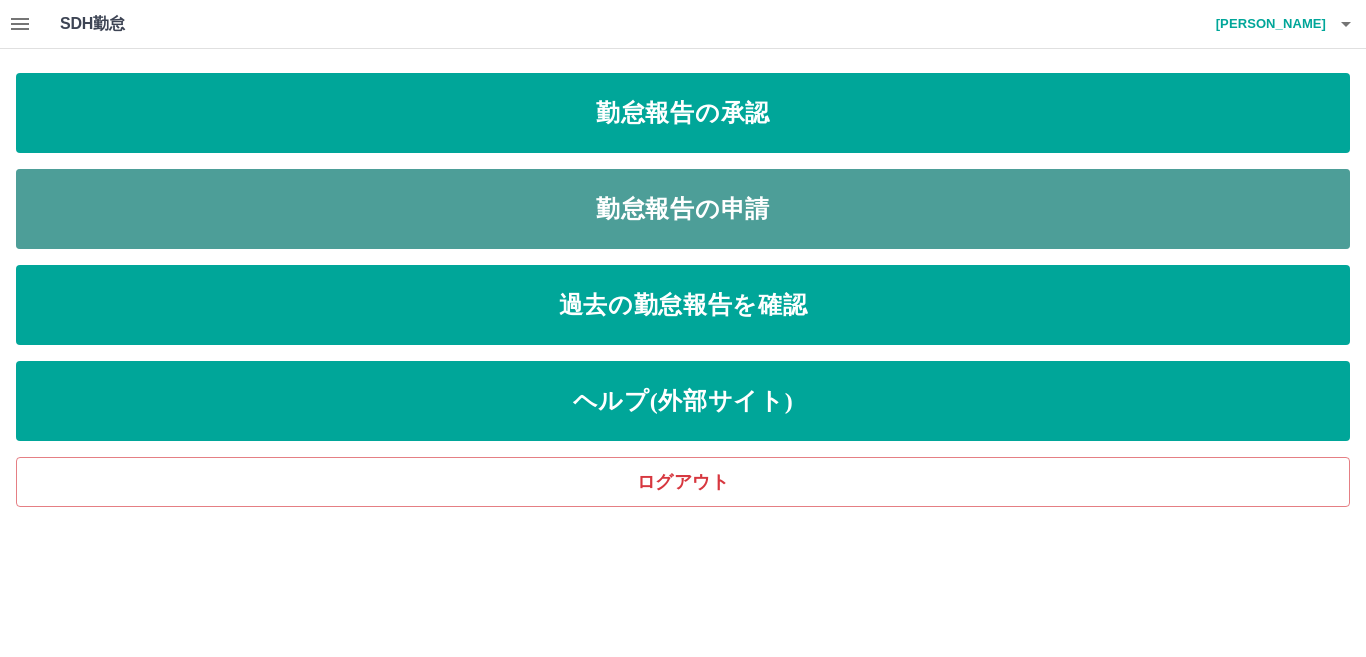 click on "勤怠報告の申請" at bounding box center (683, 209) 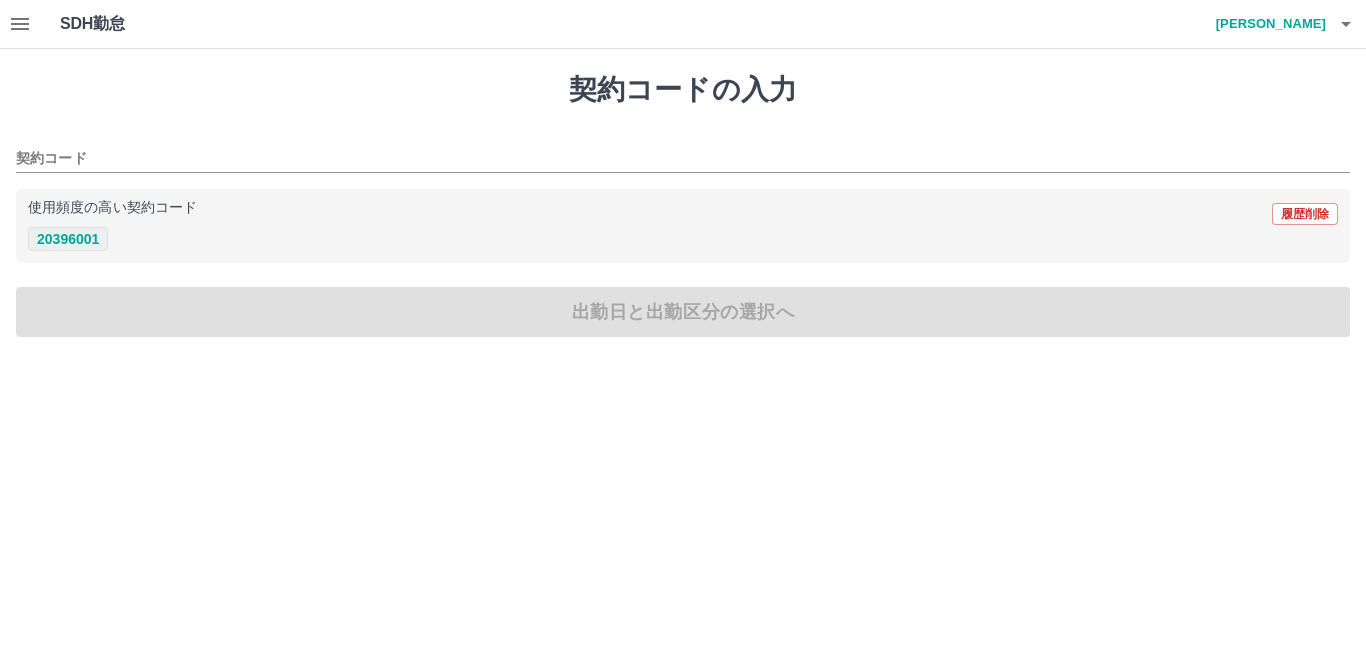click on "20396001" at bounding box center [68, 239] 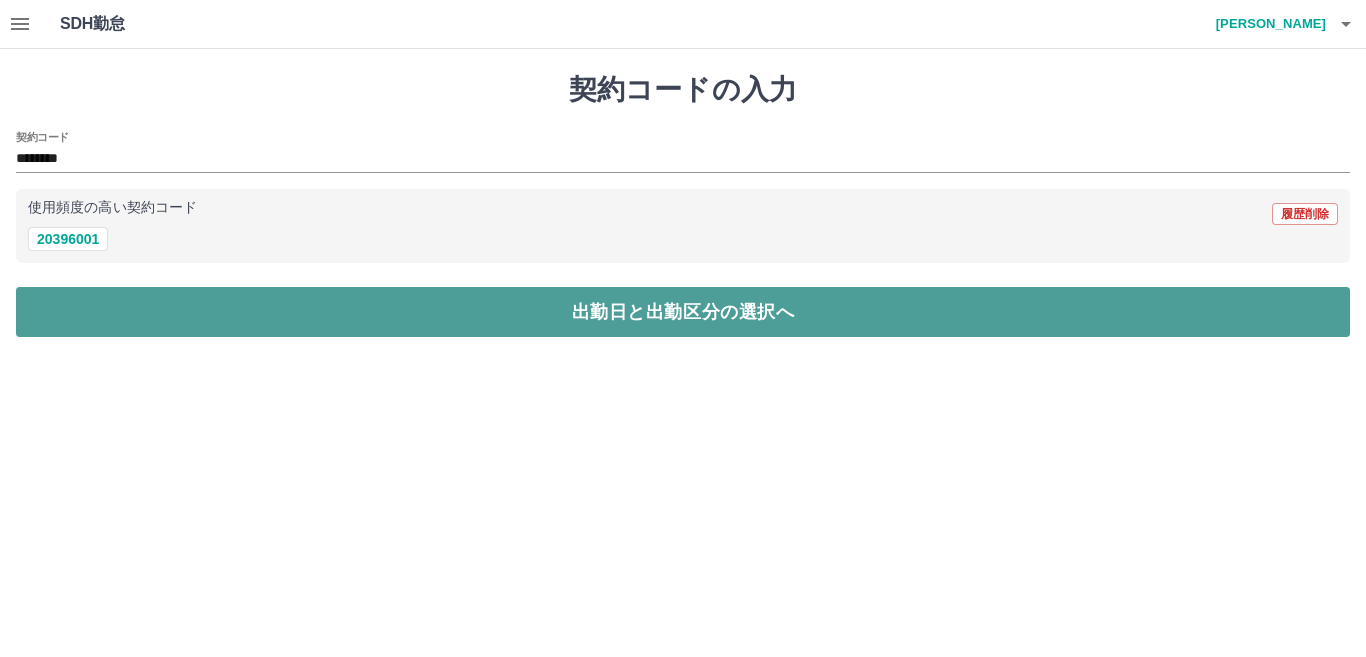 click on "出勤日と出勤区分の選択へ" at bounding box center (683, 312) 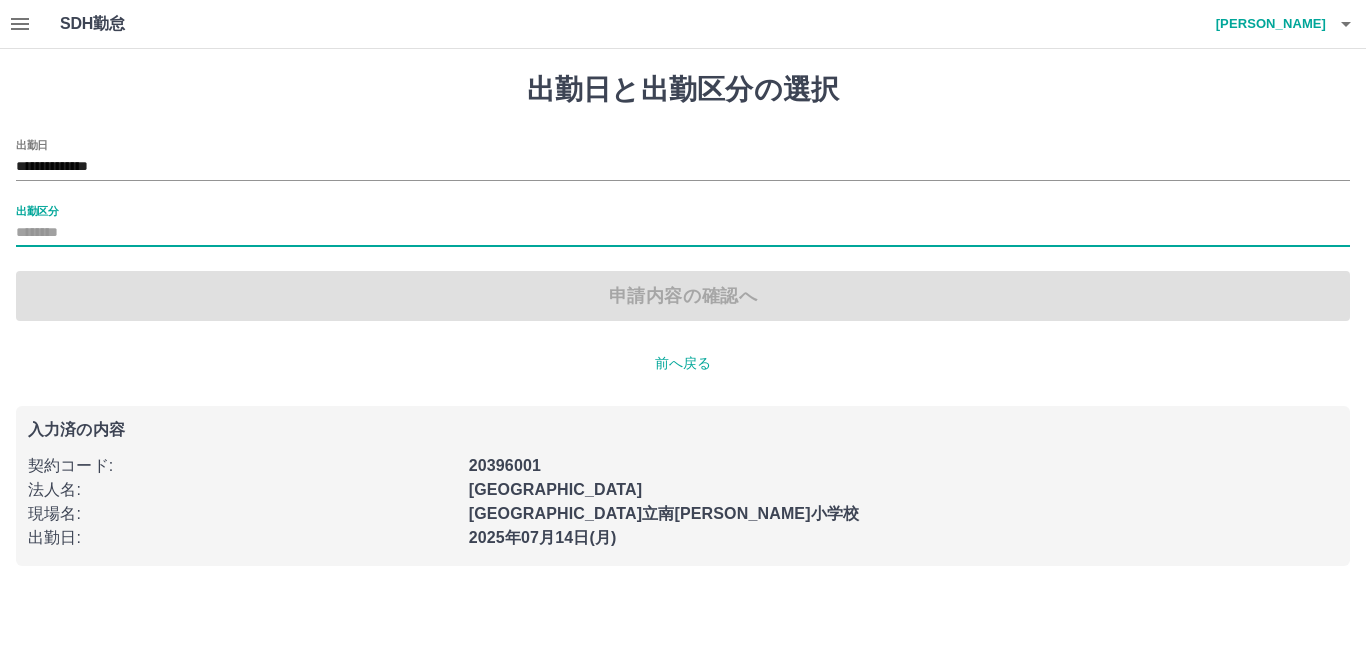 click on "出勤区分" at bounding box center [683, 233] 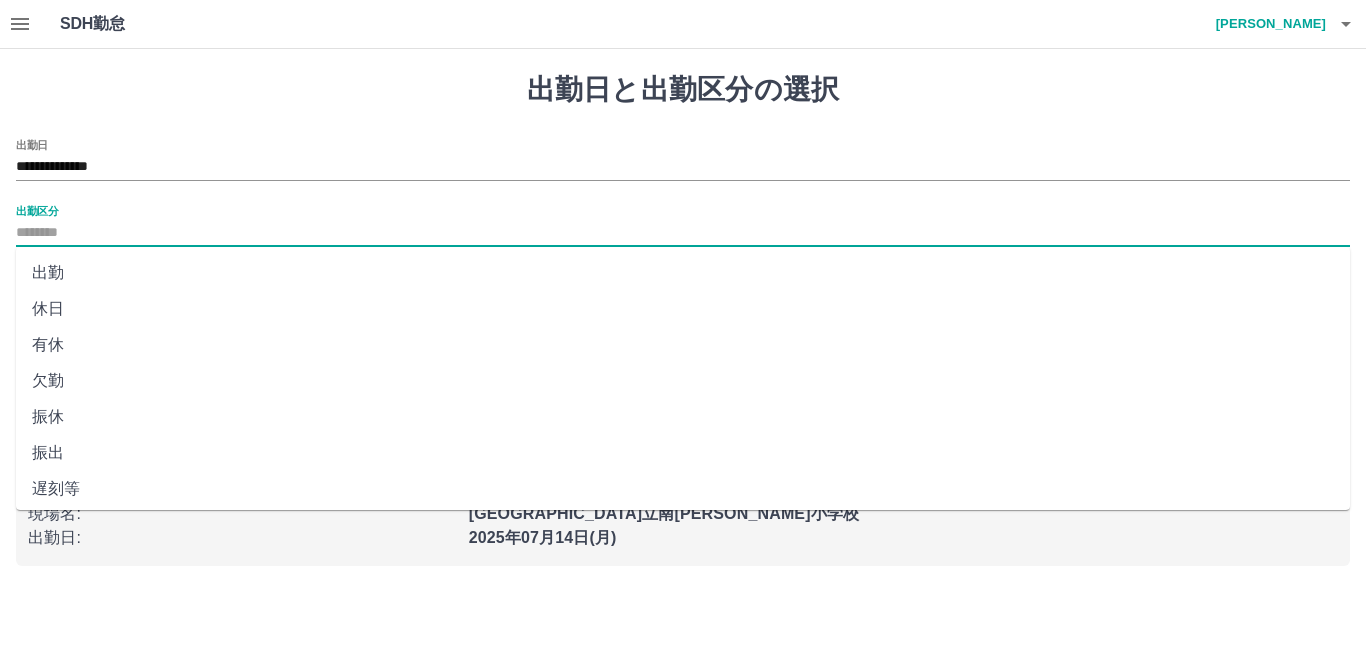 click on "出勤" at bounding box center [683, 273] 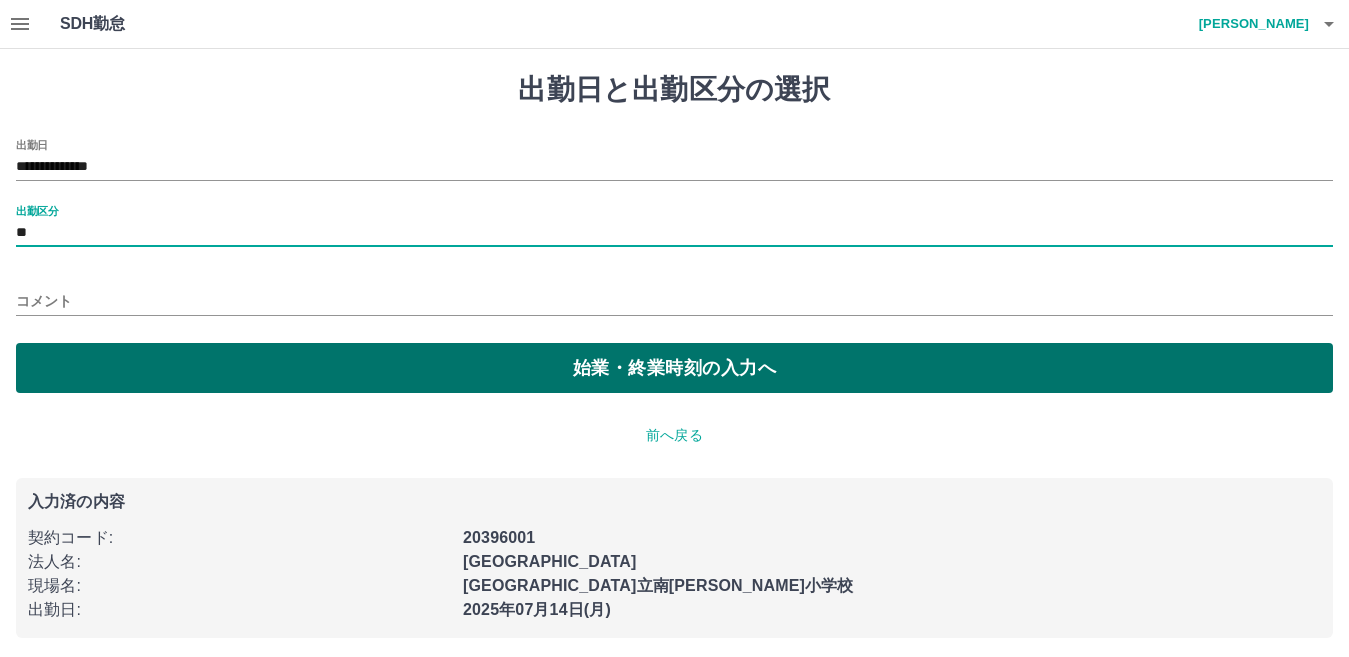 click on "始業・終業時刻の入力へ" at bounding box center (674, 368) 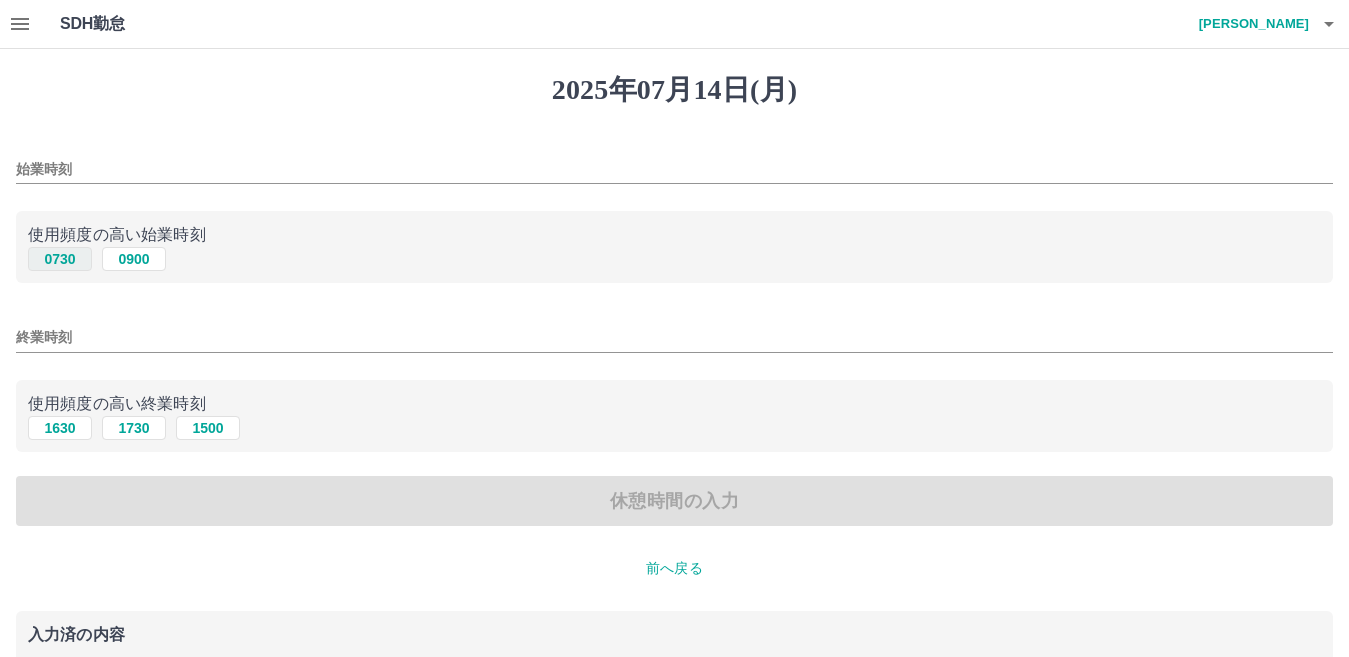 click on "0730" at bounding box center (60, 259) 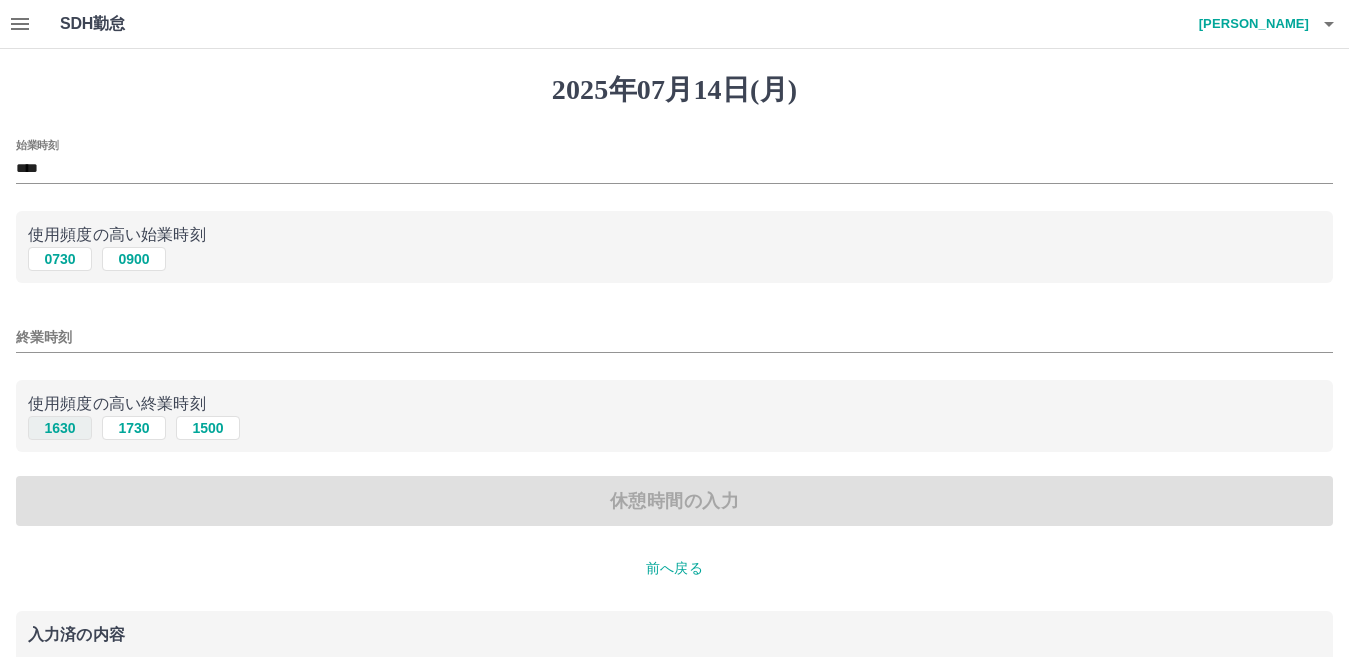 click on "1630" at bounding box center [60, 428] 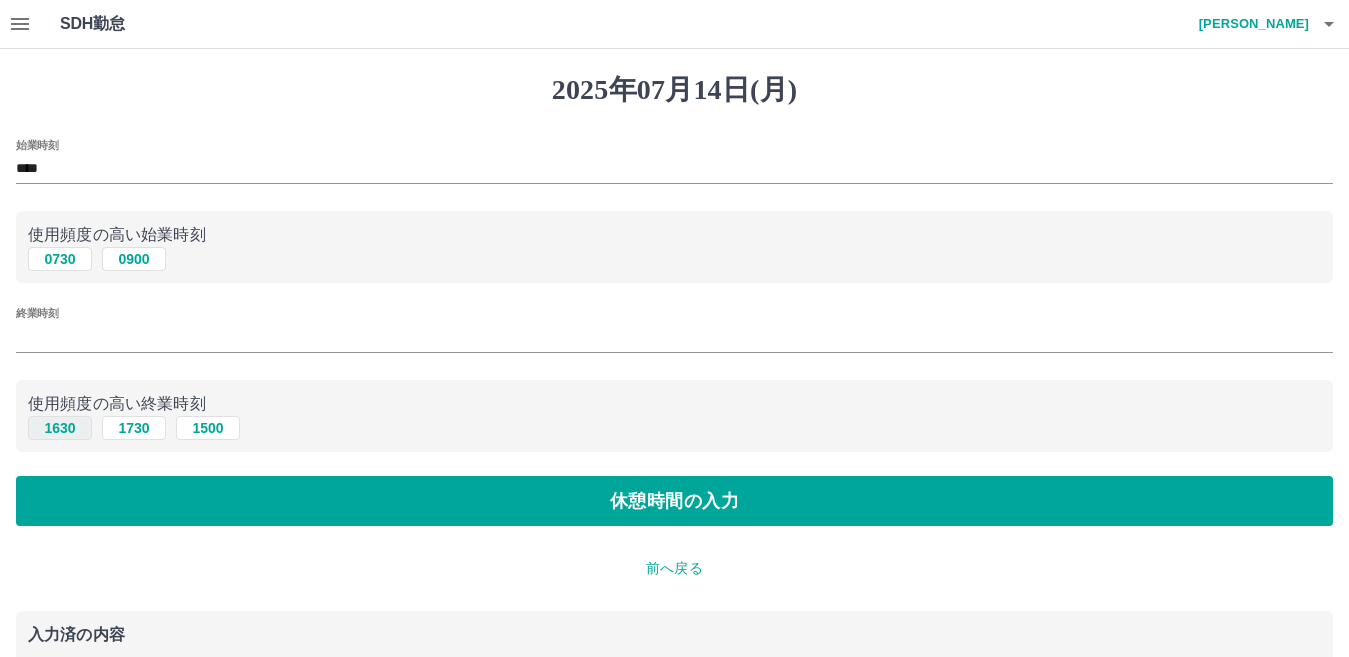 type on "****" 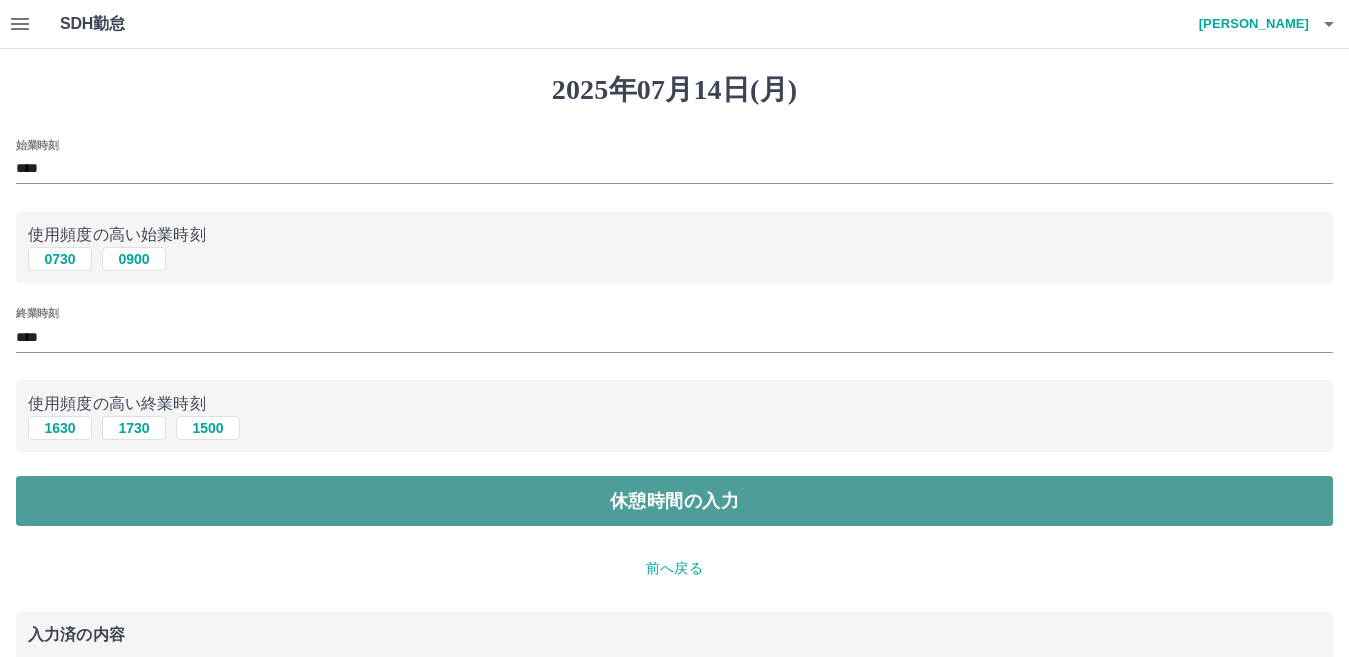 click on "休憩時間の入力" at bounding box center [674, 501] 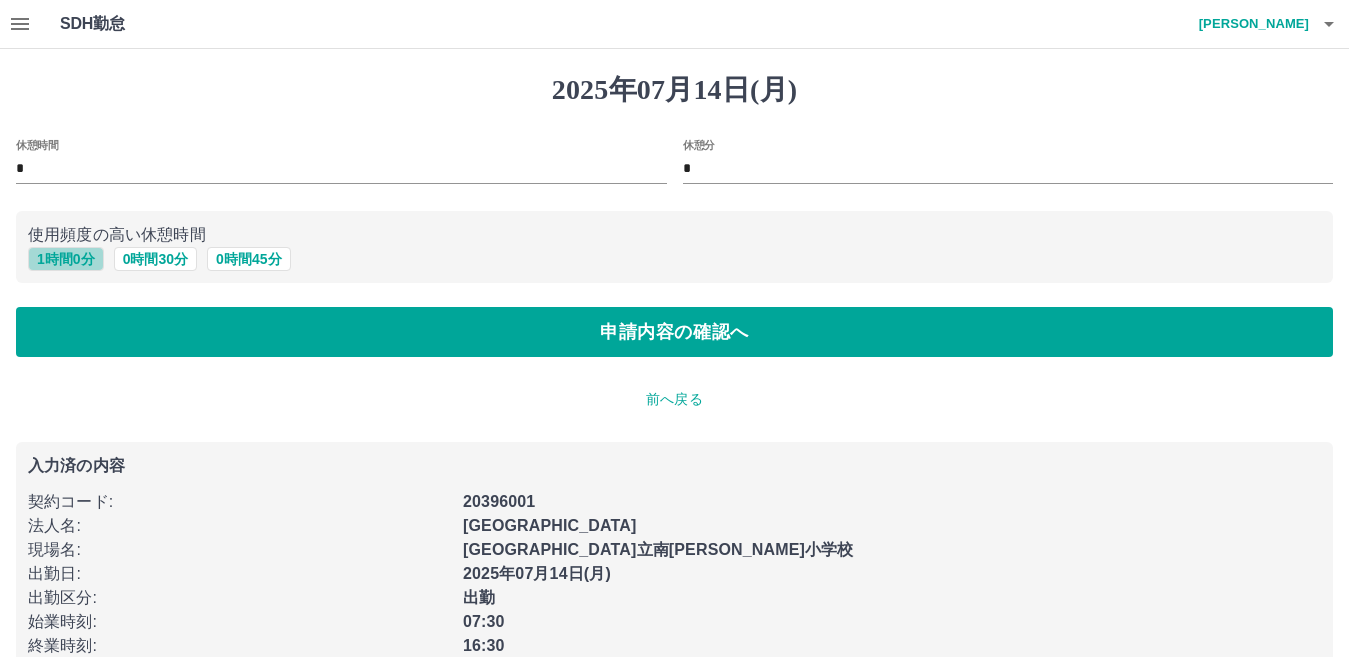 click on "1 時間 0 分" at bounding box center (66, 259) 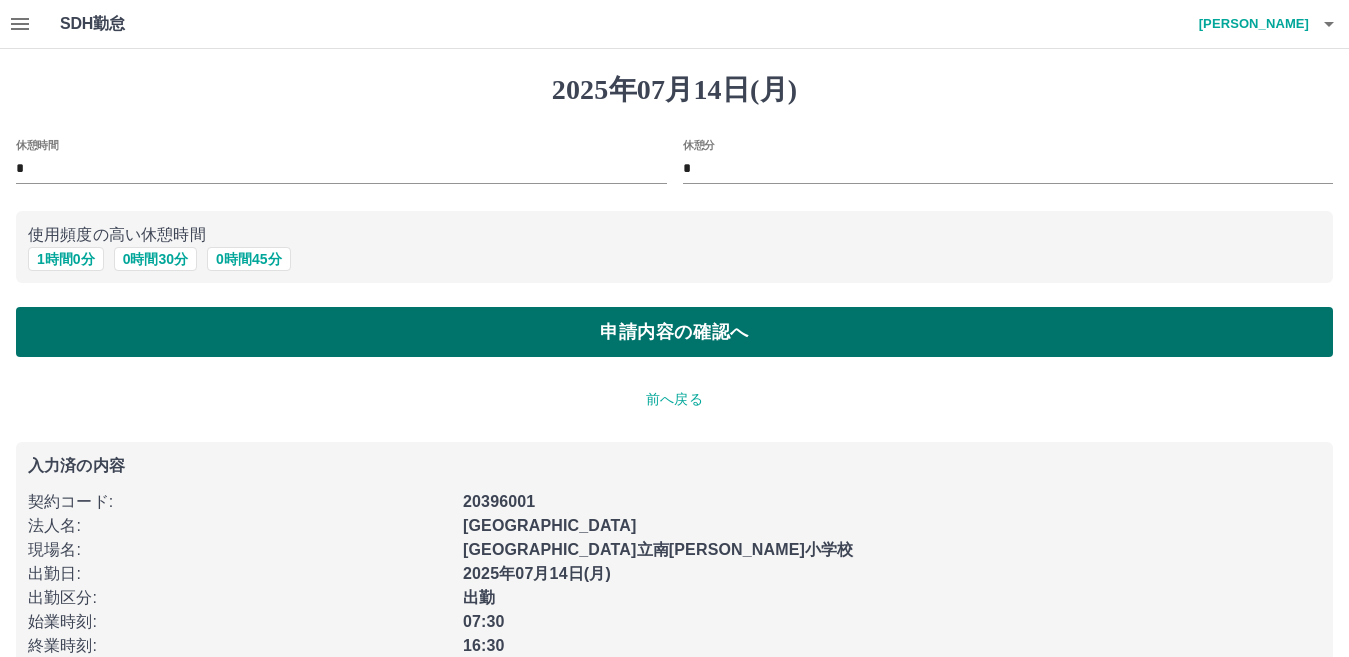 click on "申請内容の確認へ" at bounding box center [674, 332] 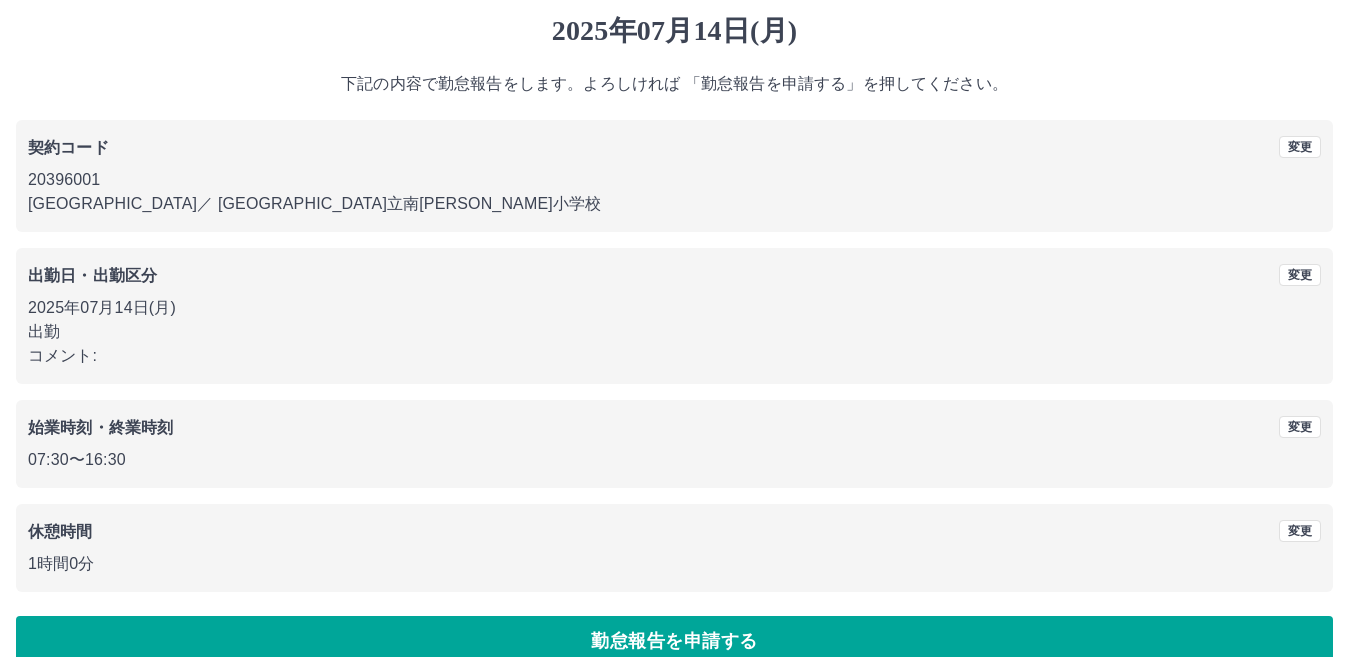 scroll, scrollTop: 92, scrollLeft: 0, axis: vertical 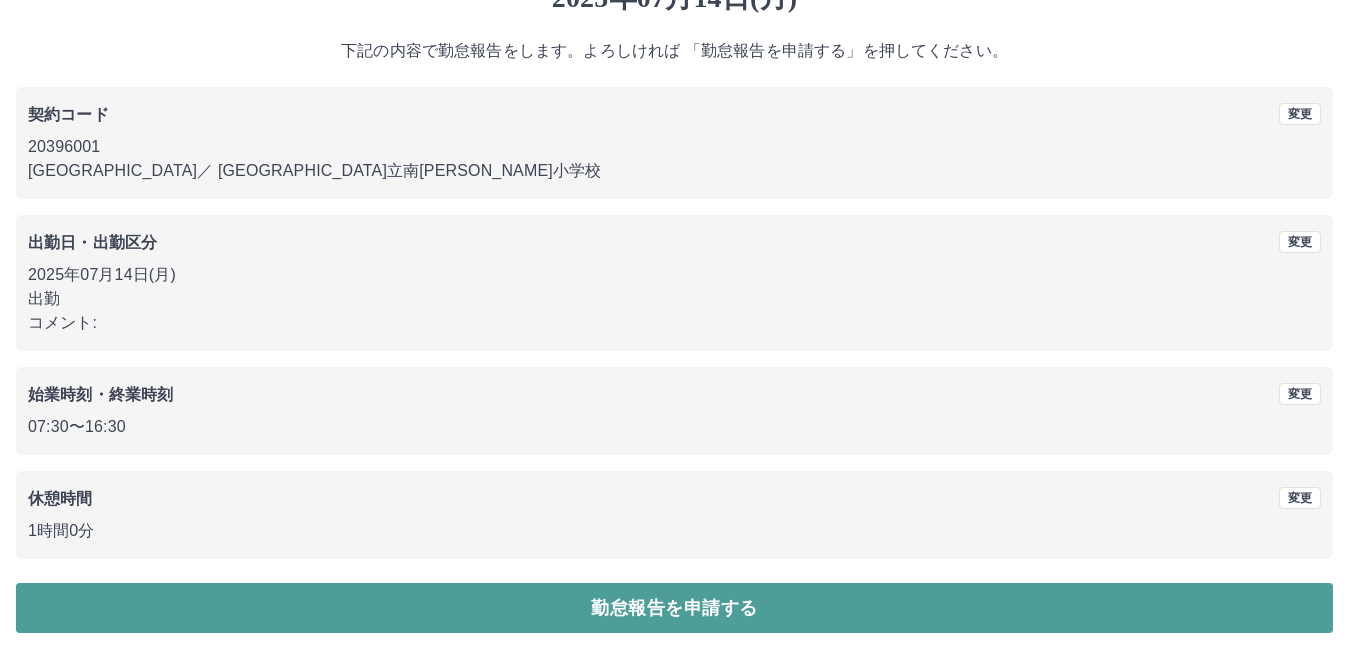 click on "勤怠報告を申請する" at bounding box center (674, 608) 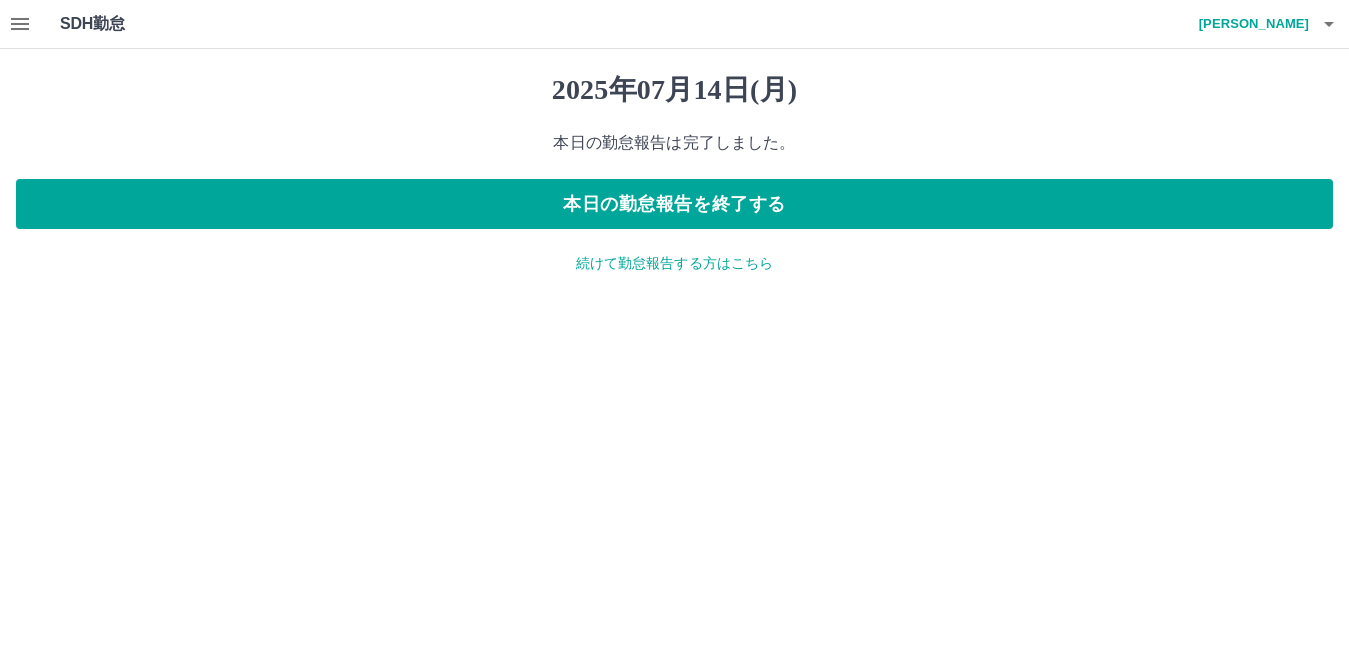 scroll, scrollTop: 0, scrollLeft: 0, axis: both 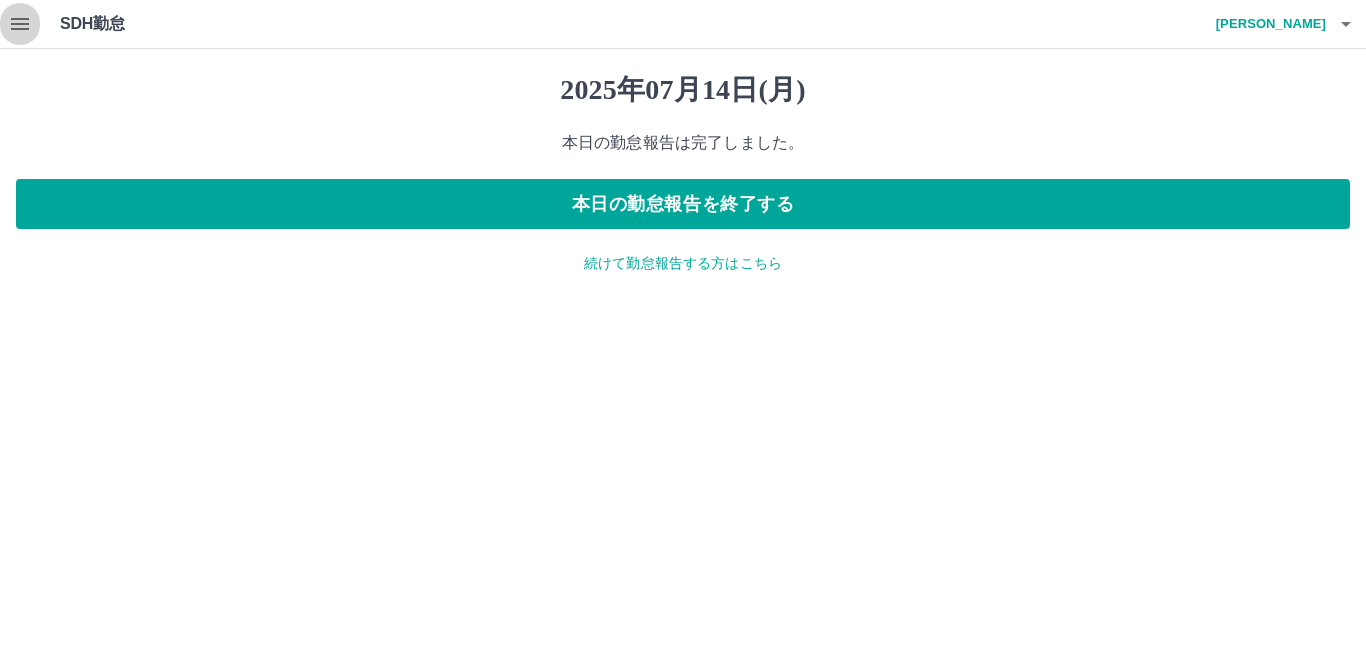 click 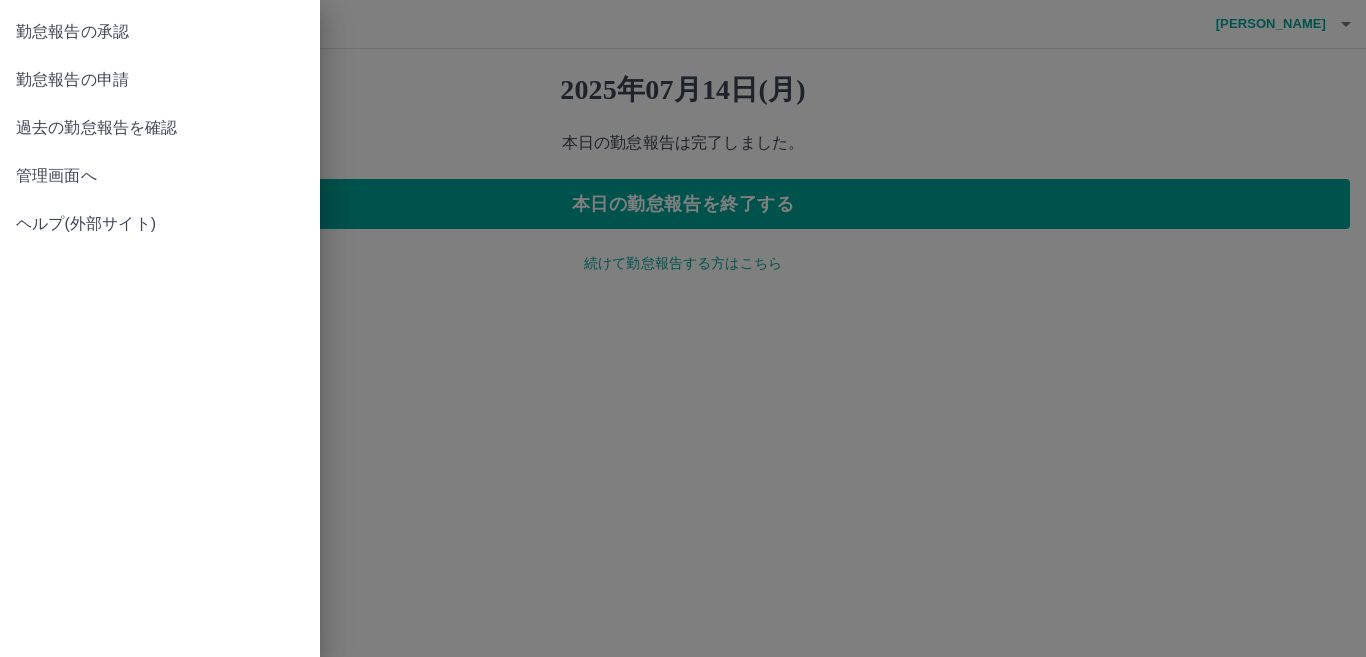 click on "勤怠報告の承認" at bounding box center [160, 32] 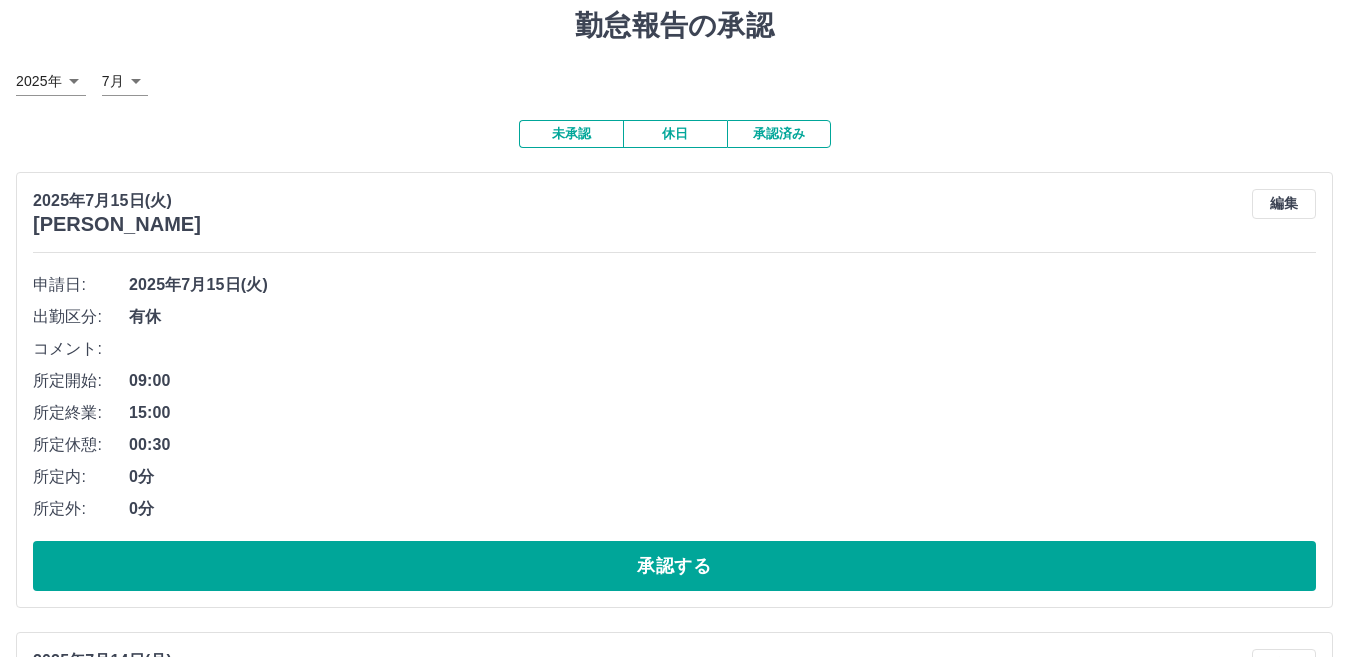 scroll, scrollTop: 100, scrollLeft: 0, axis: vertical 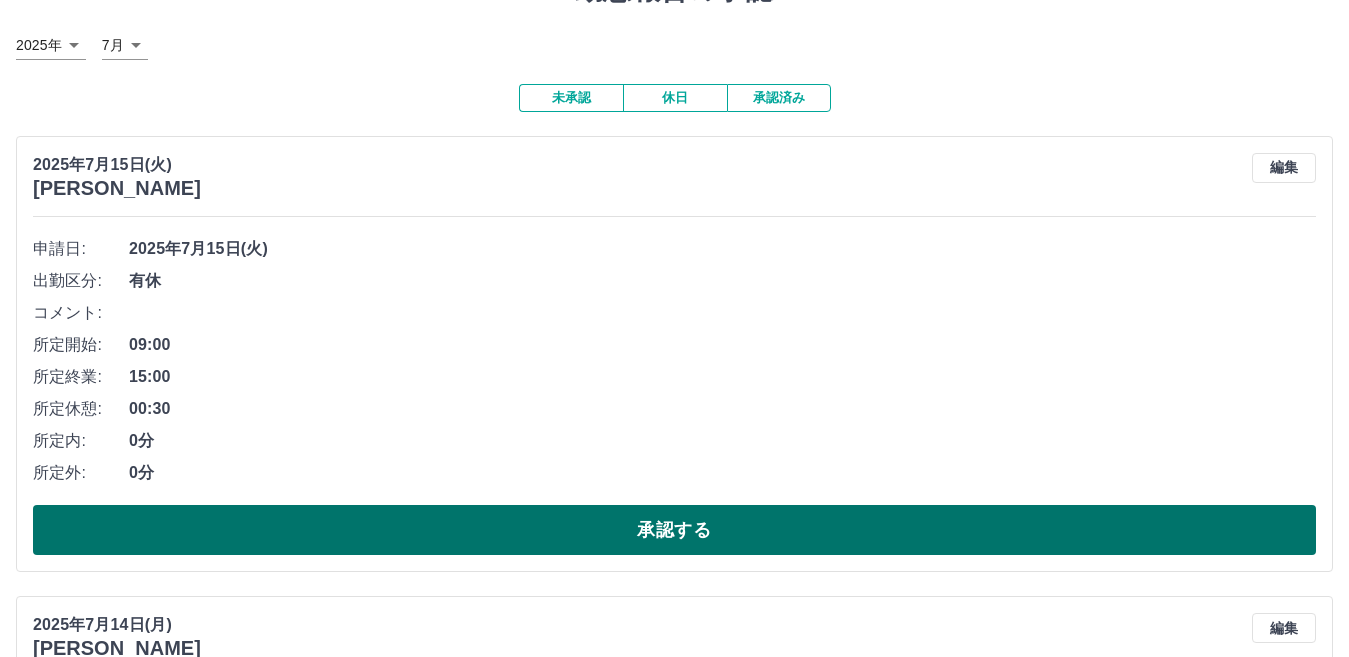 click on "承認する" at bounding box center [674, 530] 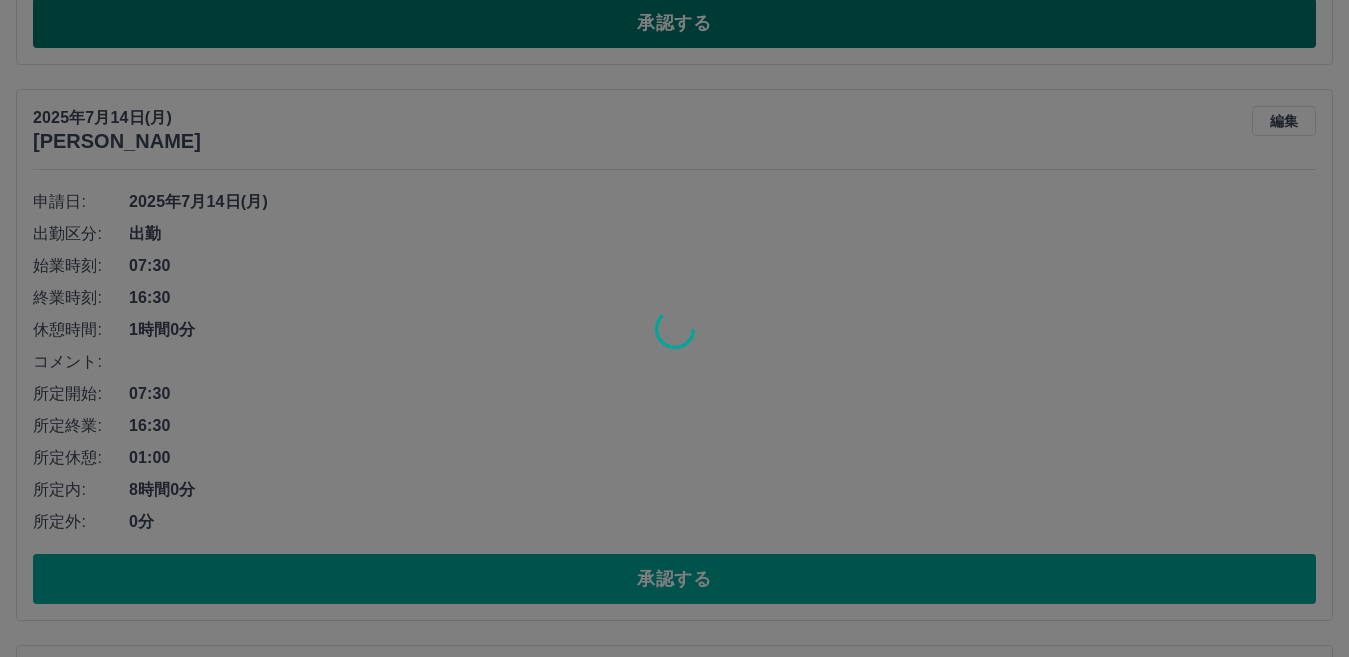 scroll, scrollTop: 700, scrollLeft: 0, axis: vertical 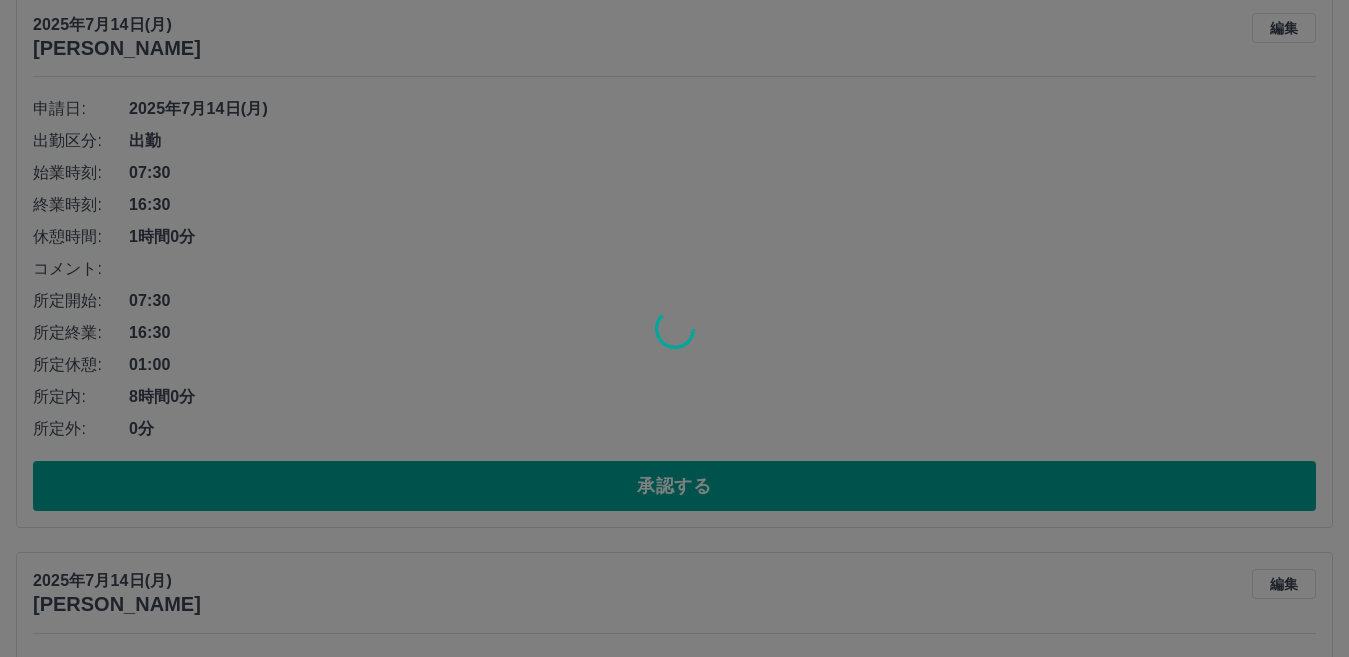 click at bounding box center [674, 328] 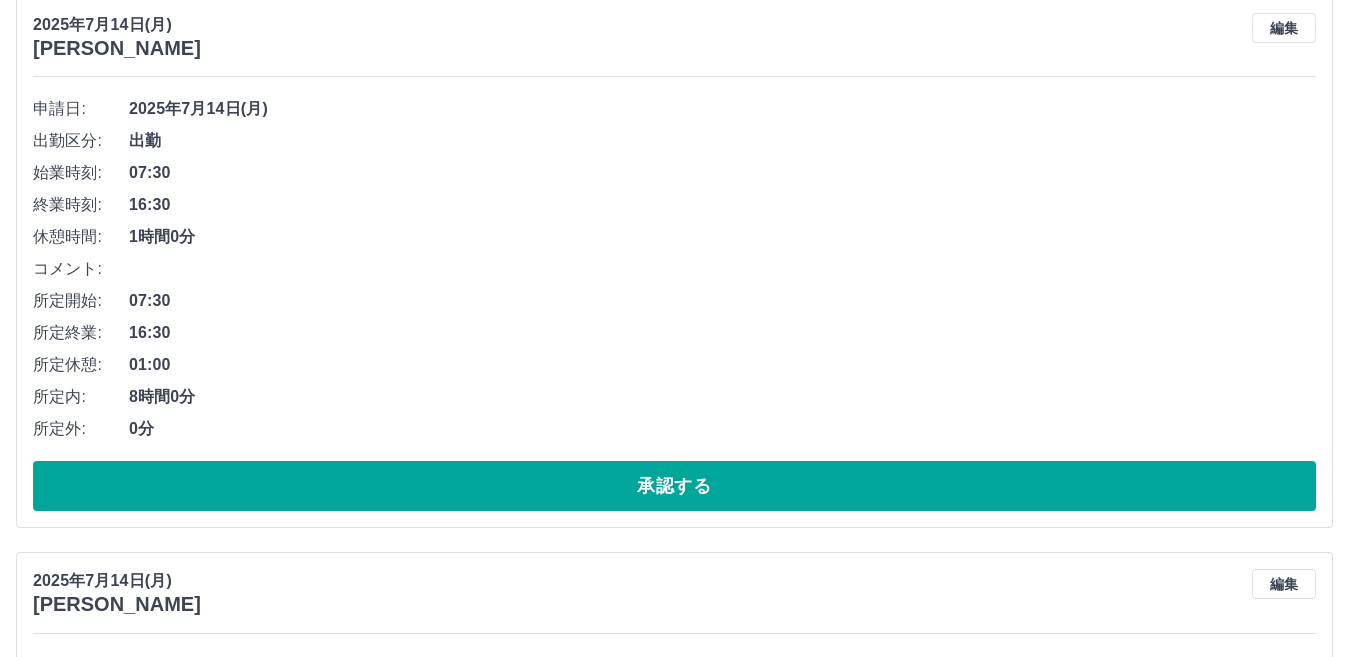 click on "承認する" at bounding box center (674, 486) 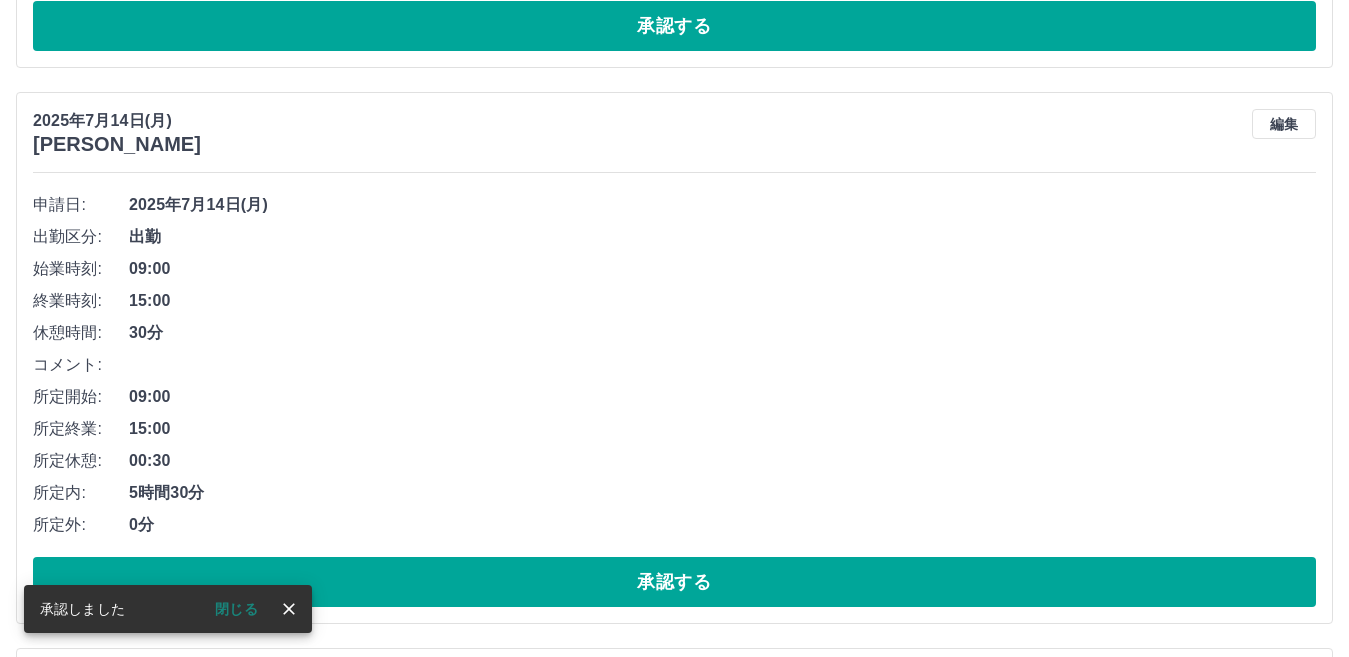 scroll, scrollTop: 240, scrollLeft: 0, axis: vertical 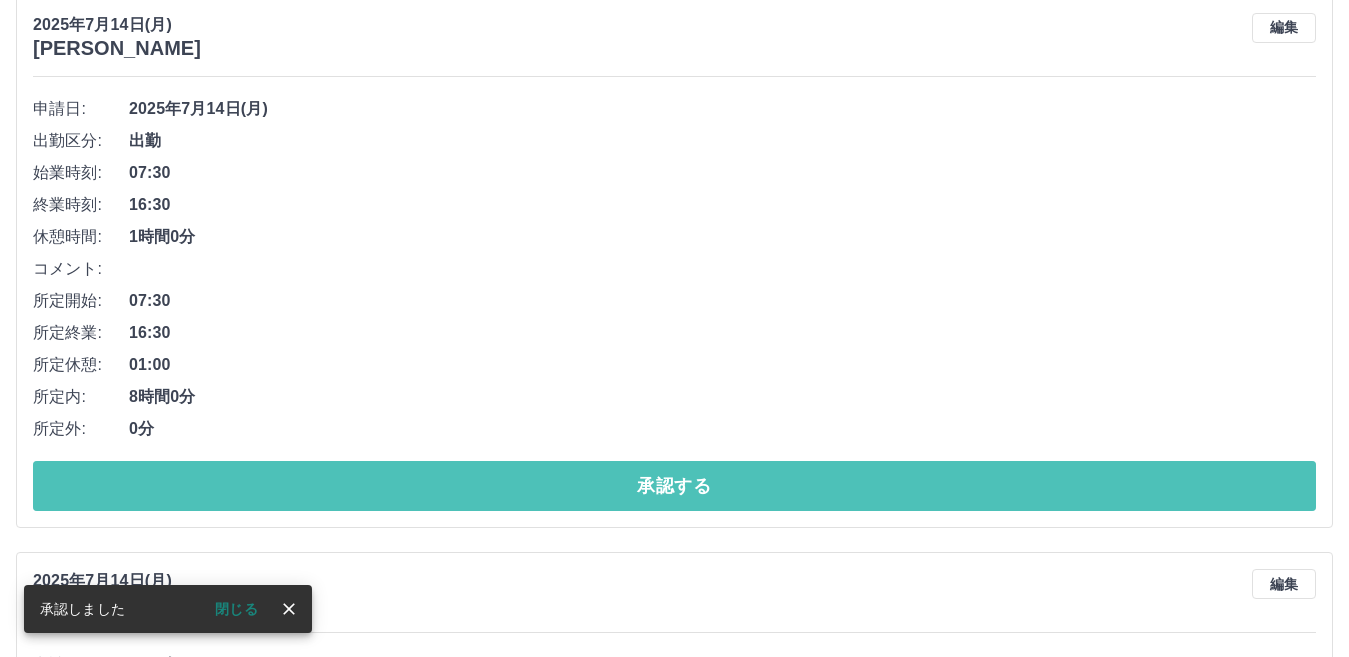 click on "承認する" at bounding box center [674, 486] 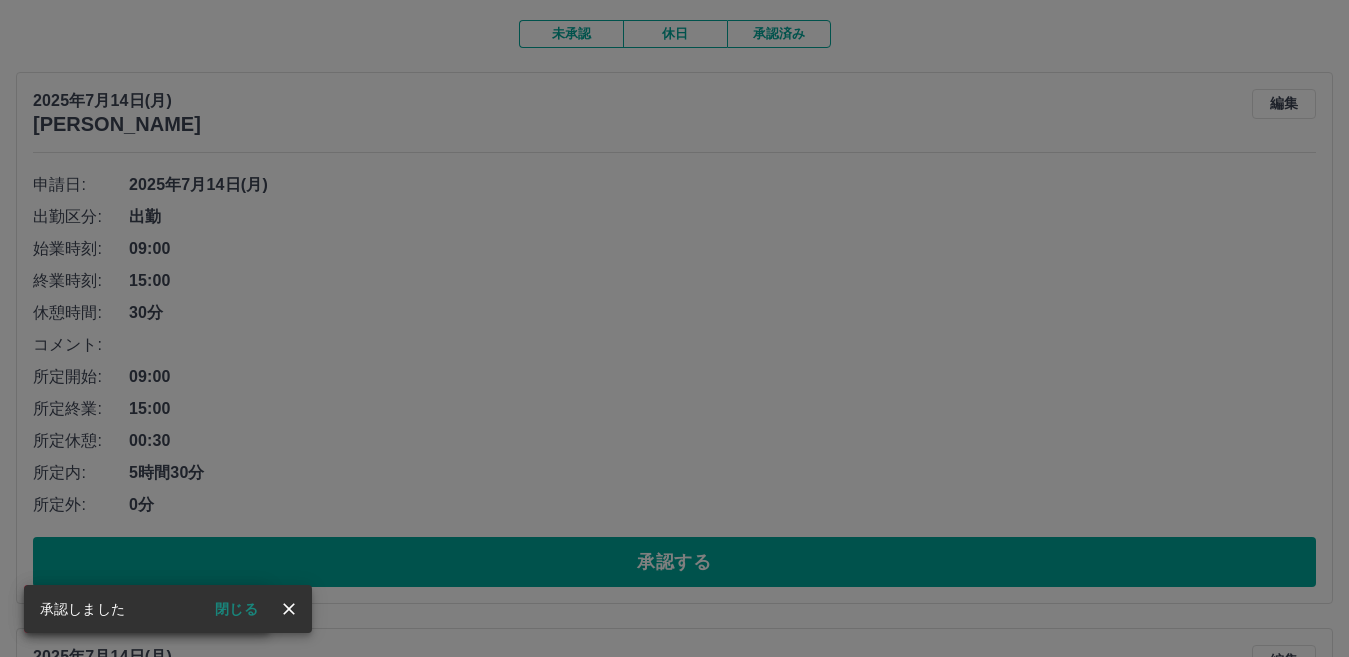 scroll, scrollTop: 284, scrollLeft: 0, axis: vertical 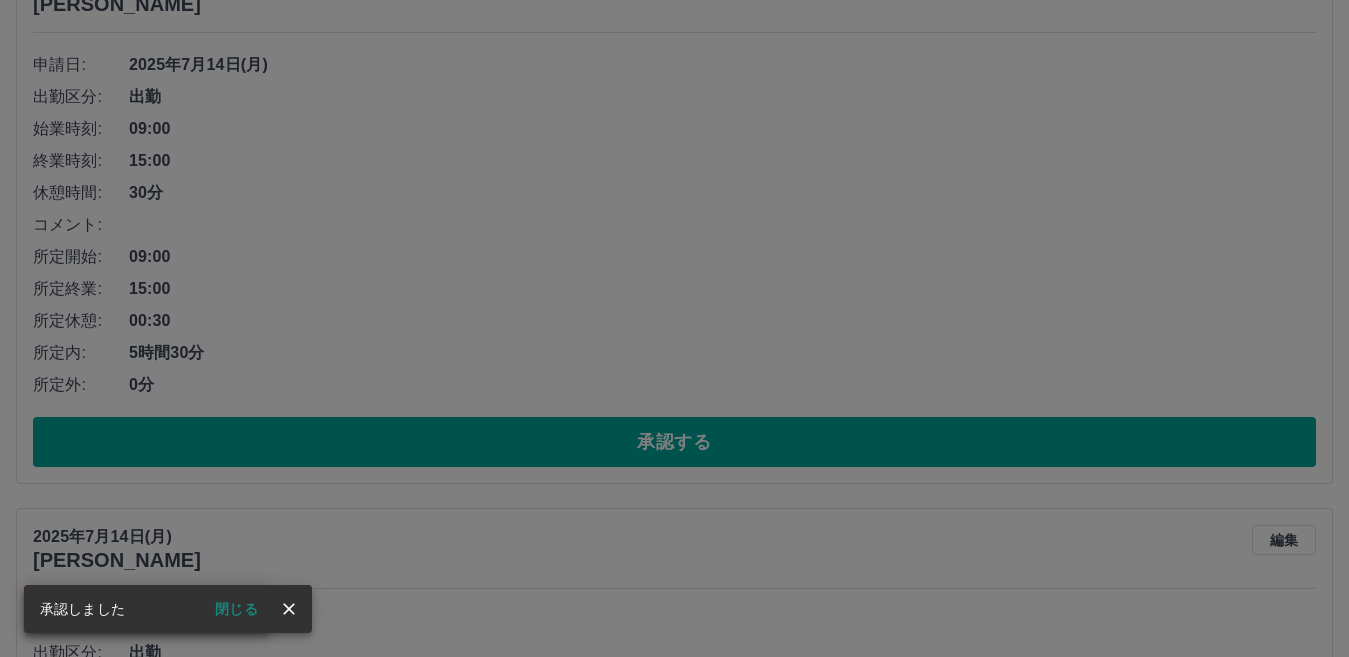 click on "承認権限がありません" at bounding box center [674, 328] 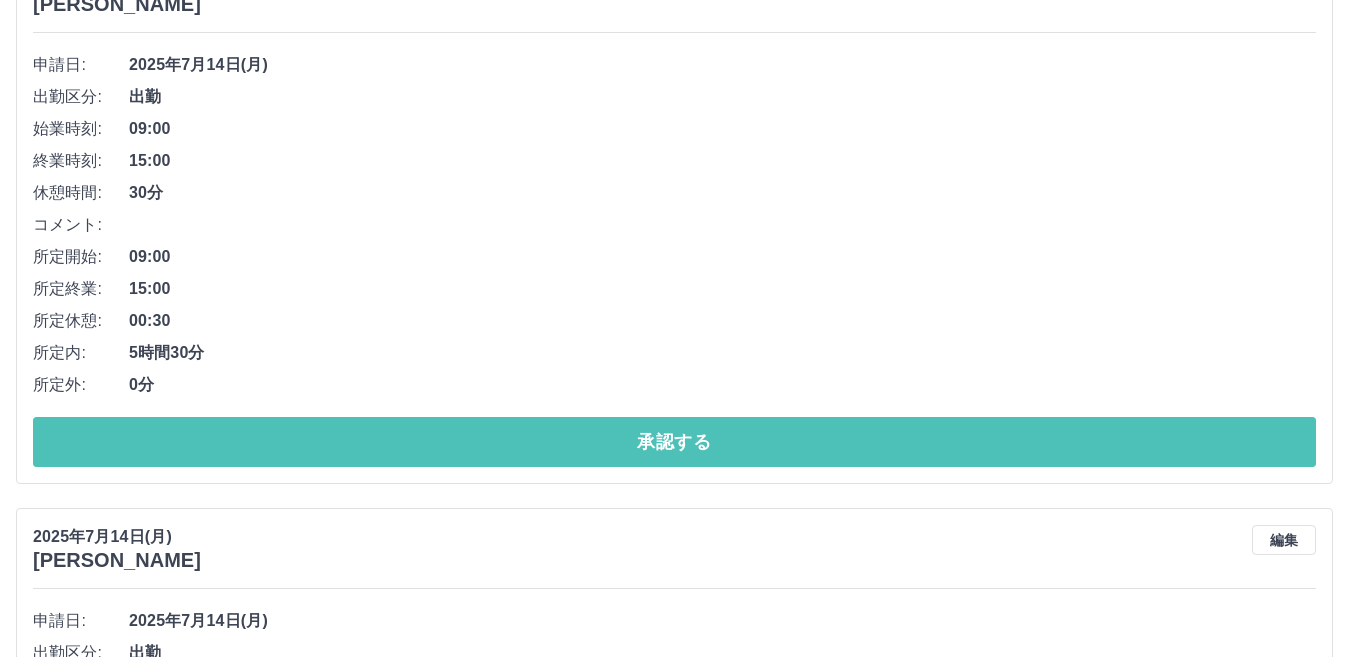 click on "承認する" at bounding box center (674, 442) 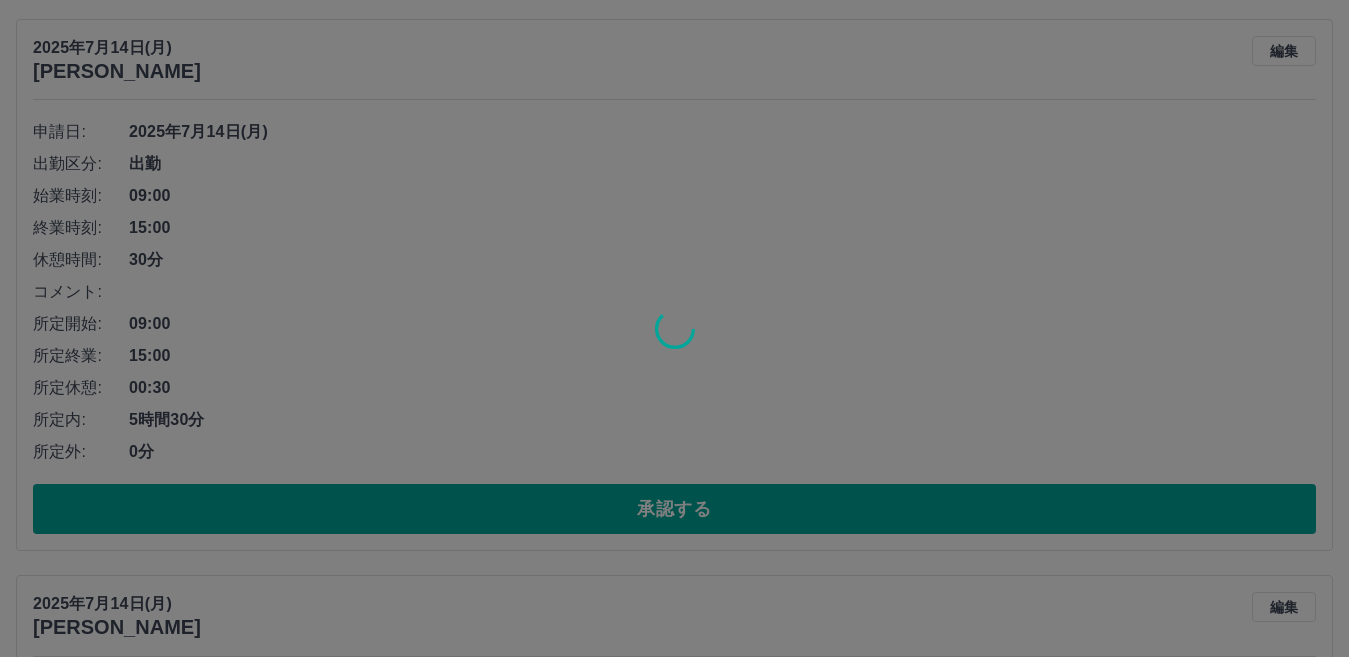 scroll, scrollTop: 784, scrollLeft: 0, axis: vertical 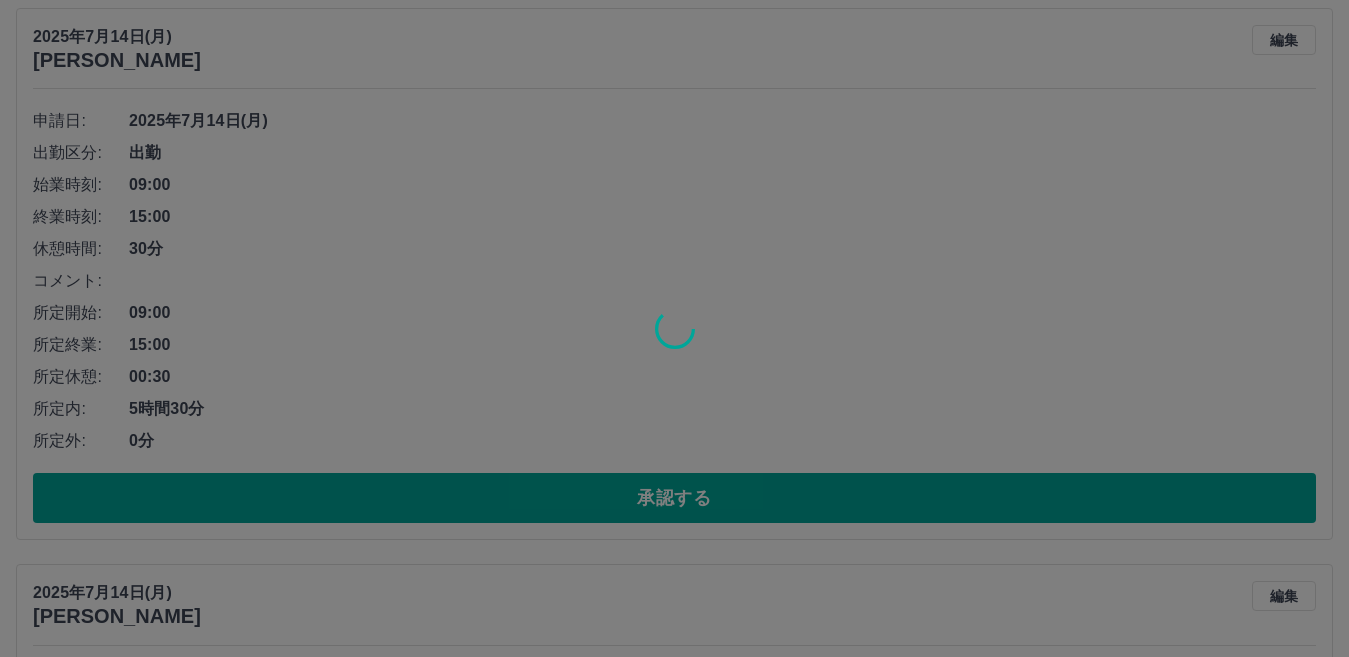click at bounding box center [674, 328] 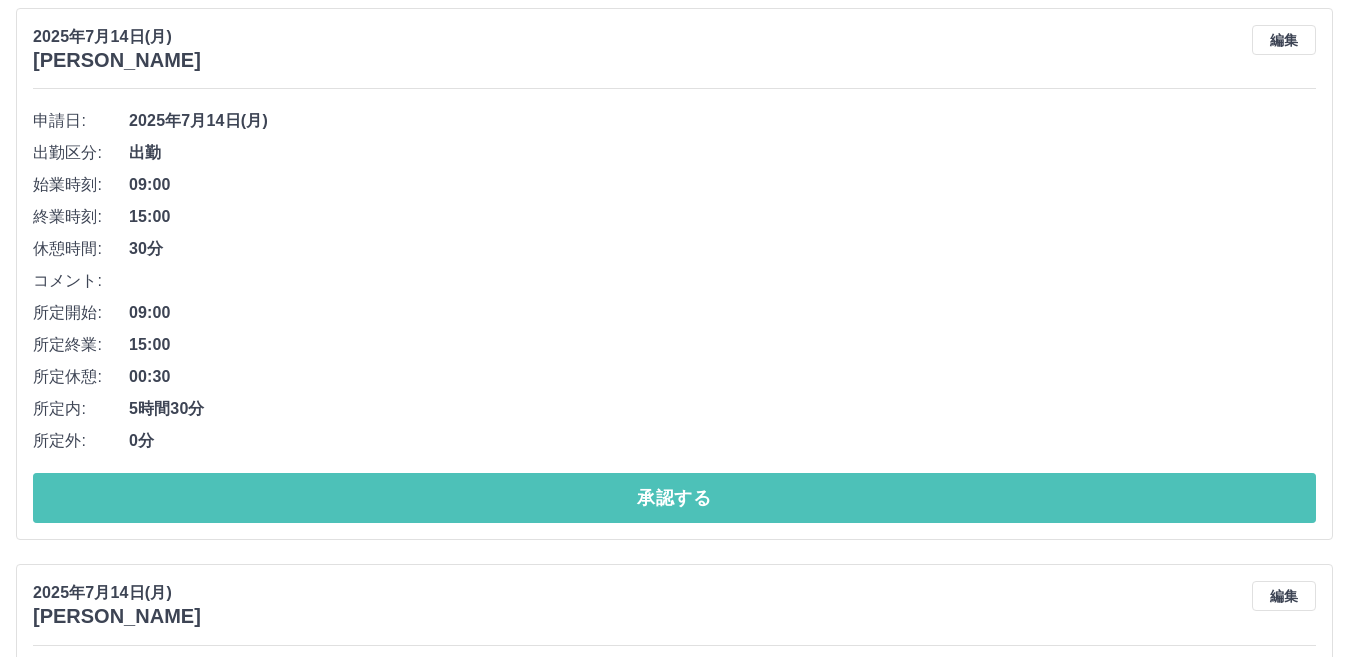 click on "承認する" at bounding box center [674, 498] 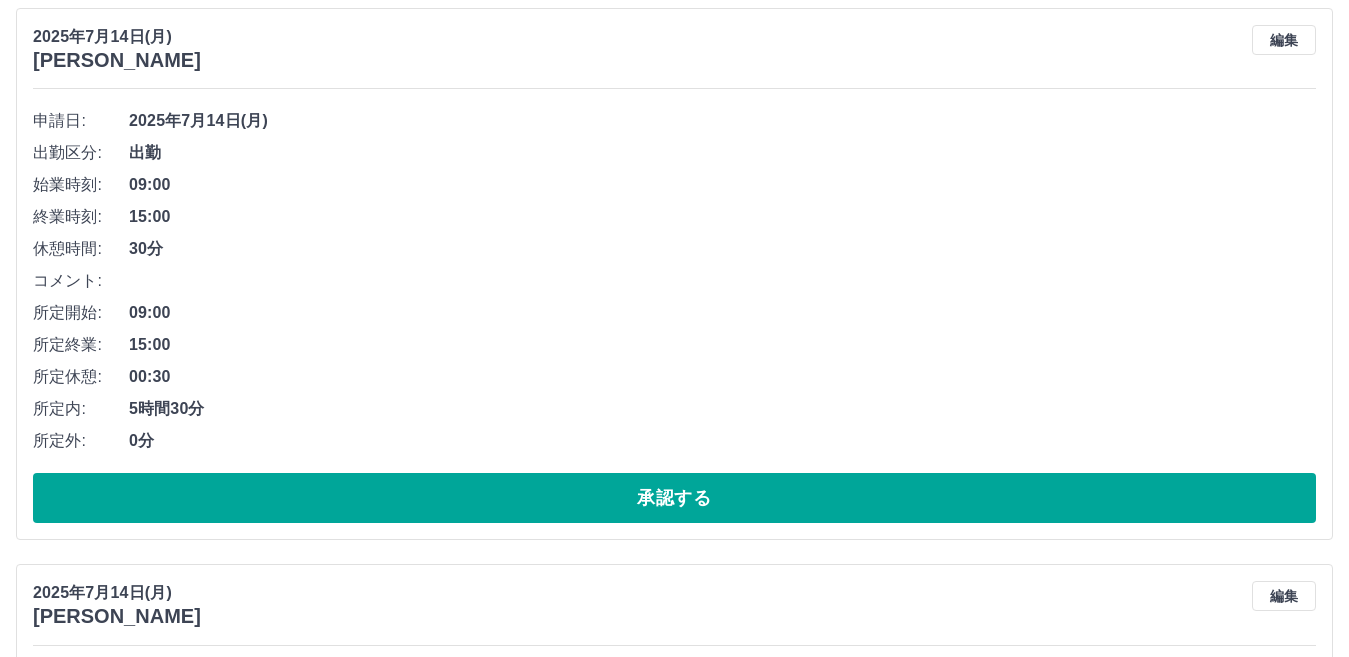 scroll, scrollTop: 228, scrollLeft: 0, axis: vertical 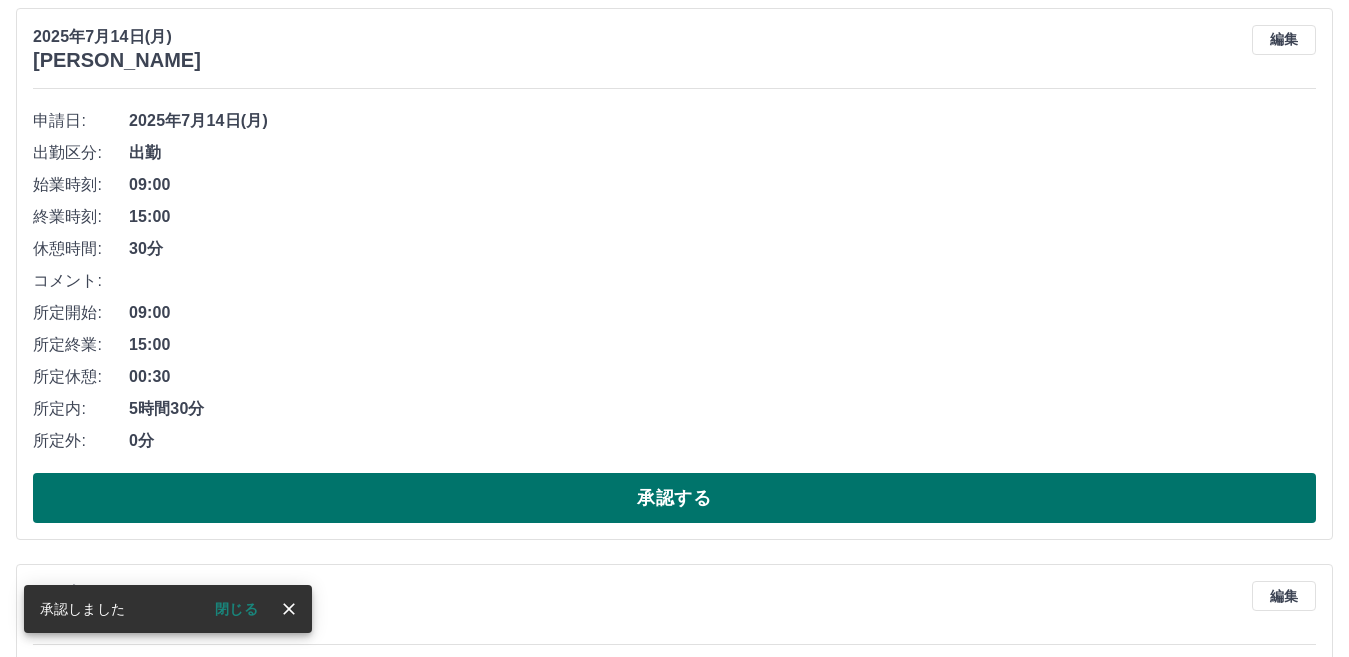 click on "承認する" at bounding box center (674, 498) 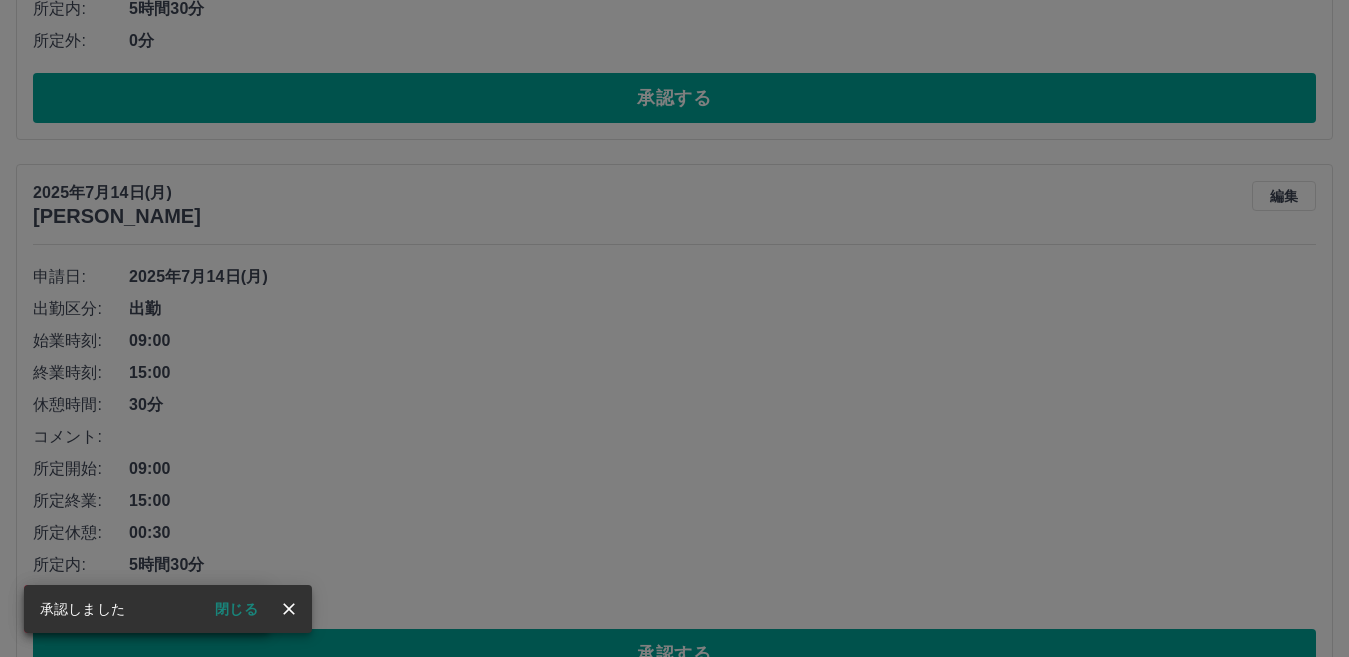 scroll, scrollTop: 172, scrollLeft: 0, axis: vertical 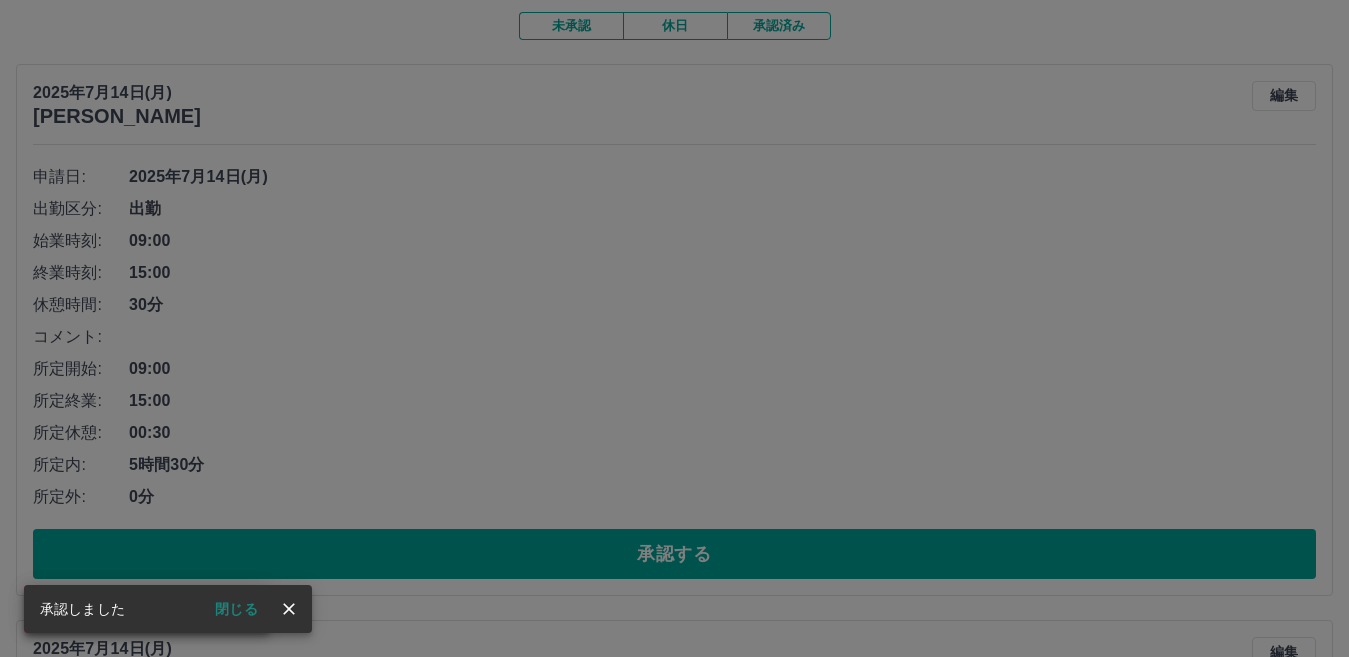 click on "承認権限がありません" at bounding box center [674, 328] 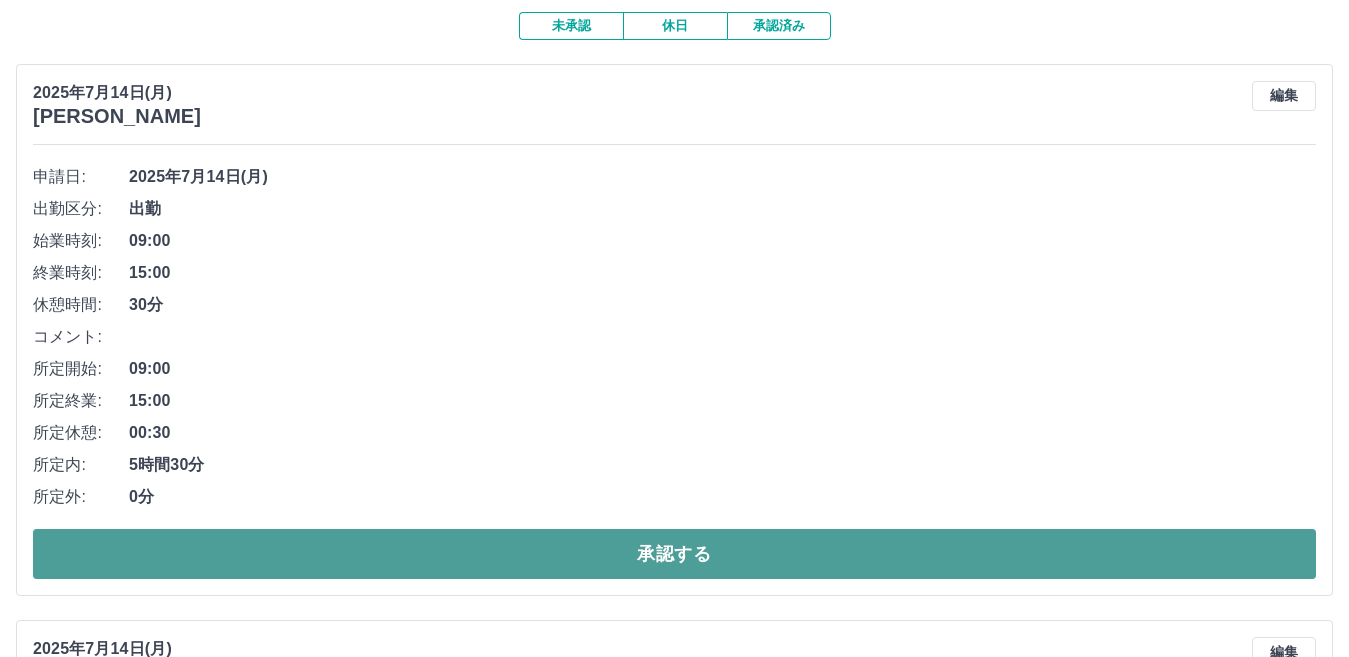 click on "承認する" at bounding box center (674, 554) 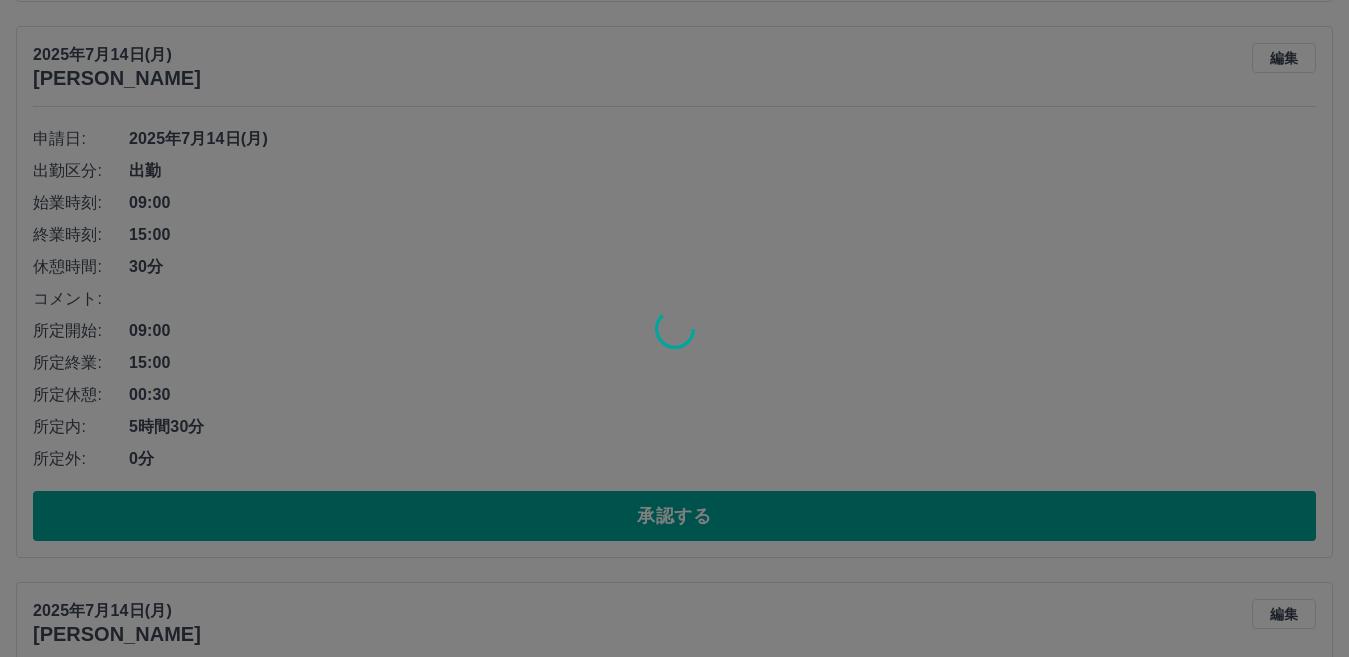 scroll, scrollTop: 772, scrollLeft: 0, axis: vertical 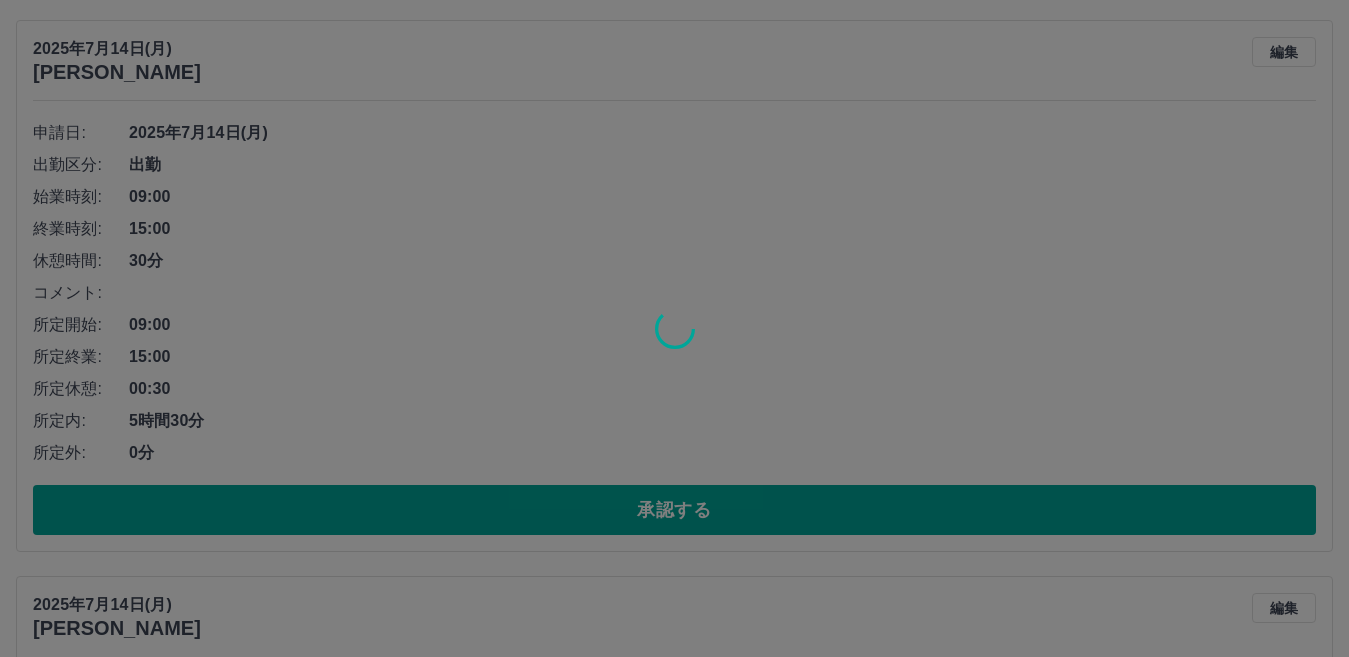 click at bounding box center [674, 328] 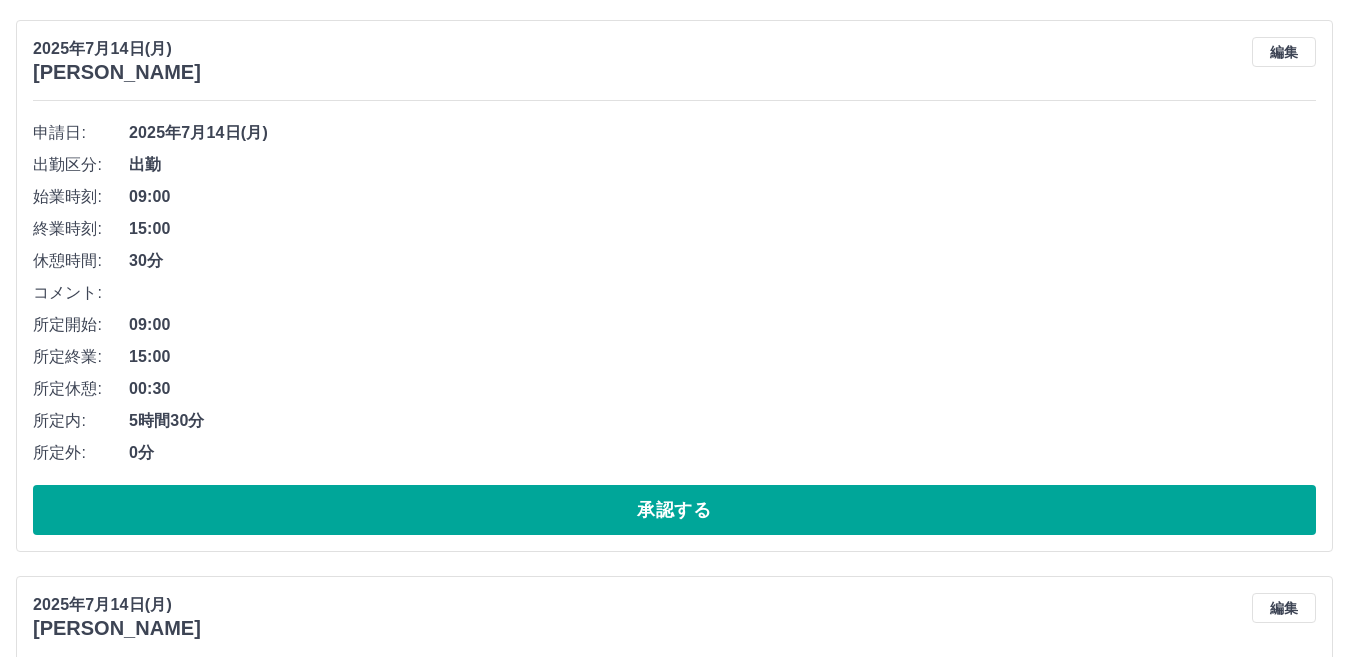click on "承認する" at bounding box center [674, 510] 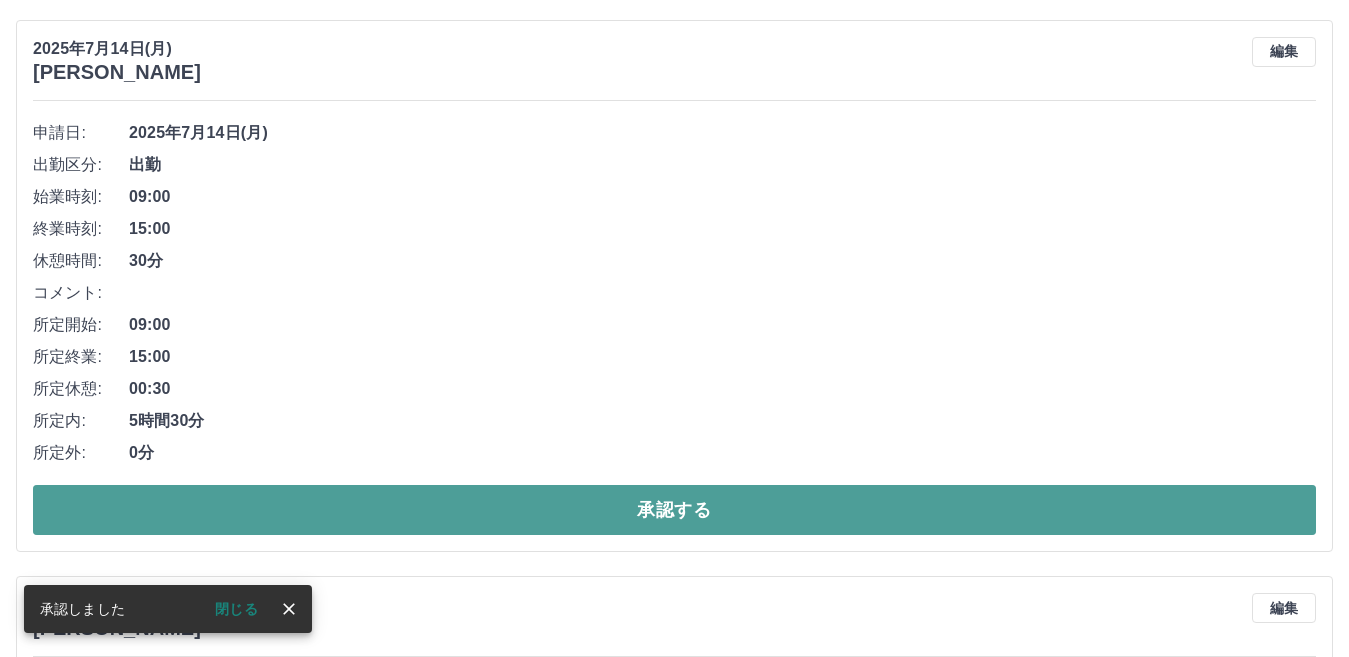 click on "承認する" at bounding box center [674, 510] 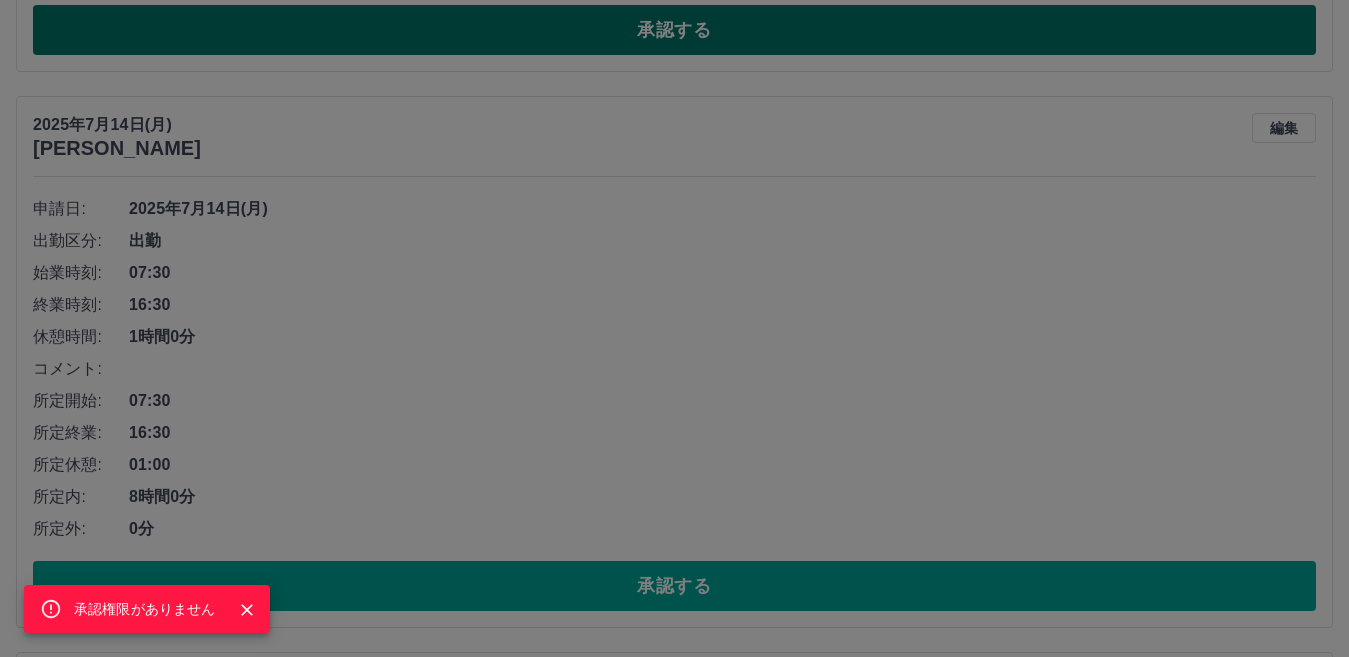 scroll, scrollTop: 816, scrollLeft: 0, axis: vertical 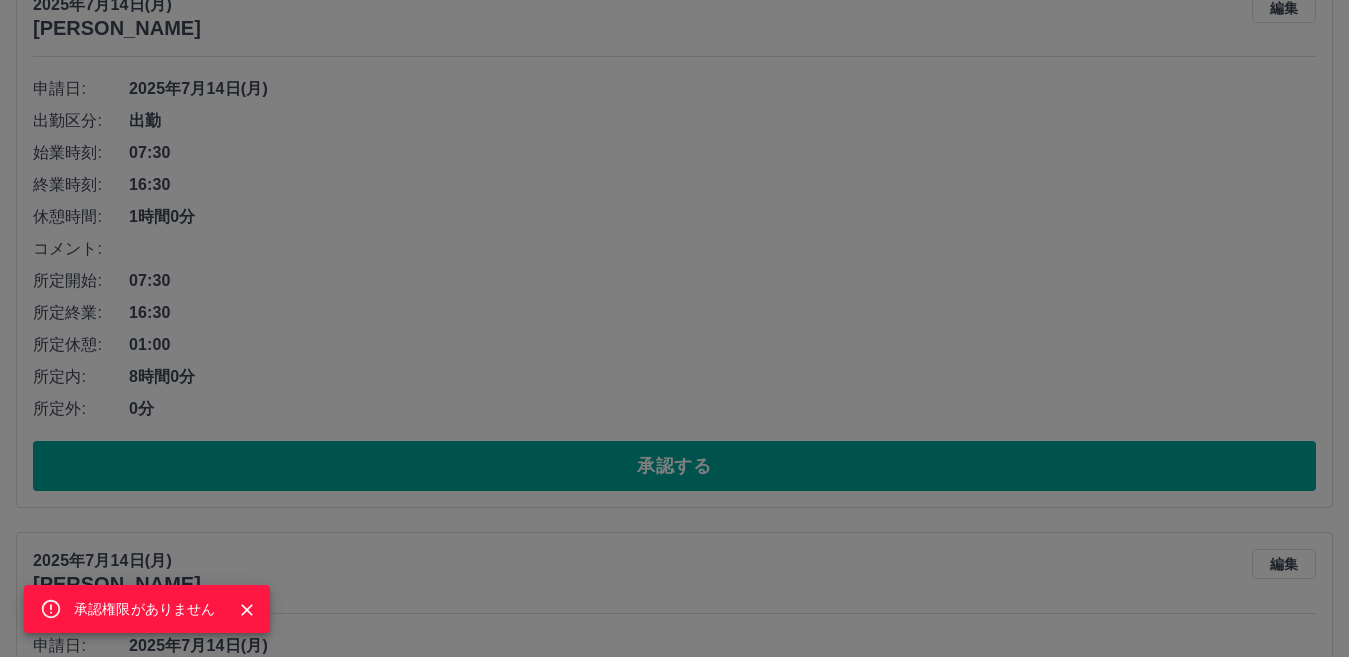 click on "承認権限がありません" at bounding box center [674, 328] 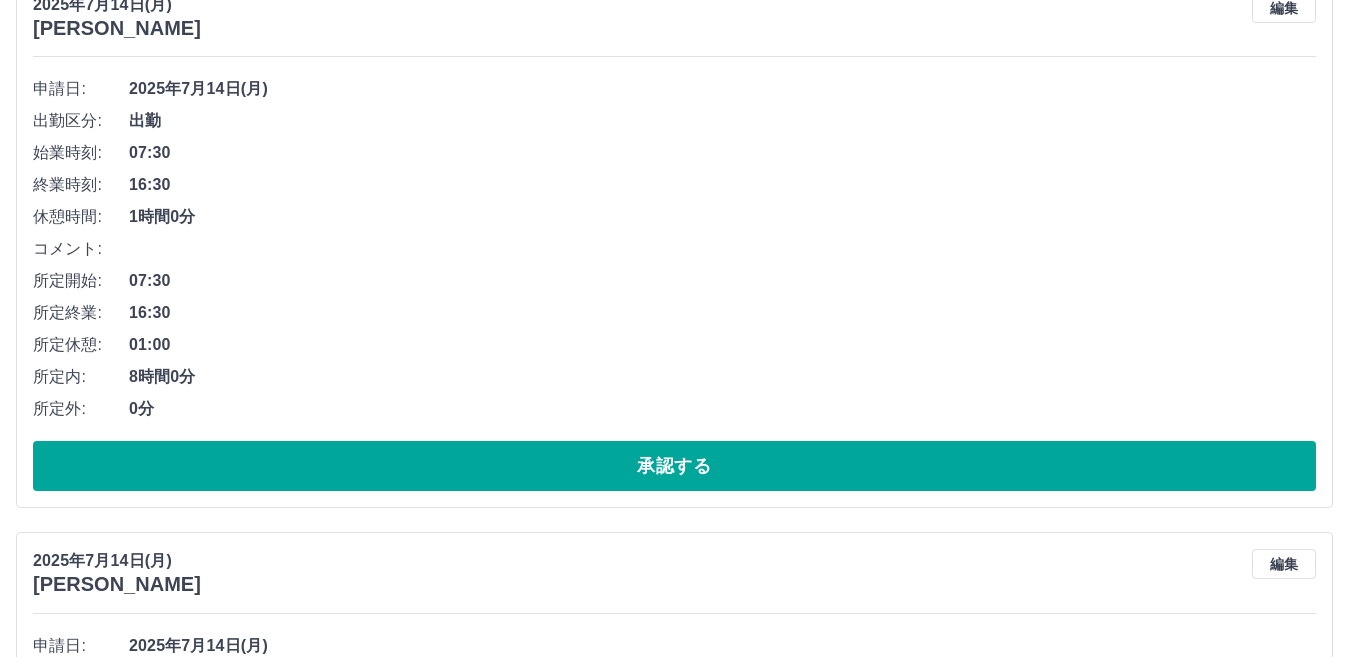 click on "SDH勤怠 [PERSON_NAME] 承認権限がありません 勤怠報告の承認 [DATE] **** 7月 * 未承認 休日 承認済み [DATE] [PERSON_NAME] 編集 申請日: [DATE] 出勤区分: 出勤 始業時刻: 09:00 終業時刻: 15:00 休憩時間: 30分 コメント: 所定開始: 09:00 所定終業: 15:00 所定休憩: 00:30 所定内: 5時間30分 所定外: 0分 承認する [DATE] [PERSON_NAME] 編集 申請日: [DATE] 出勤区分: 出勤 始業時刻: 07:30 終業時刻: 16:30 休憩時間: 1時間0分 コメント: 所定開始: 07:30 所定終業: 16:30 所定休憩: 01:00 所定内: 8時間0分 所定外: 0分 承認する [DATE] [PERSON_NAME] 編集 申請日: [DATE] 出勤区分: 出勤 始業時刻: 09:00 終業時刻: 15:00 休憩時間: 30分 コメント: 所定開始: 09:00 所定終業: 15:00 所定休憩: 00:30 所定内: 5時間30分 所定外: 0分 承認する [DATE] 編集" at bounding box center (674, 3117) 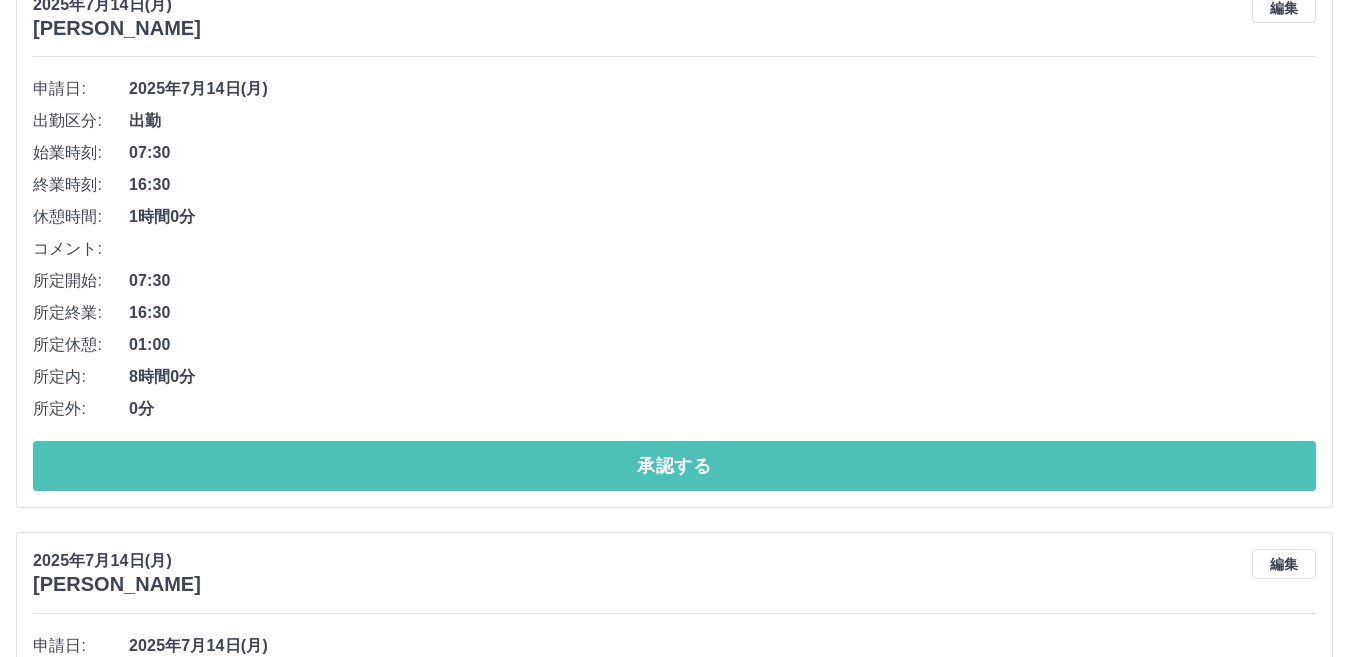 click on "承認する" at bounding box center (674, 466) 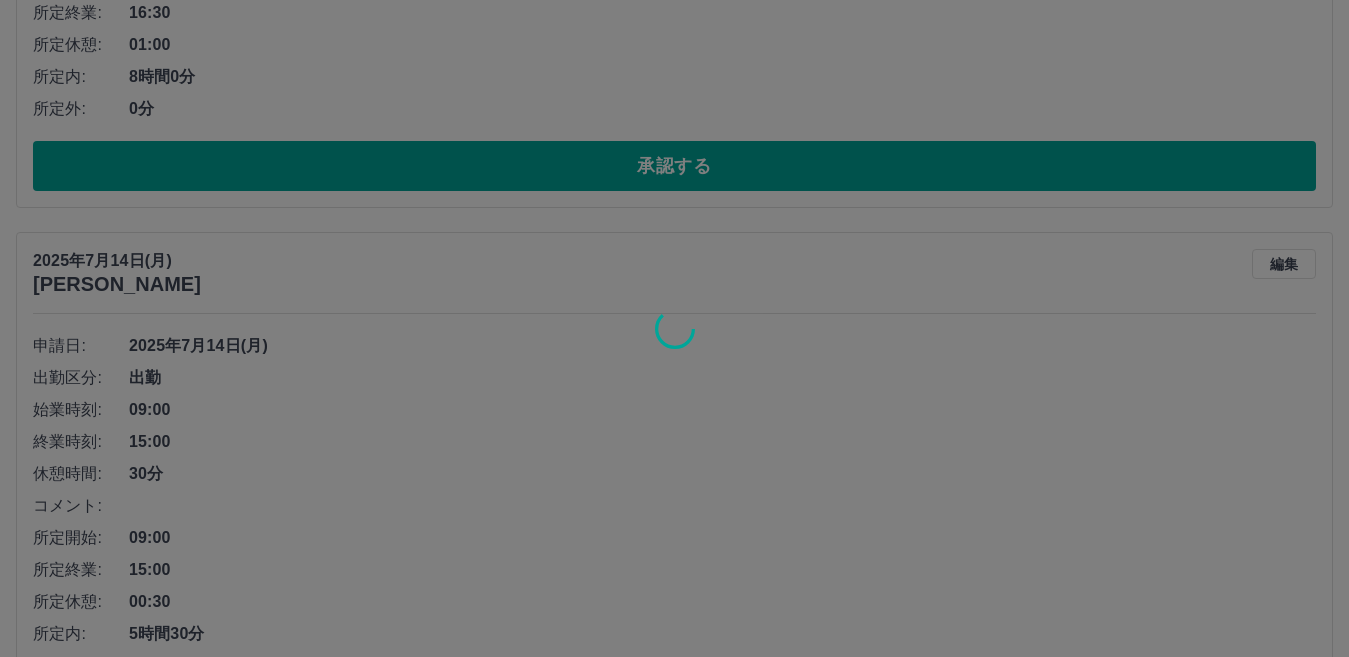 scroll, scrollTop: 1316, scrollLeft: 0, axis: vertical 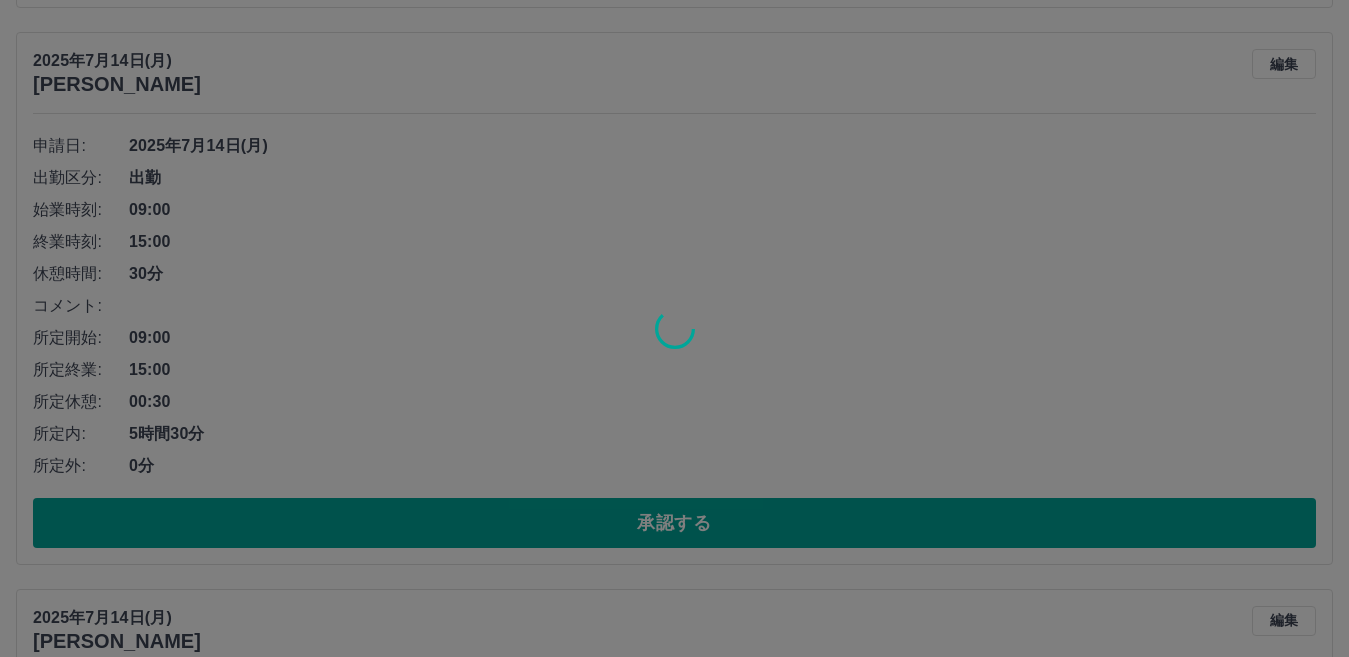 click at bounding box center [674, 328] 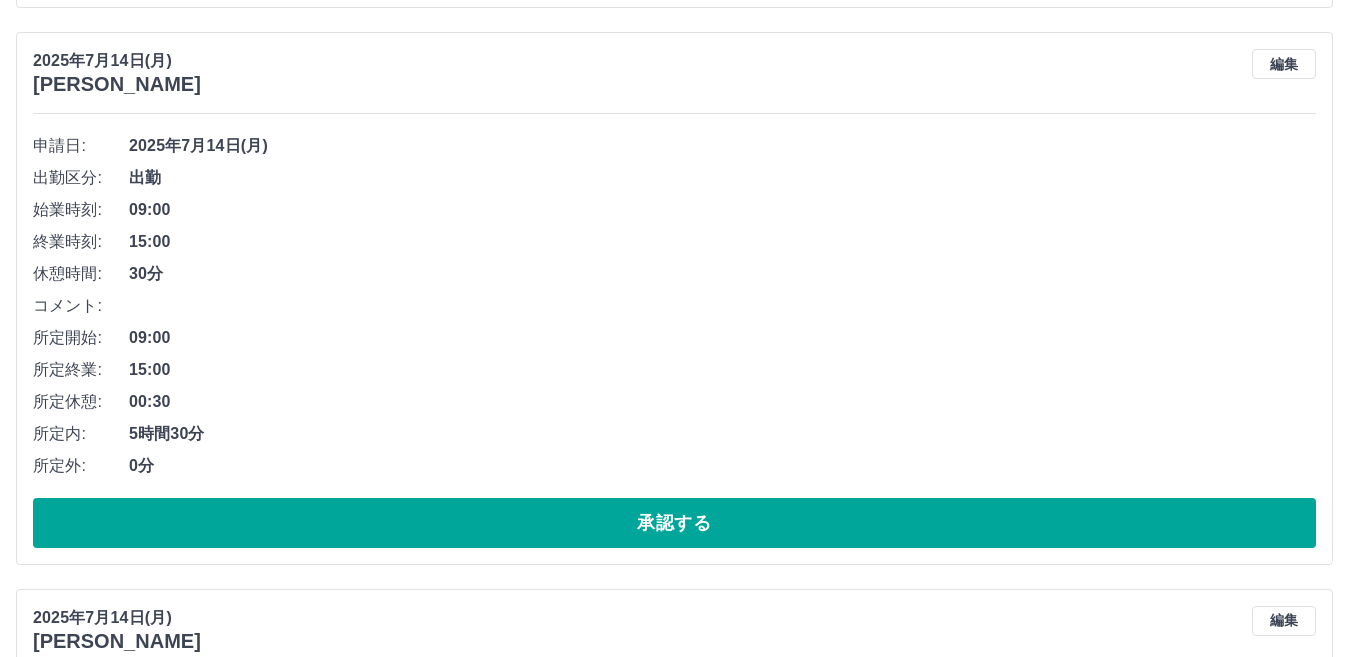 click on "SDH勤怠 [PERSON_NAME] 勤怠報告の承認 [DATE] **** 7月 * 未承認 休日 承認済み [DATE] [PERSON_NAME] 編集 申請日: [DATE] 出勤区分: 出勤 始業時刻: 09:00 終業時刻: 15:00 休憩時間: 30分 コメント: 所定開始: 09:00 所定終業: 15:00 所定休憩: 00:30 所定内: 5時間30分 所定外: 0分 承認する [DATE] [PERSON_NAME] 編集 申請日: [DATE] 出勤区分: 出勤 始業時刻: 07:30 終業時刻: 16:30 休憩時間: 1時間0分 コメント: 所定開始: 07:30 所定終業: 16:30 所定休憩: 01:00 所定内: 8時間0分 所定外: 0分 承認する [DATE] [PERSON_NAME] 編集 申請日: [DATE] 出勤区分: 出勤 始業時刻: 09:00 終業時刻: 15:00 休憩時間: 30分 コメント: 所定開始: 09:00 所定終業: 15:00 所定休憩: 00:30 所定内: 5時間30分 所定外: 0分 承認する [DATE] [PERSON_NAME] 編集 申請日: 出勤" at bounding box center [674, 2617] 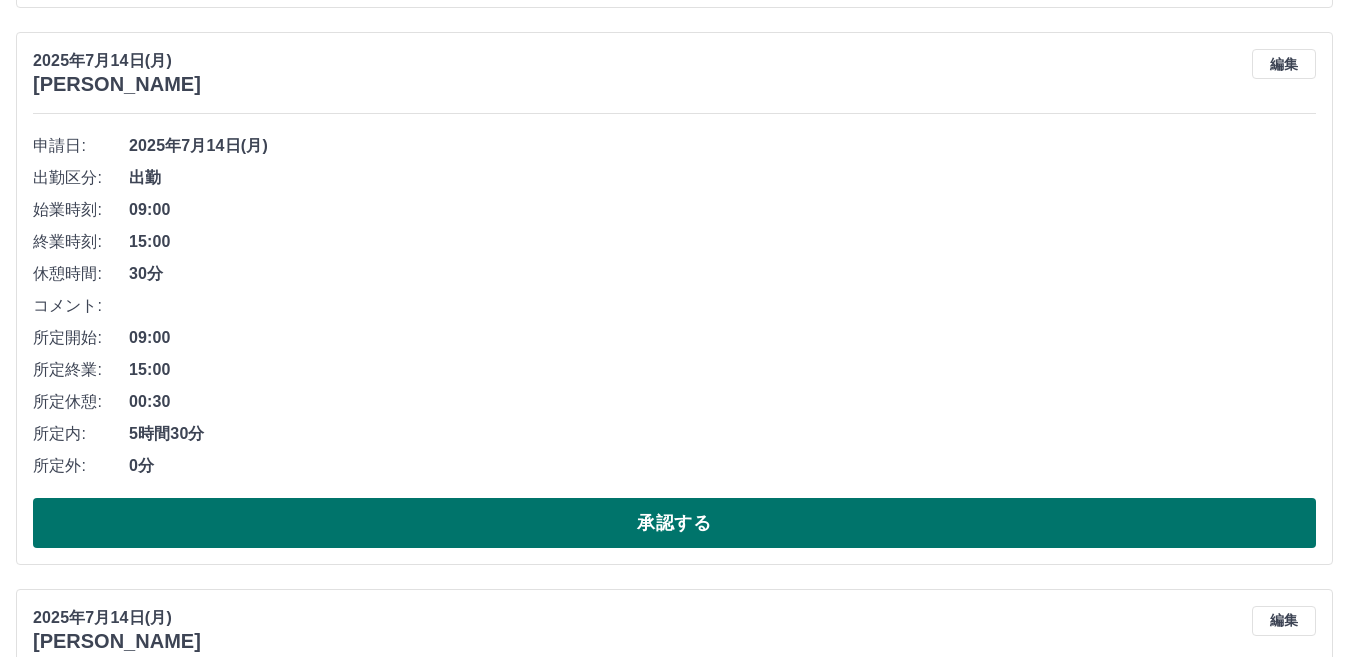 click on "承認する" at bounding box center (674, 523) 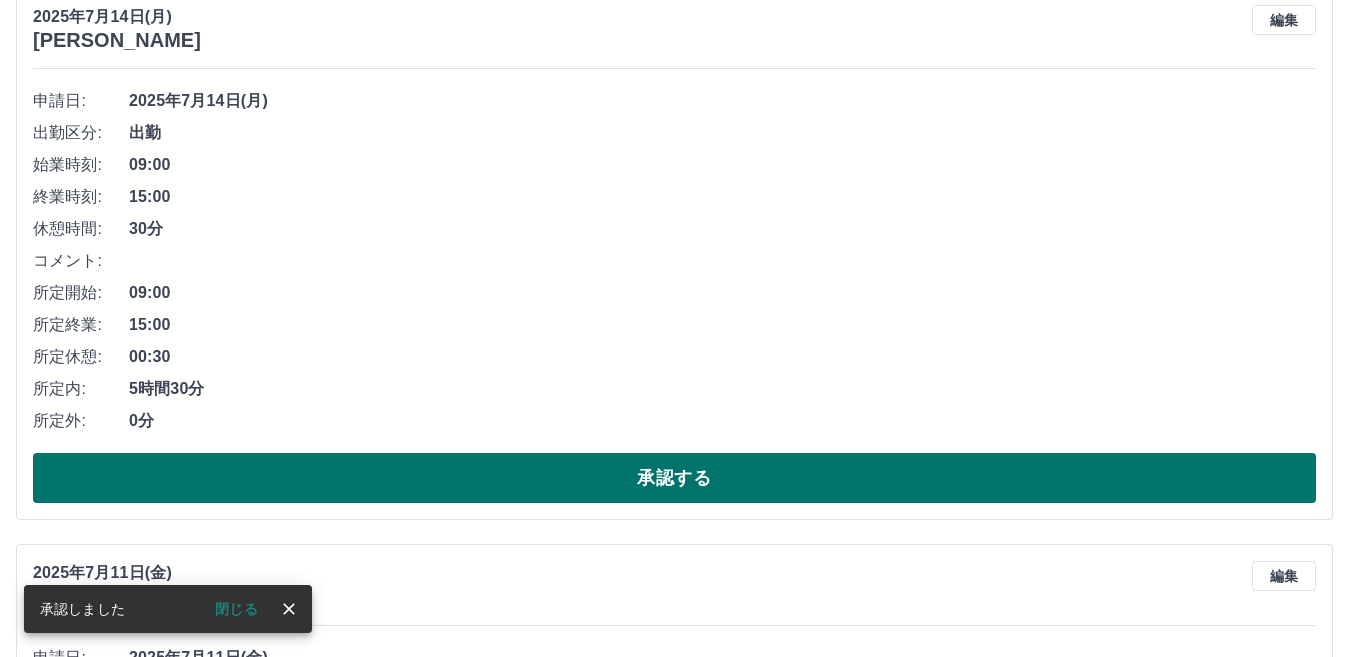 scroll, scrollTop: 248, scrollLeft: 0, axis: vertical 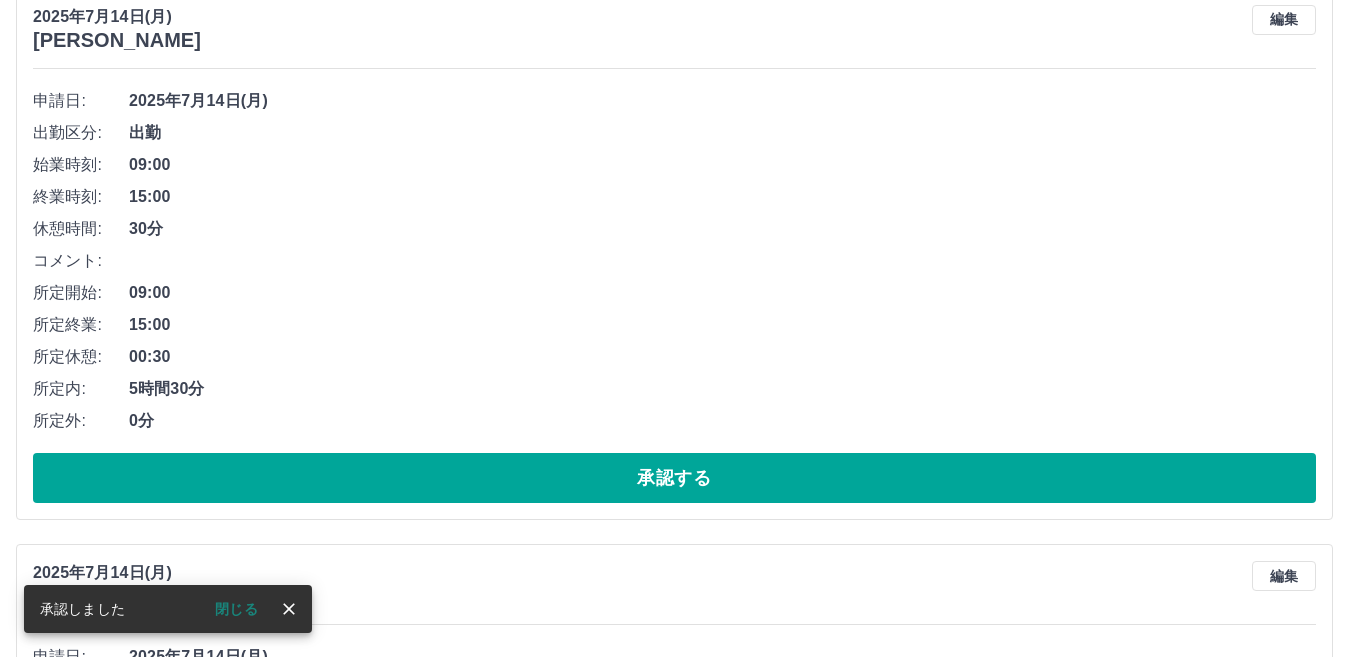 click on "承認する" at bounding box center [674, 1034] 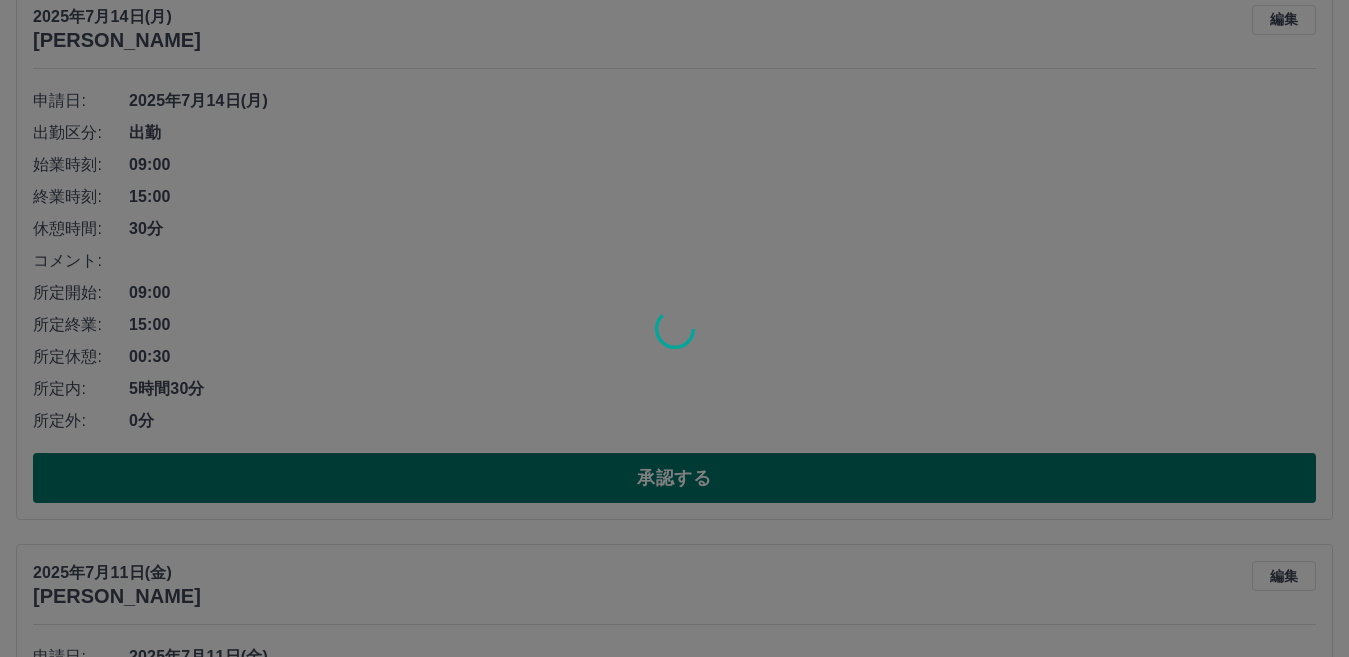 click at bounding box center [674, 328] 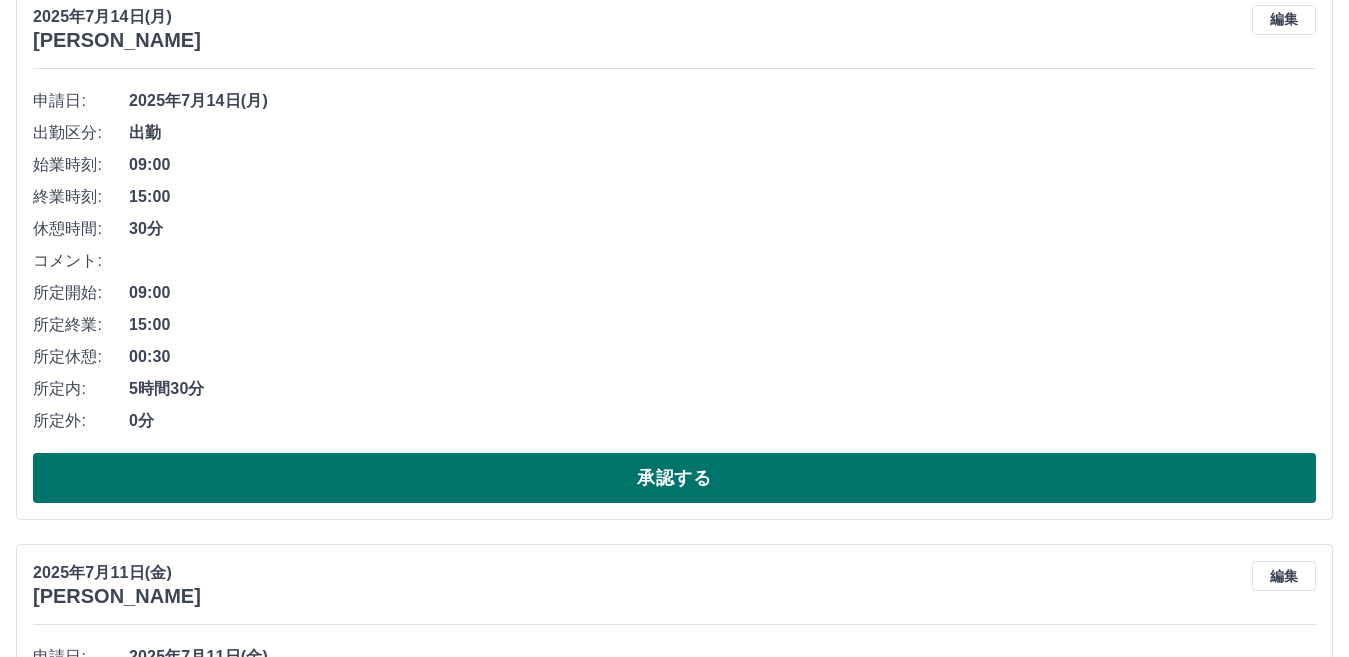 click on "承認する" at bounding box center (674, 478) 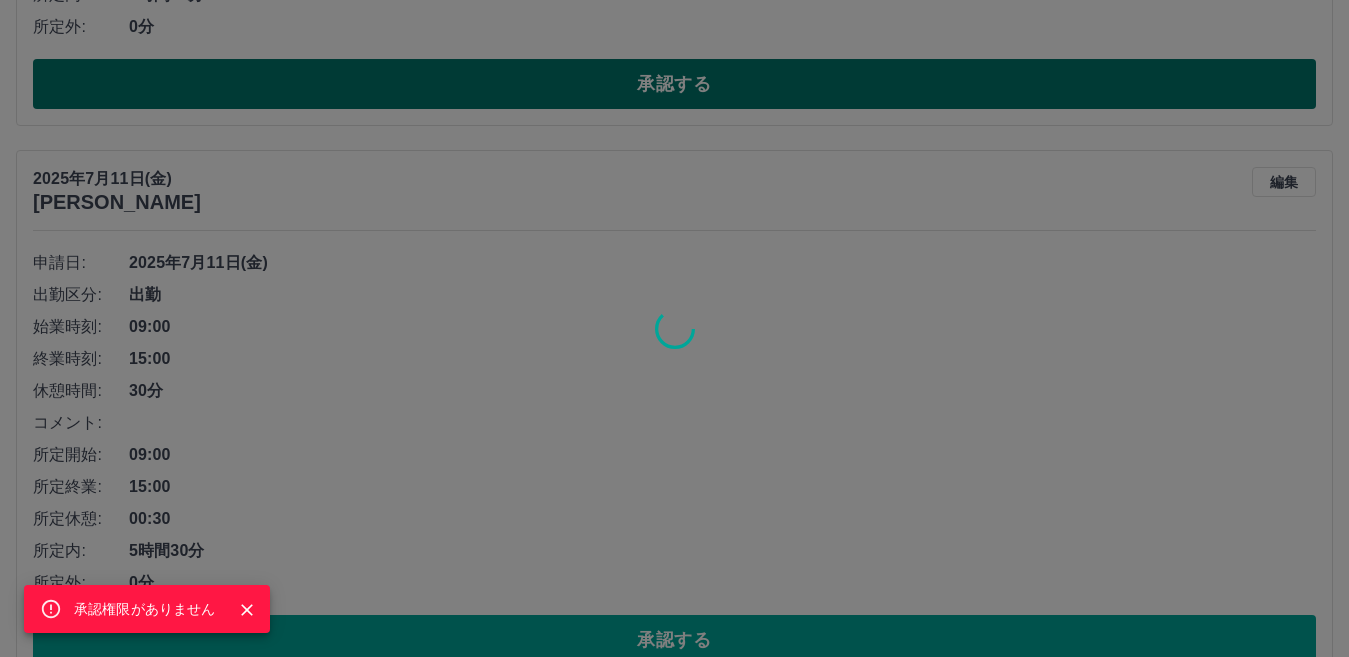 scroll, scrollTop: 748, scrollLeft: 0, axis: vertical 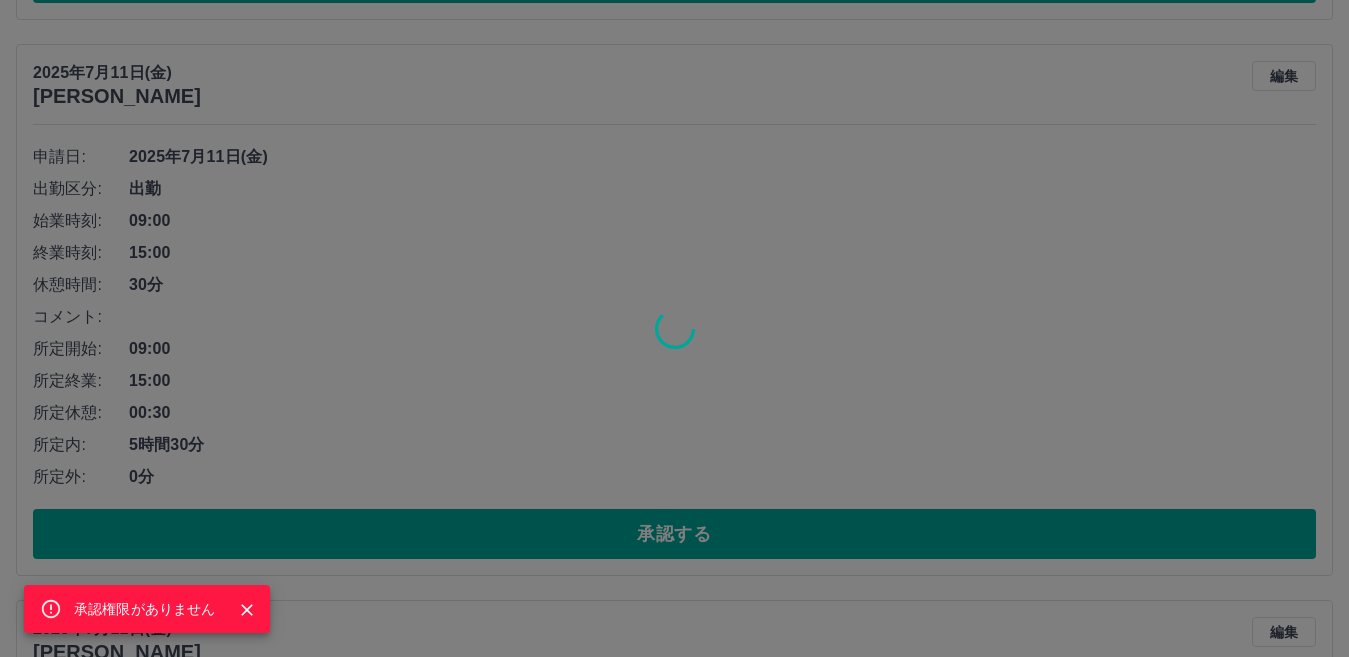 click on "承認権限がありません" at bounding box center [674, 328] 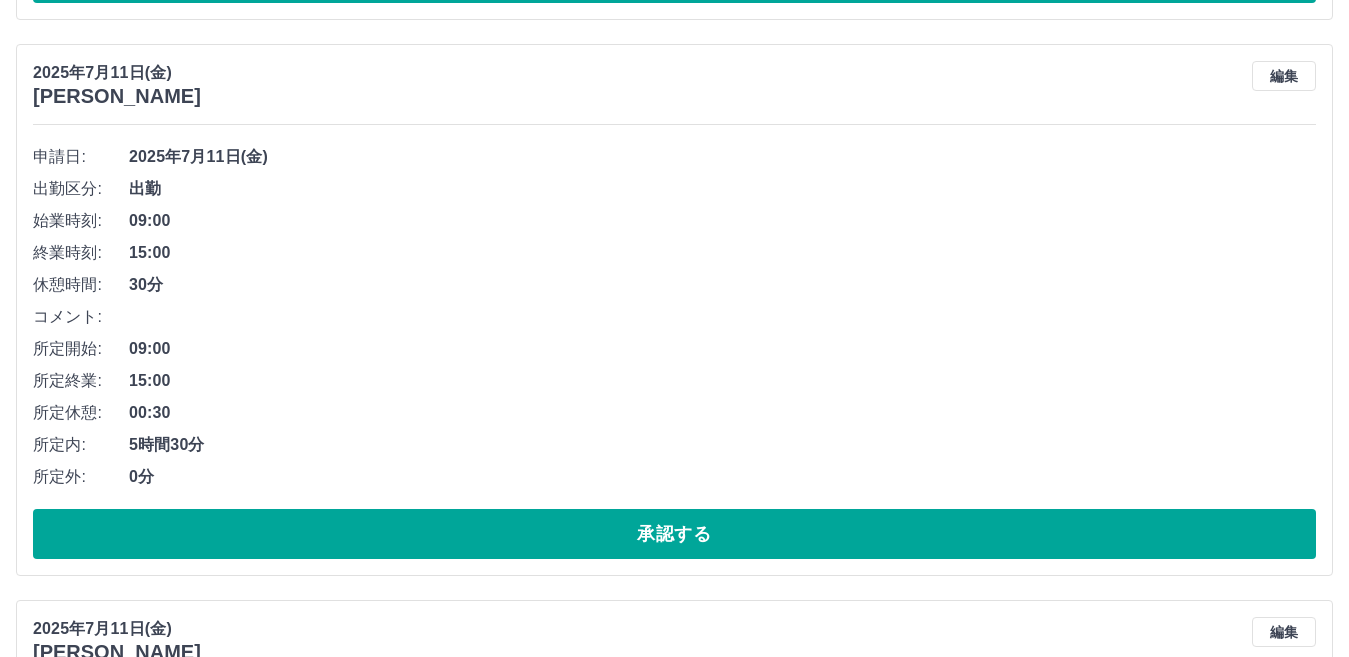 click on "承認する" at bounding box center [674, 534] 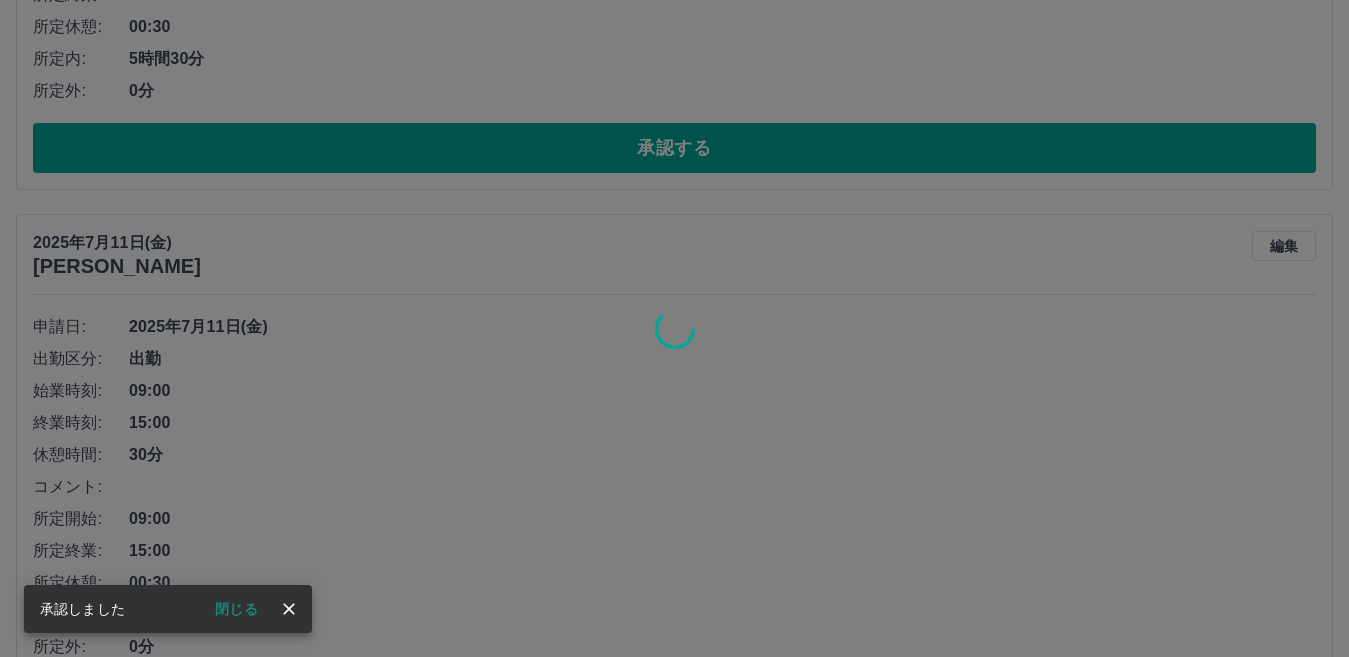 scroll, scrollTop: 692, scrollLeft: 0, axis: vertical 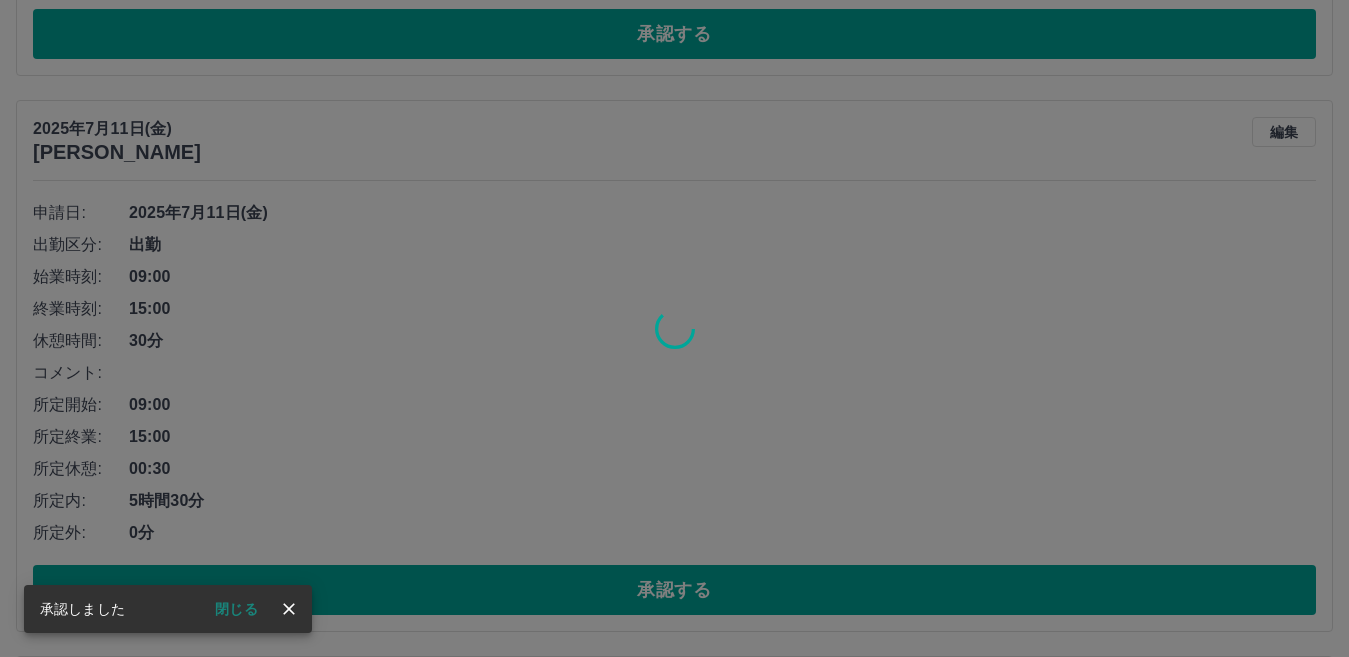 click at bounding box center [674, 328] 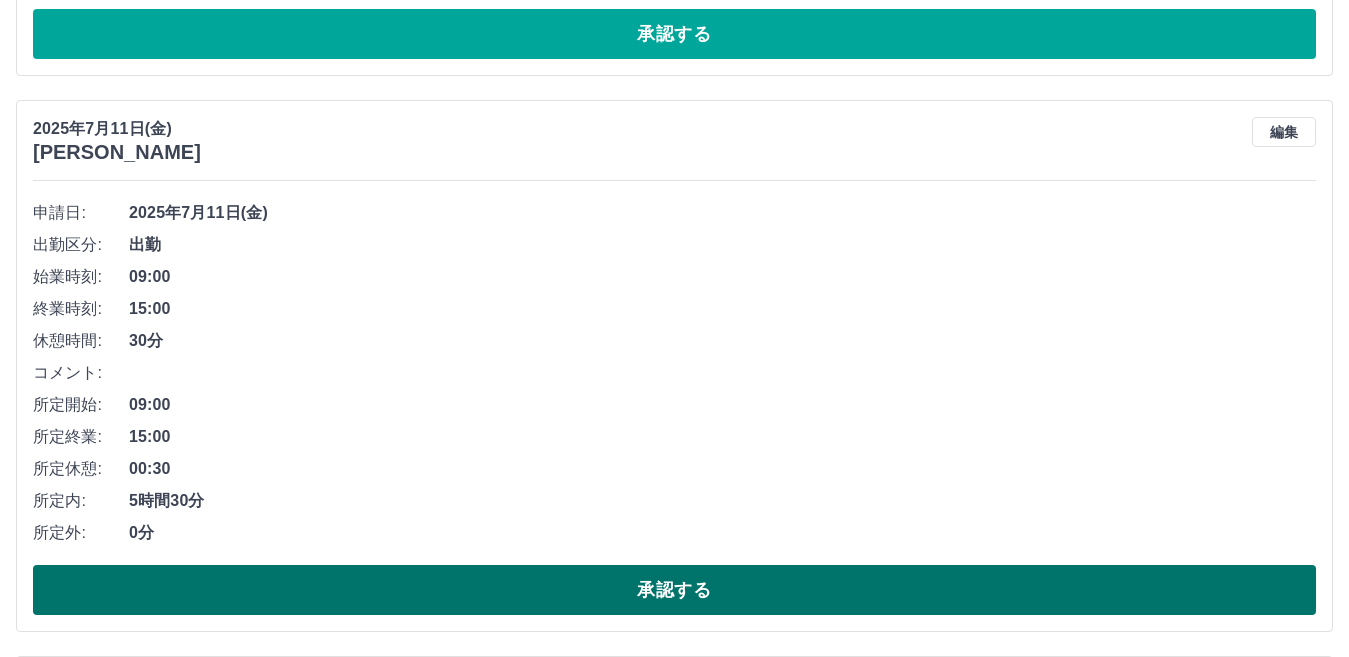 click on "承認する" at bounding box center (674, 590) 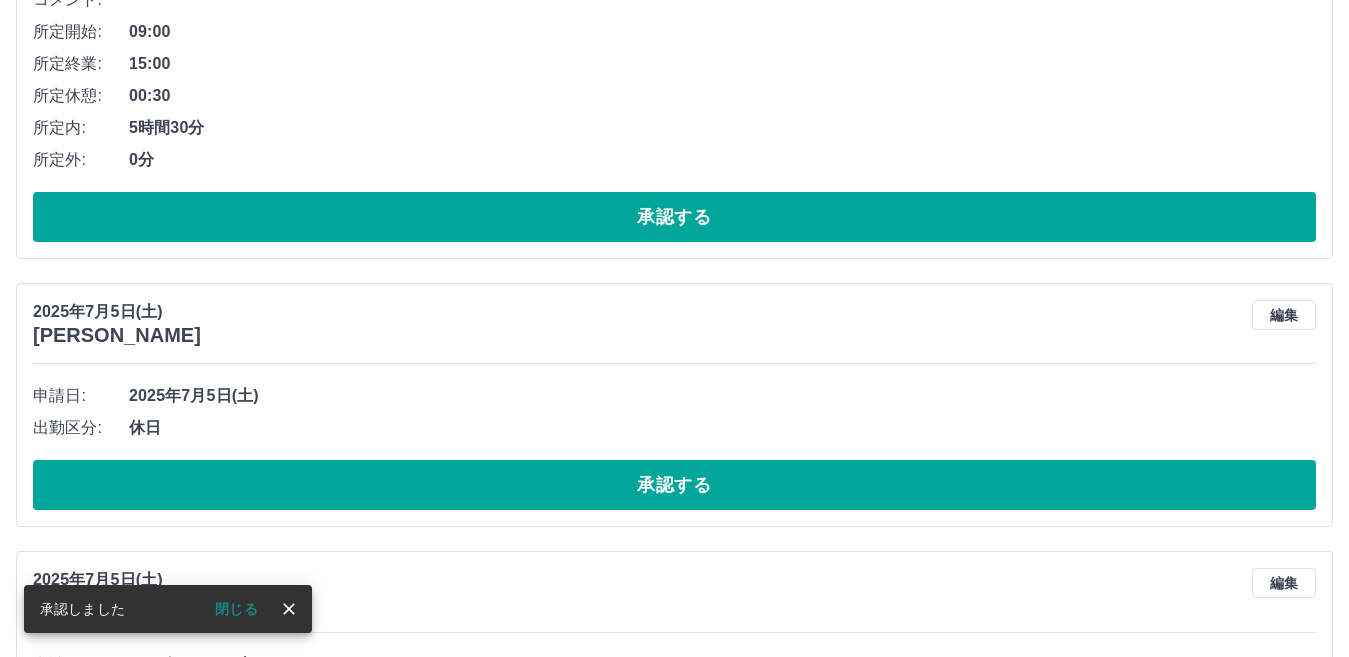 scroll, scrollTop: 536, scrollLeft: 0, axis: vertical 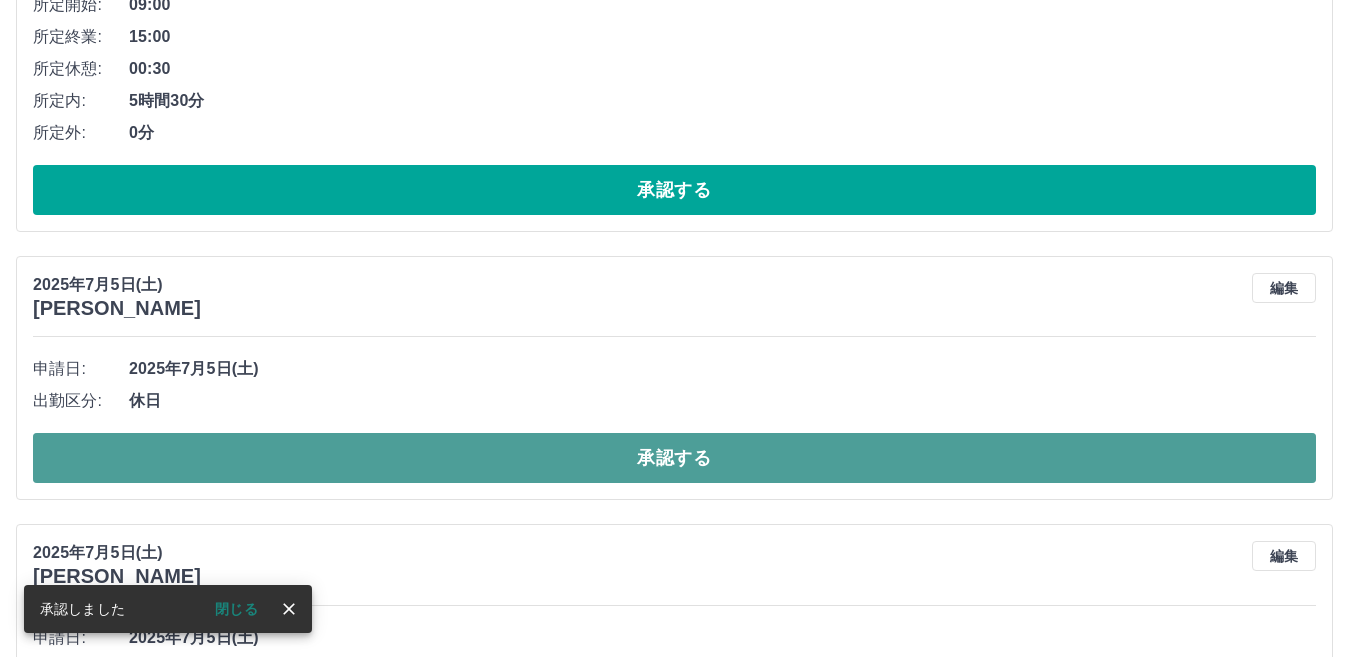 click on "承認する" at bounding box center [674, 458] 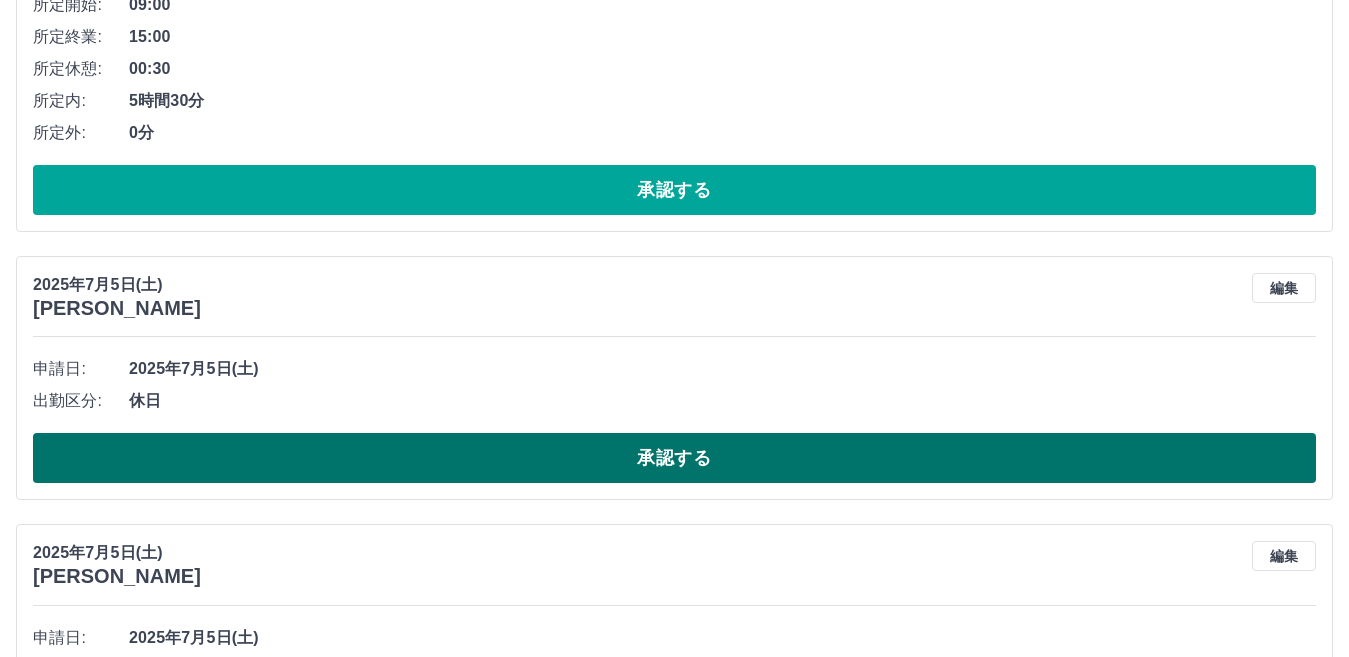 click on "承認する" at bounding box center (674, 458) 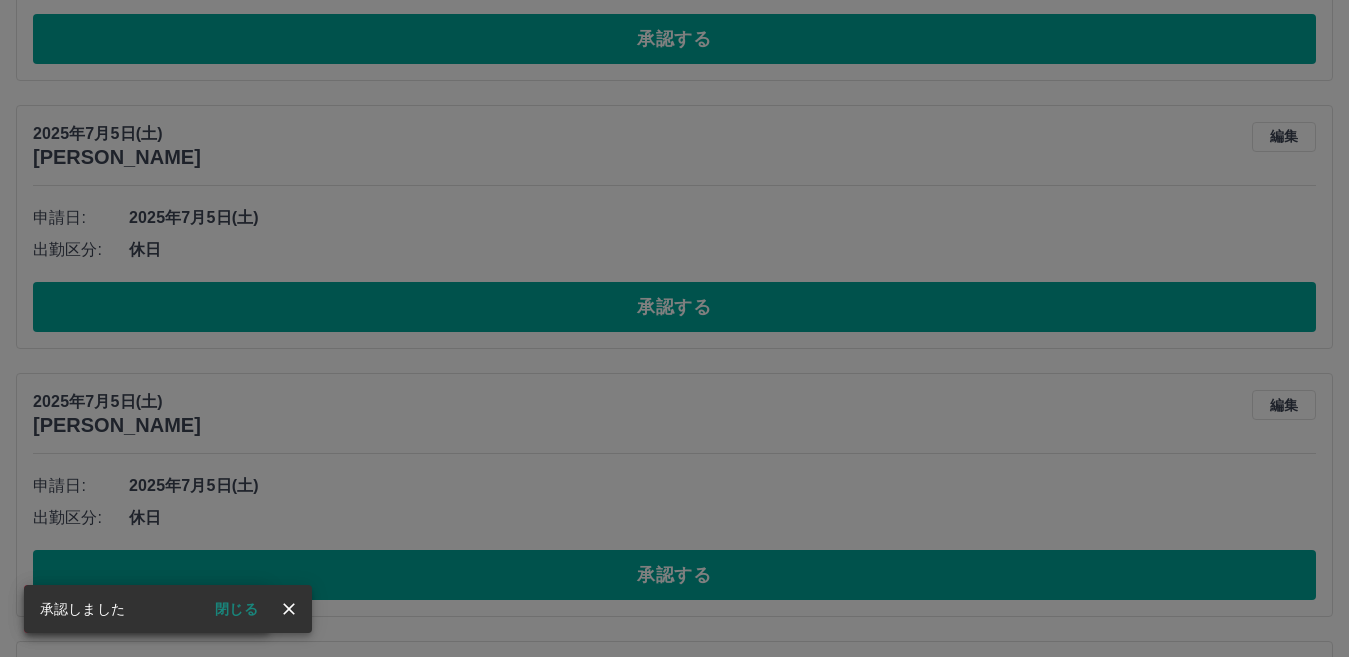 scroll, scrollTop: 380, scrollLeft: 0, axis: vertical 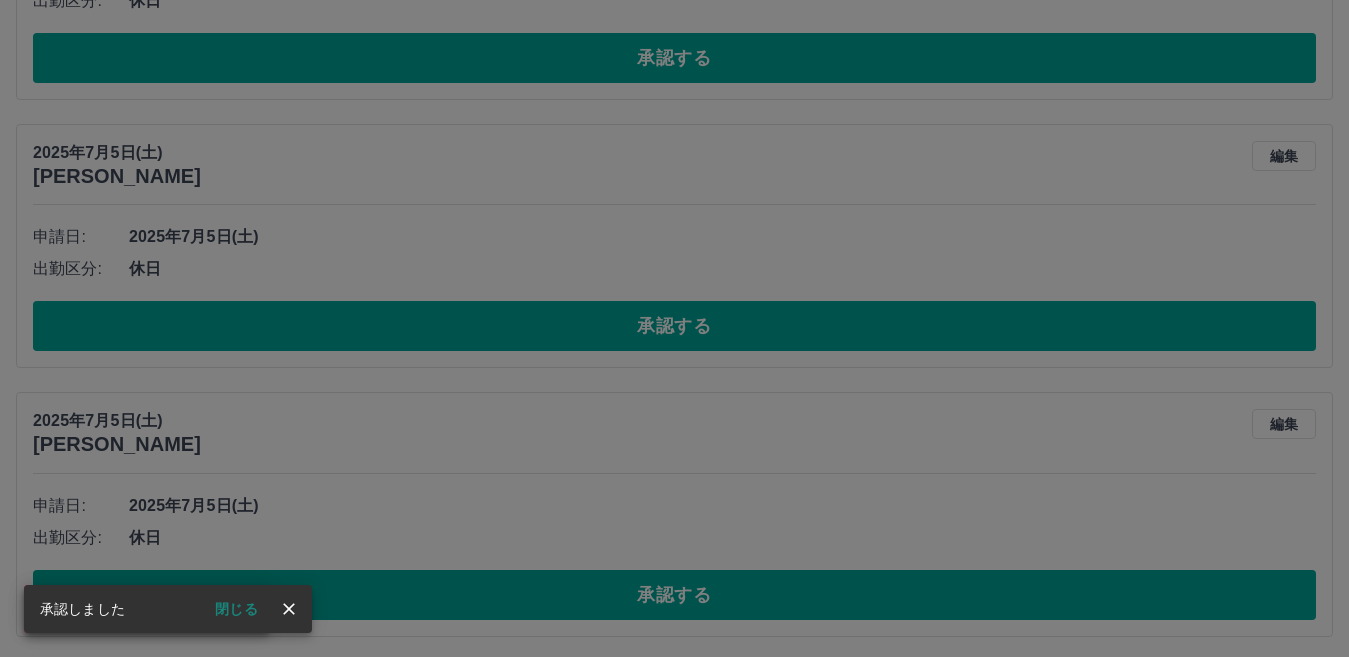 click on "承認権限がありません" at bounding box center [674, 328] 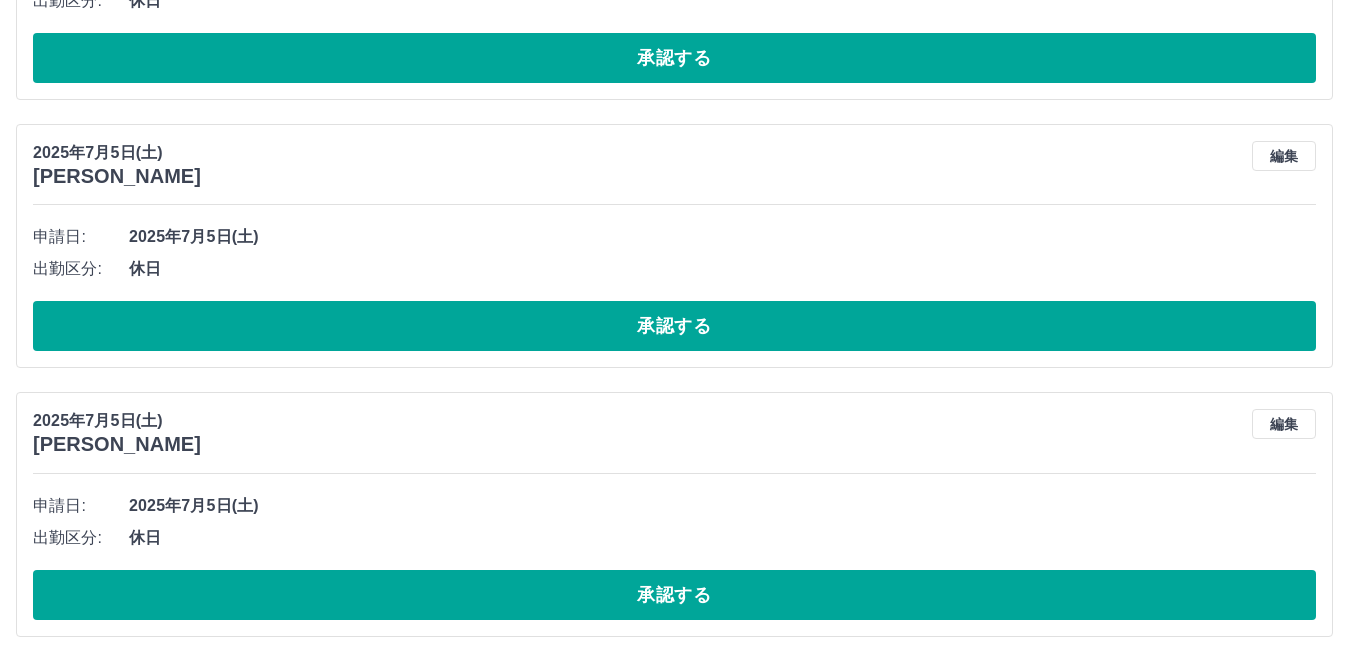 click on "承認する" at bounding box center [674, 326] 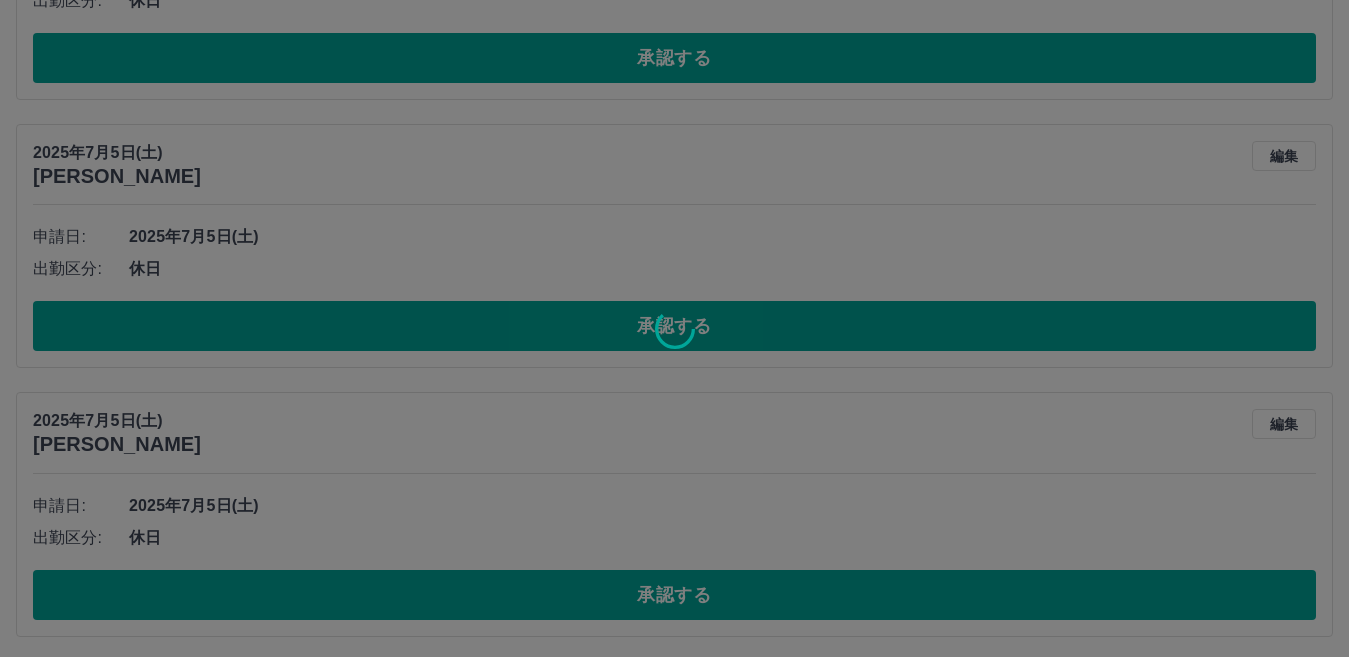click at bounding box center (674, 328) 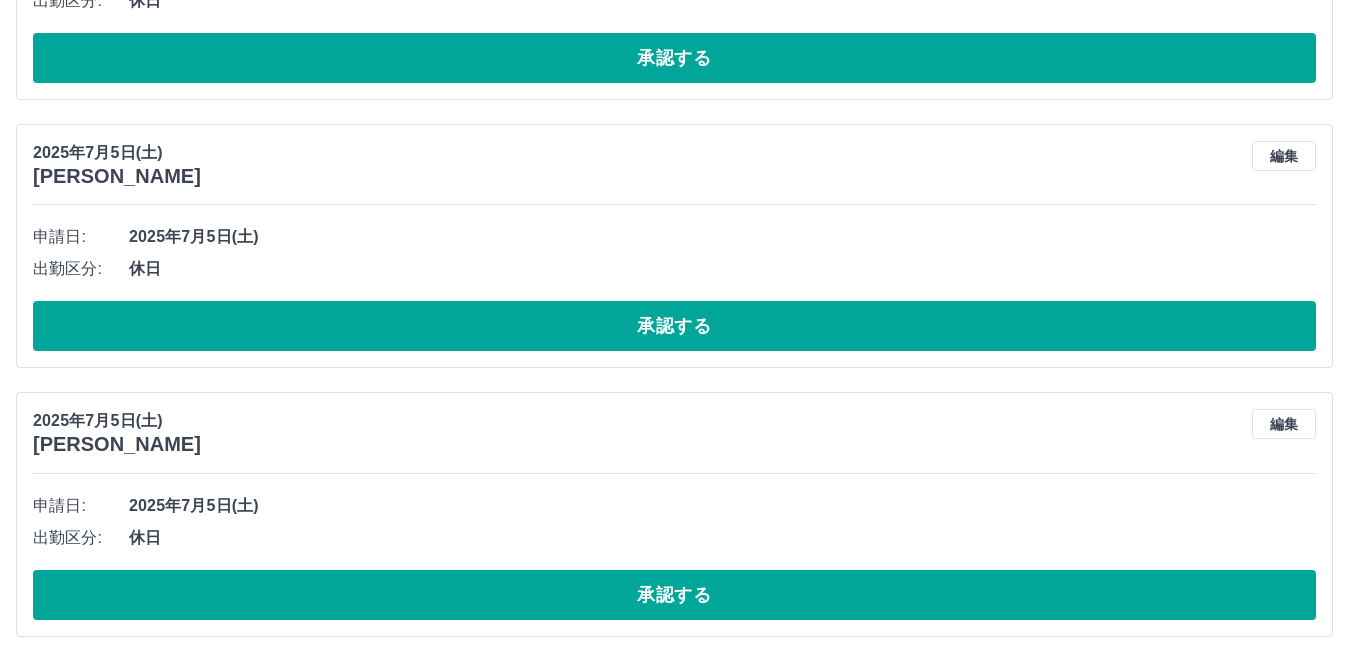 click on "承認する" at bounding box center (674, 595) 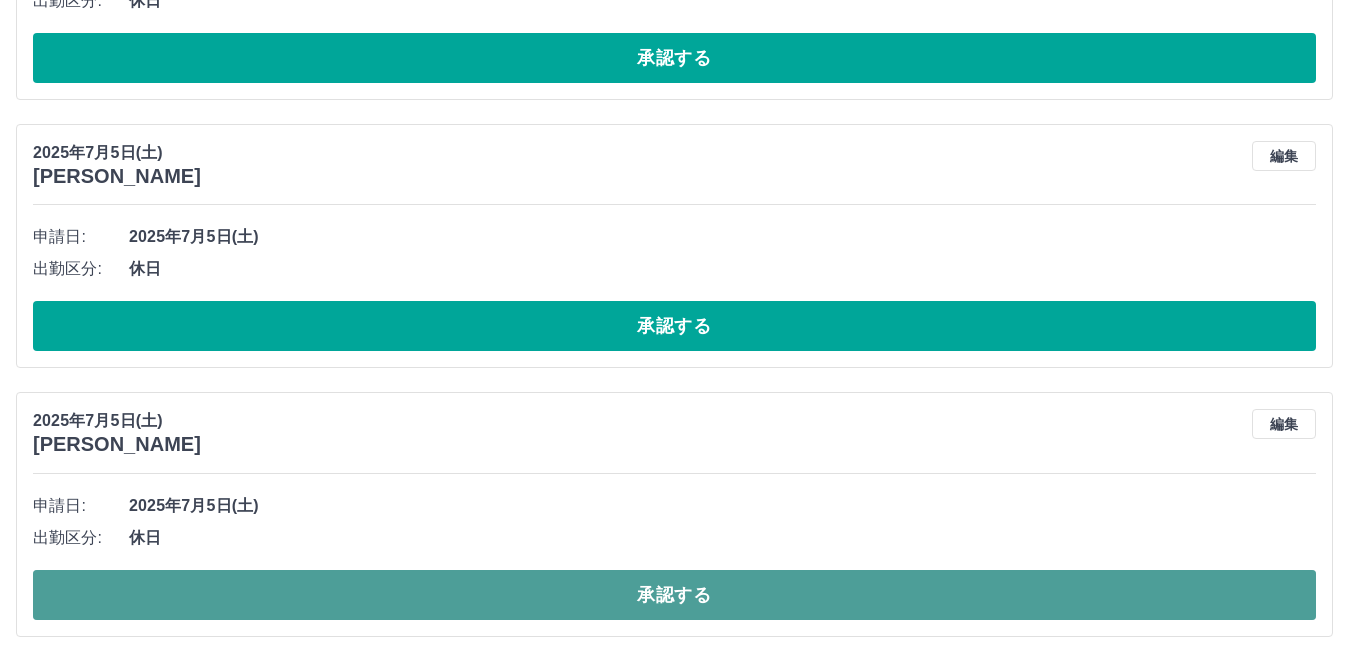 click on "承認する" at bounding box center (674, 595) 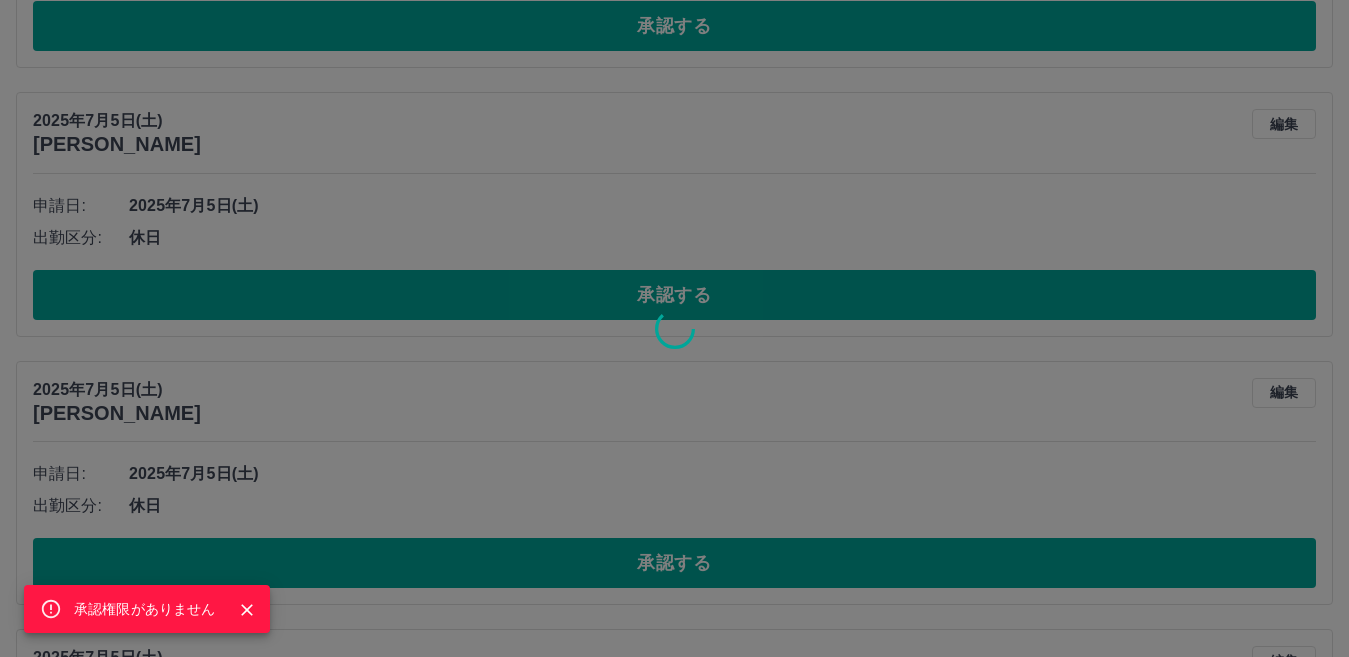 scroll, scrollTop: 144, scrollLeft: 0, axis: vertical 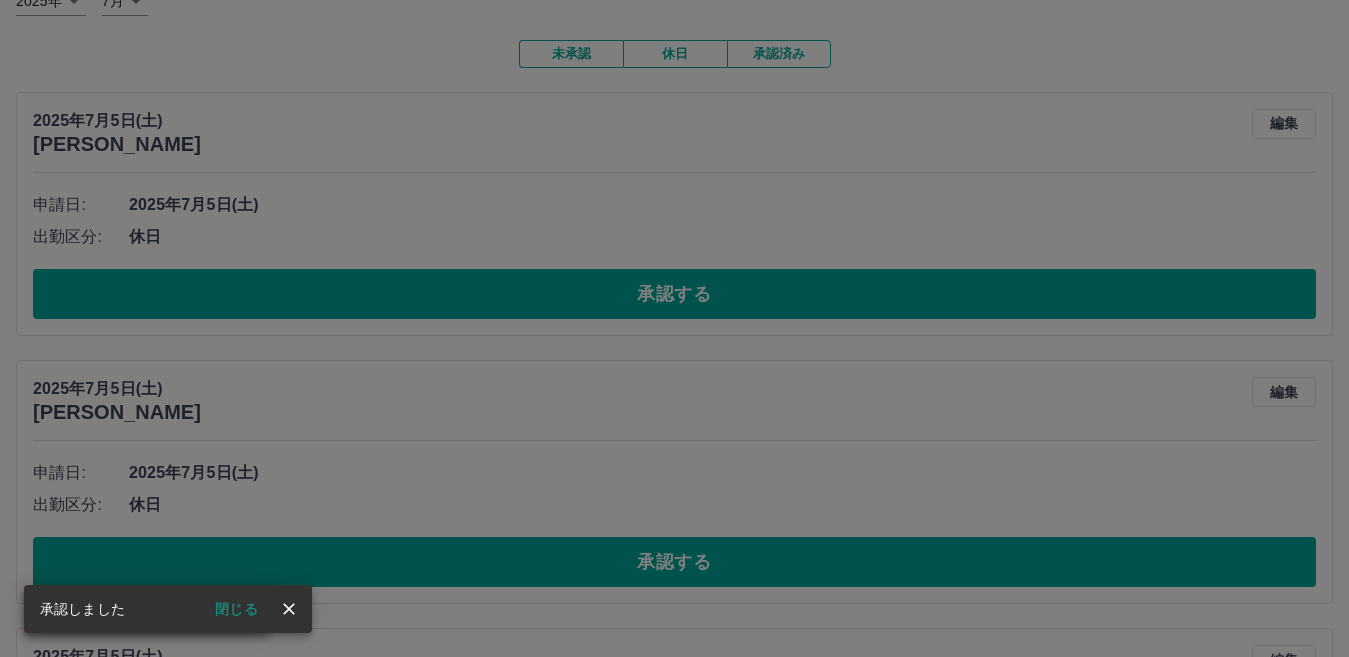 click on "承認権限がありません" at bounding box center (674, 328) 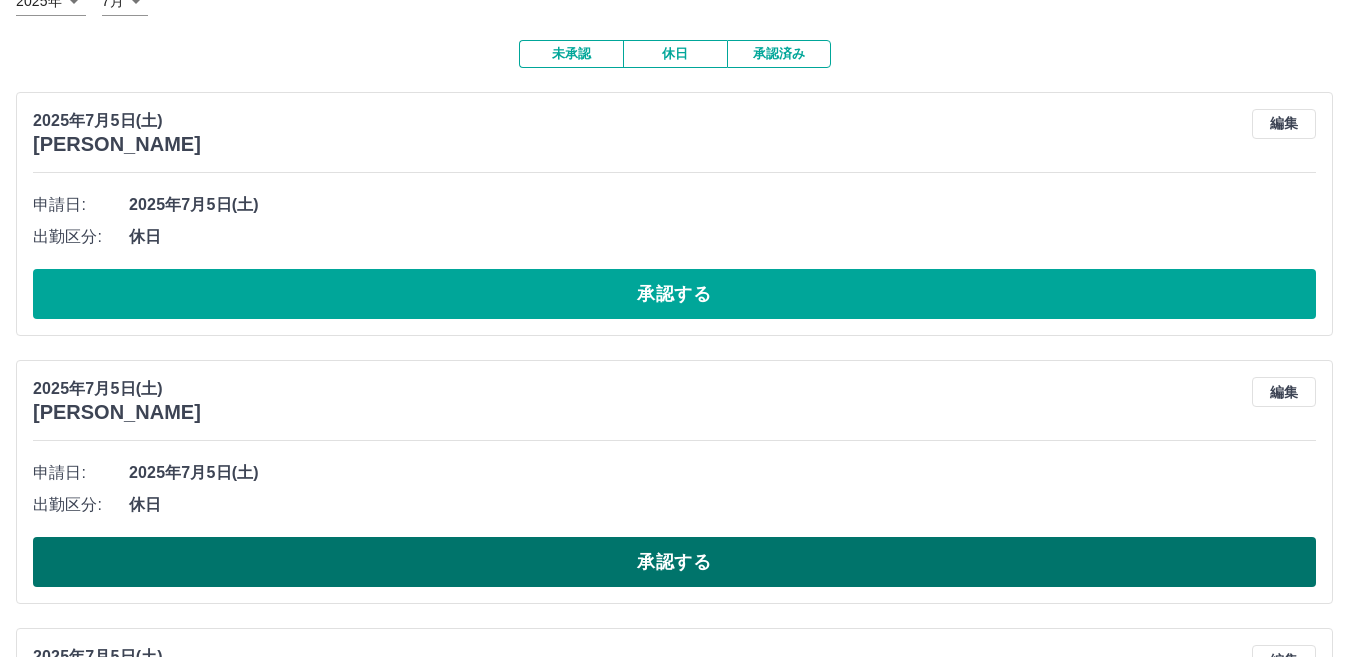 click on "承認する" at bounding box center [674, 562] 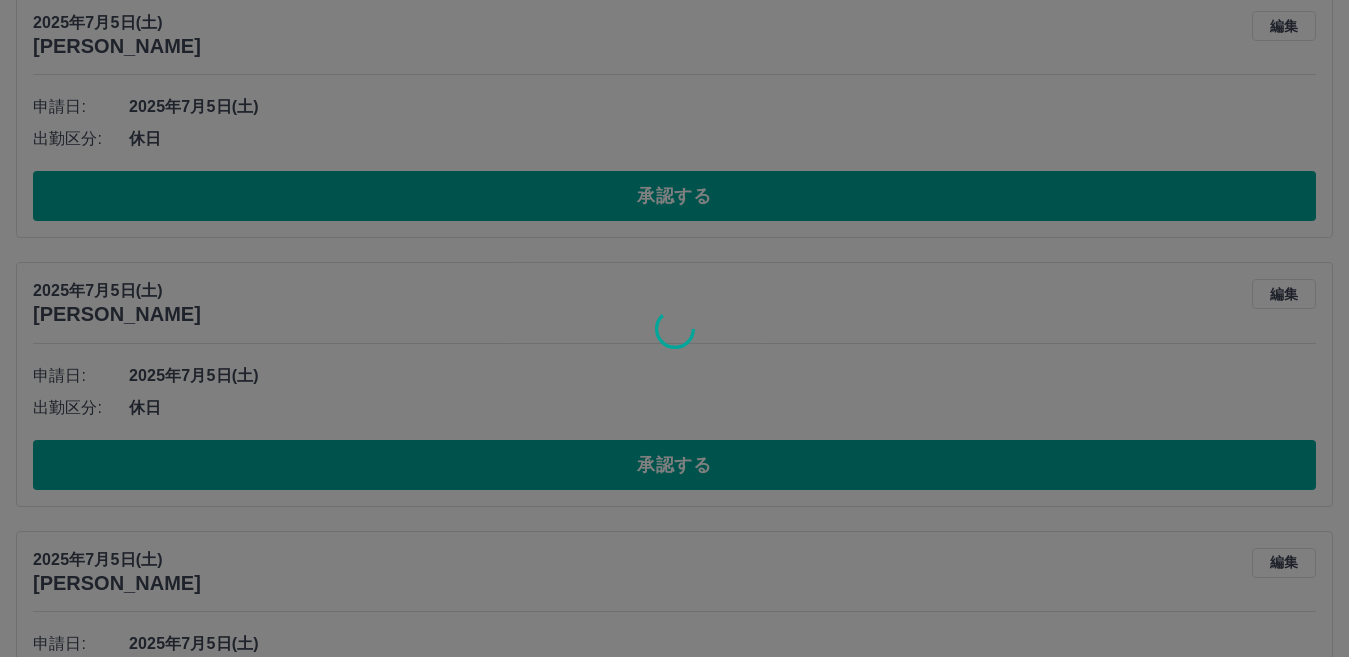 scroll, scrollTop: 544, scrollLeft: 0, axis: vertical 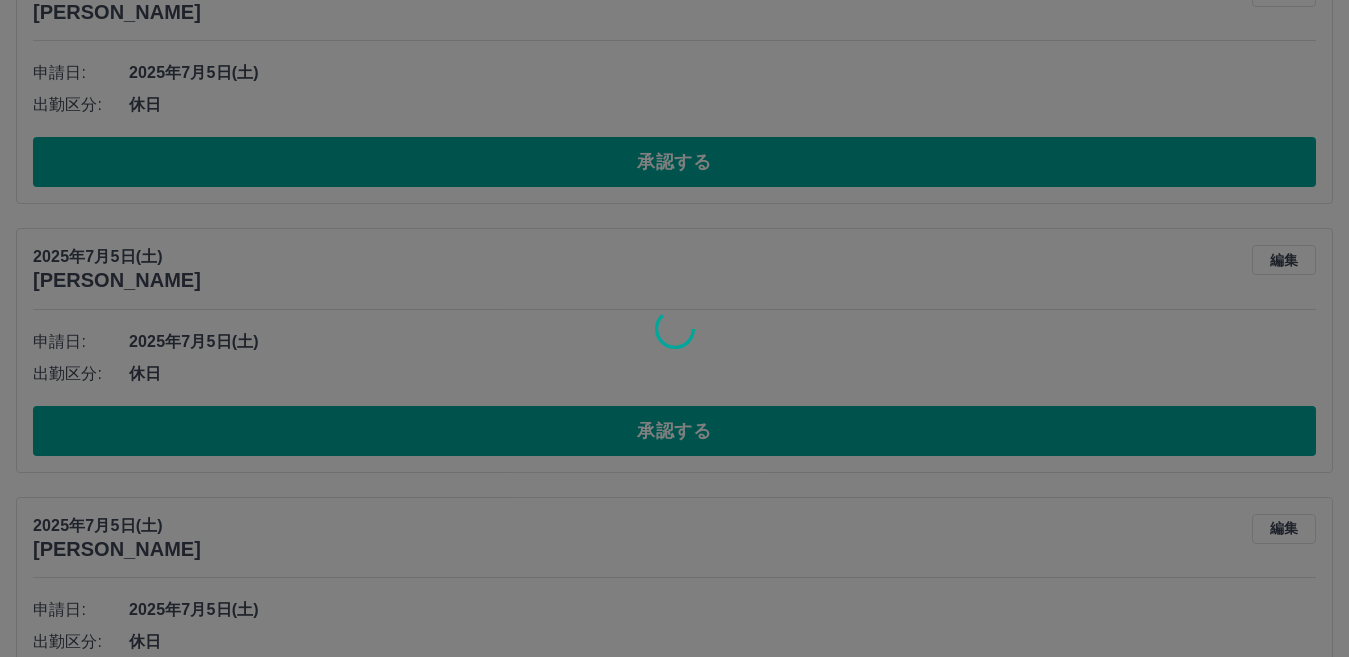 click at bounding box center [674, 328] 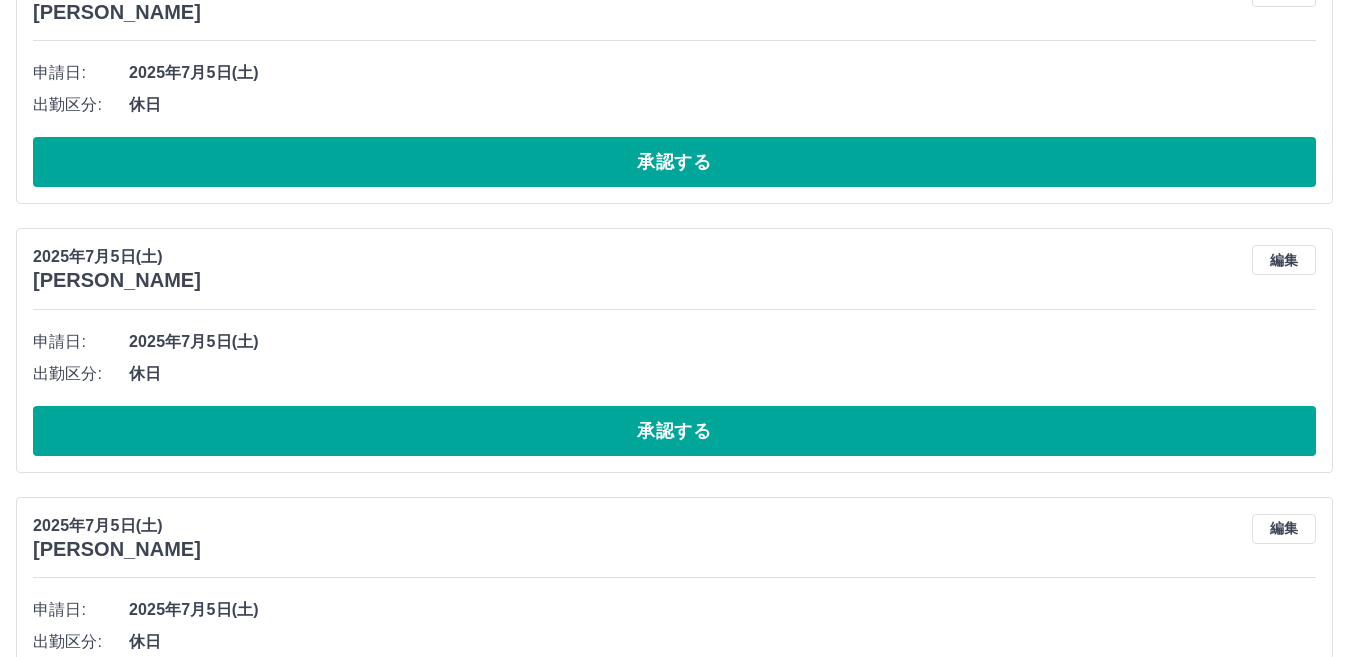 click on "承認する" at bounding box center (674, 431) 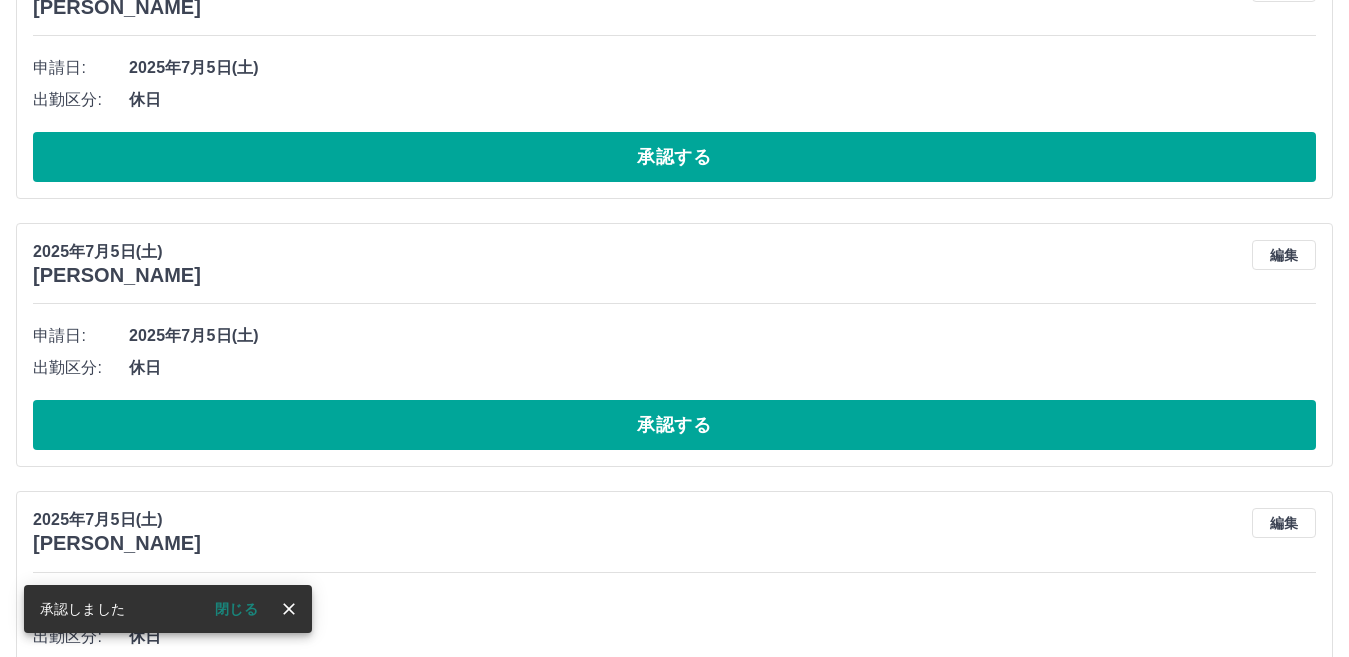 scroll, scrollTop: 308, scrollLeft: 0, axis: vertical 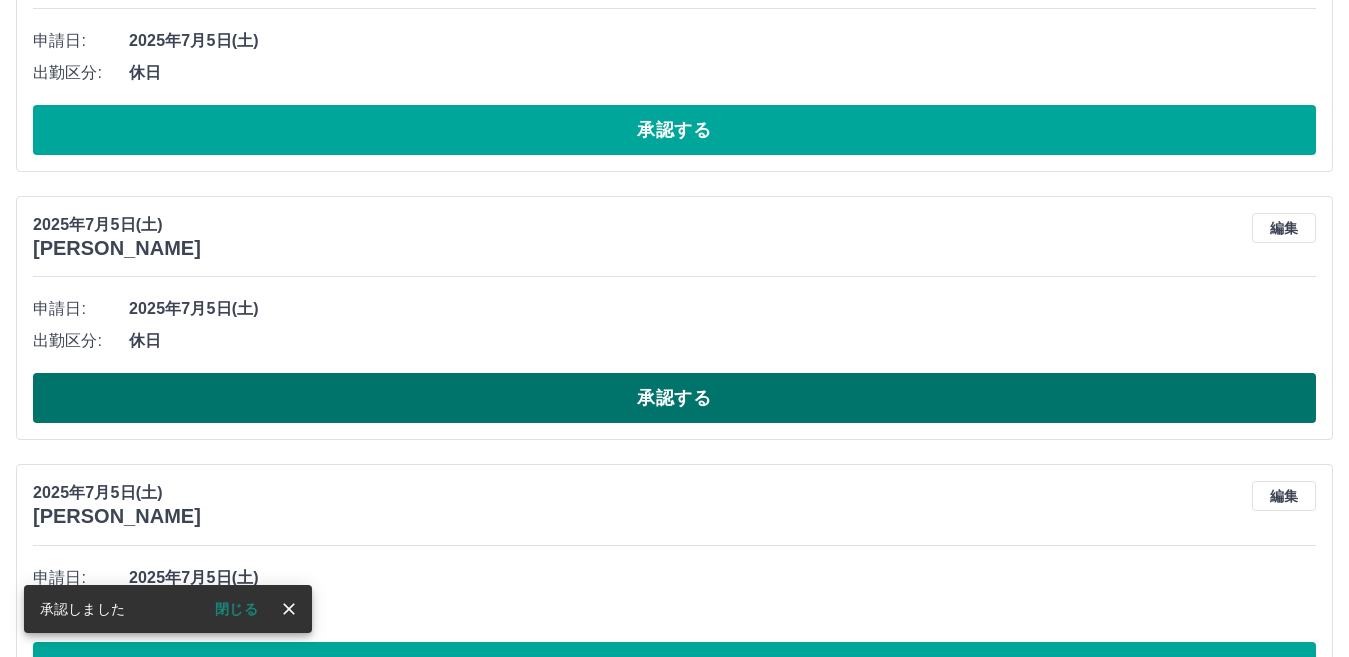 click on "承認する" at bounding box center (674, 398) 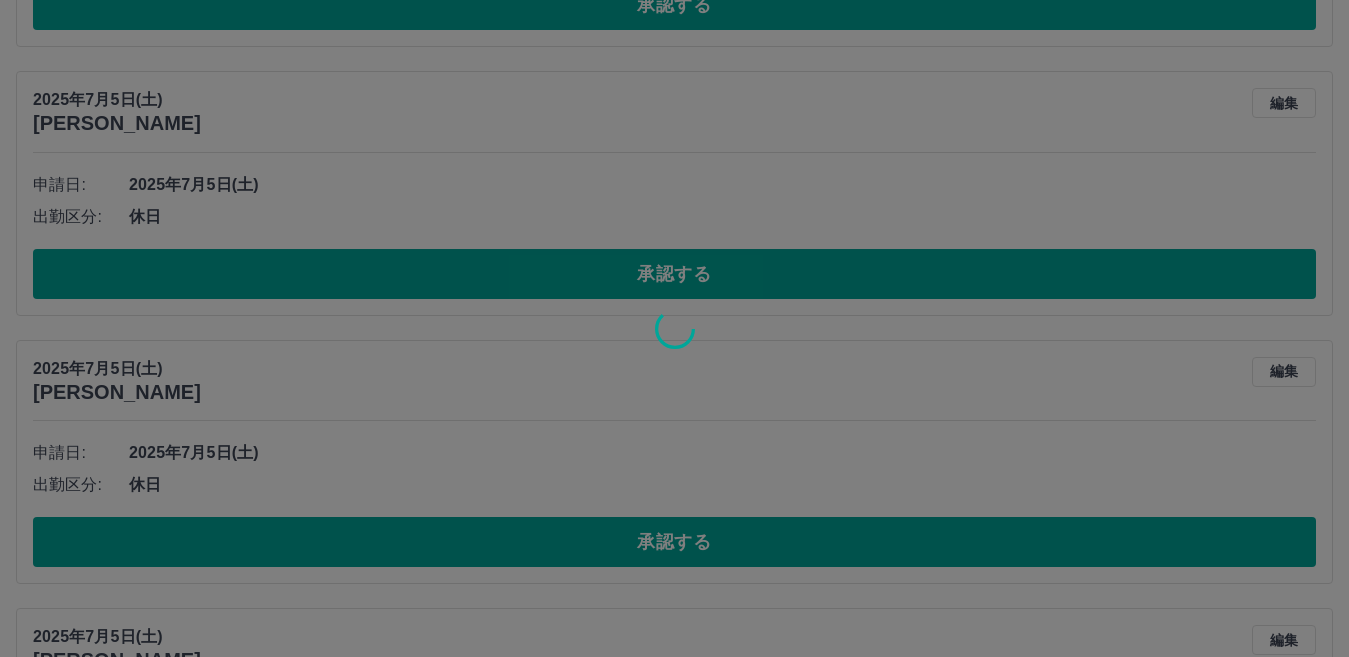 scroll, scrollTop: 708, scrollLeft: 0, axis: vertical 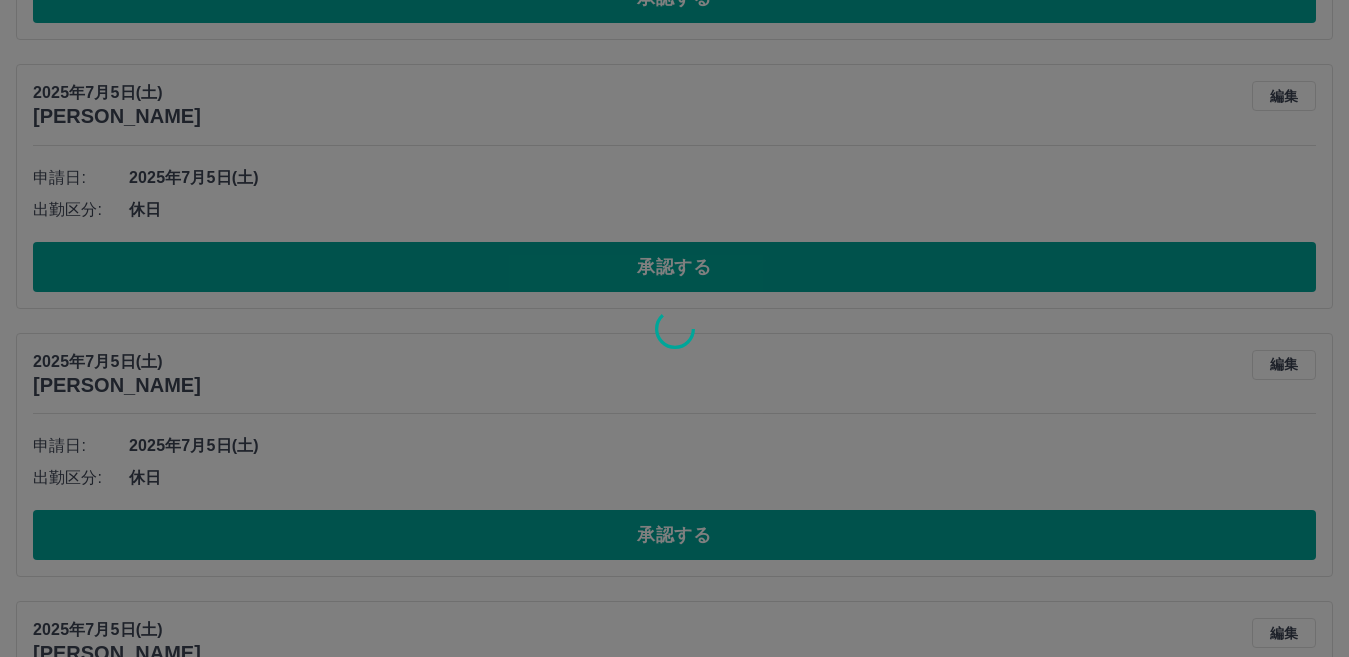 click at bounding box center (674, 328) 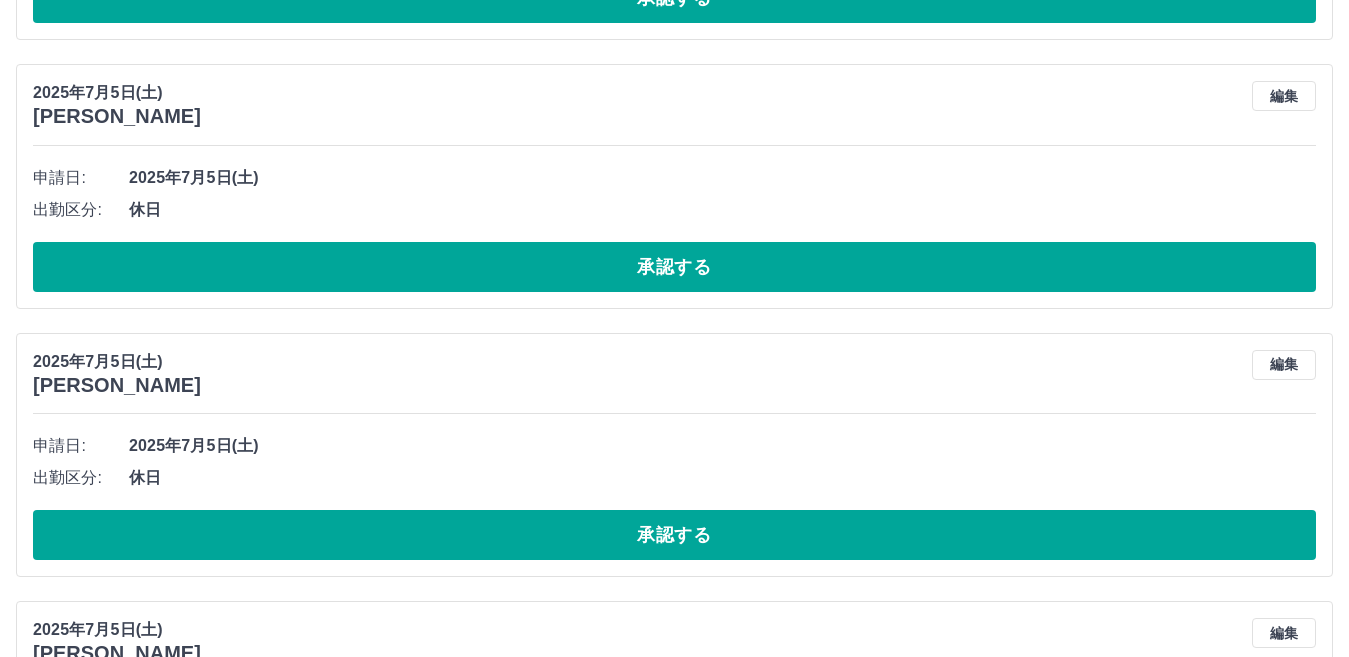 click on "承認する" at bounding box center [674, 267] 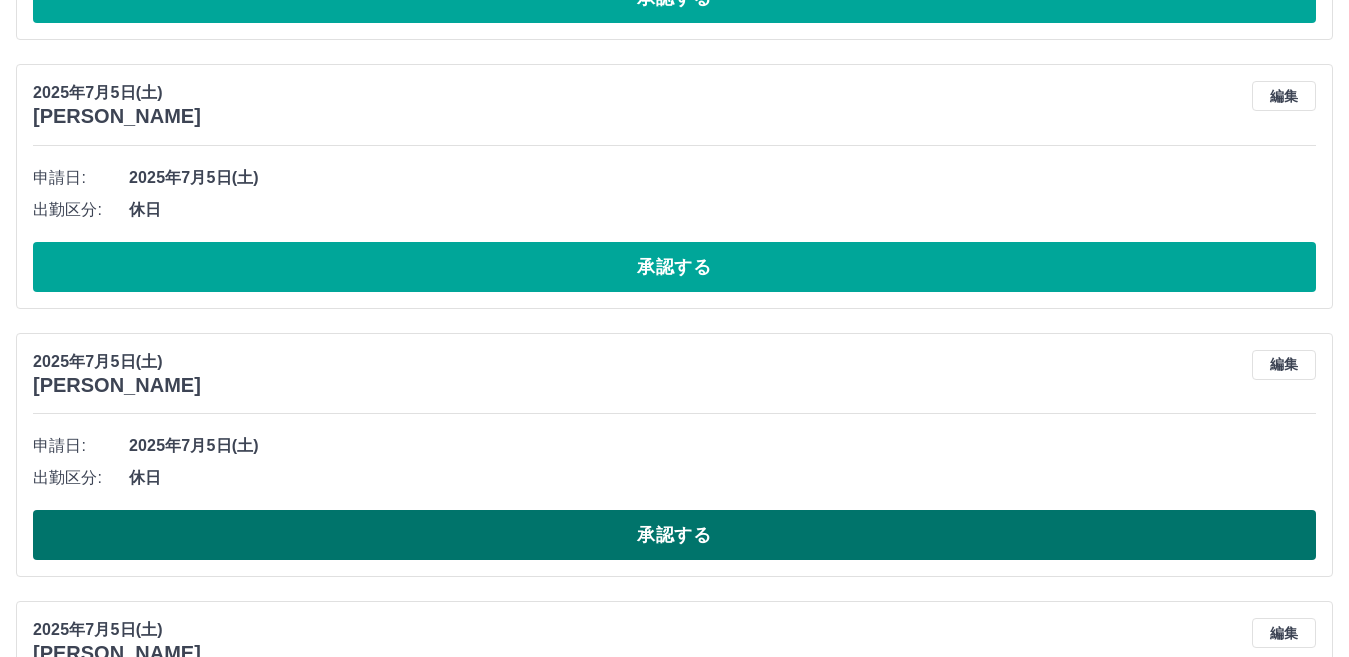 click on "承認する" at bounding box center (674, 535) 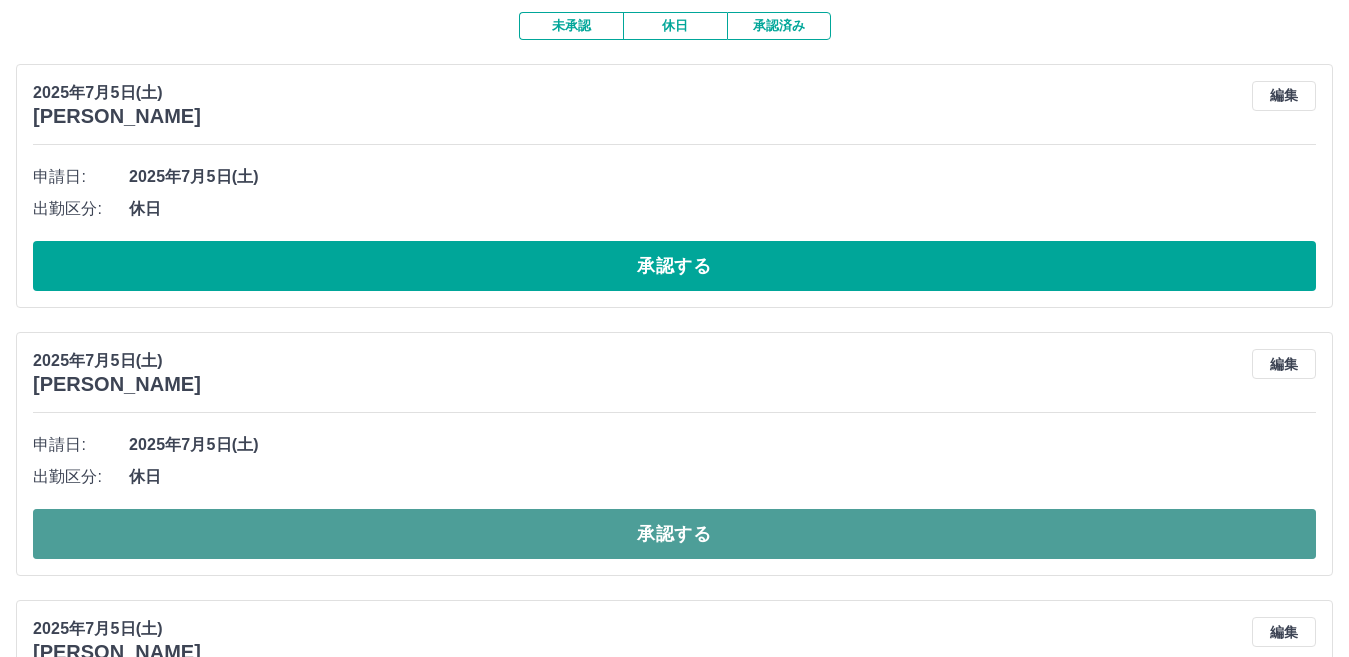 click on "承認する" at bounding box center [674, 534] 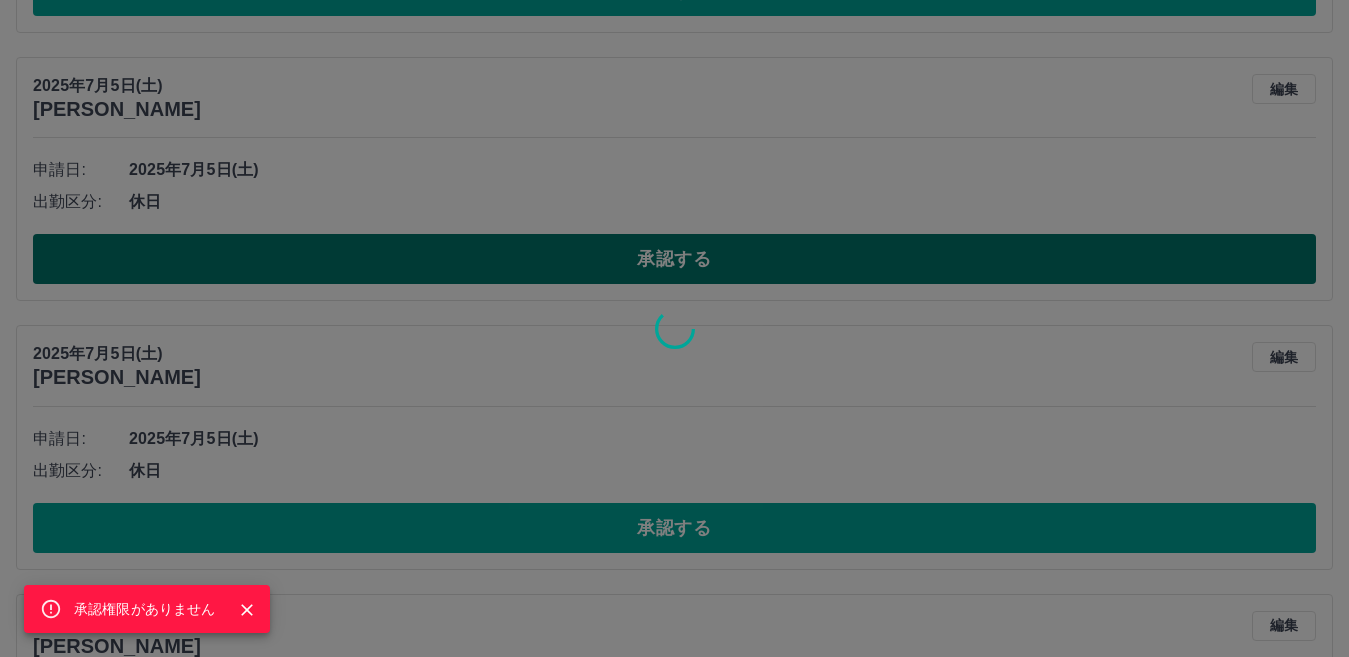 scroll, scrollTop: 472, scrollLeft: 0, axis: vertical 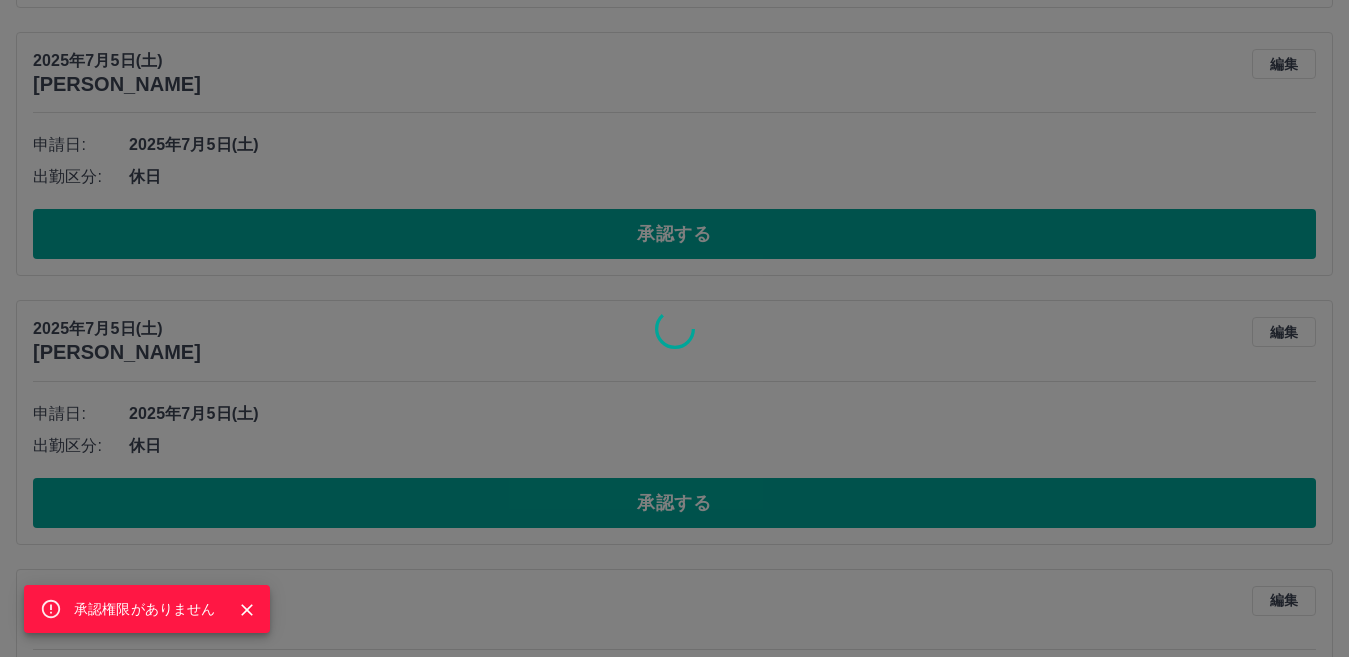 click on "承認権限がありません" at bounding box center [674, 328] 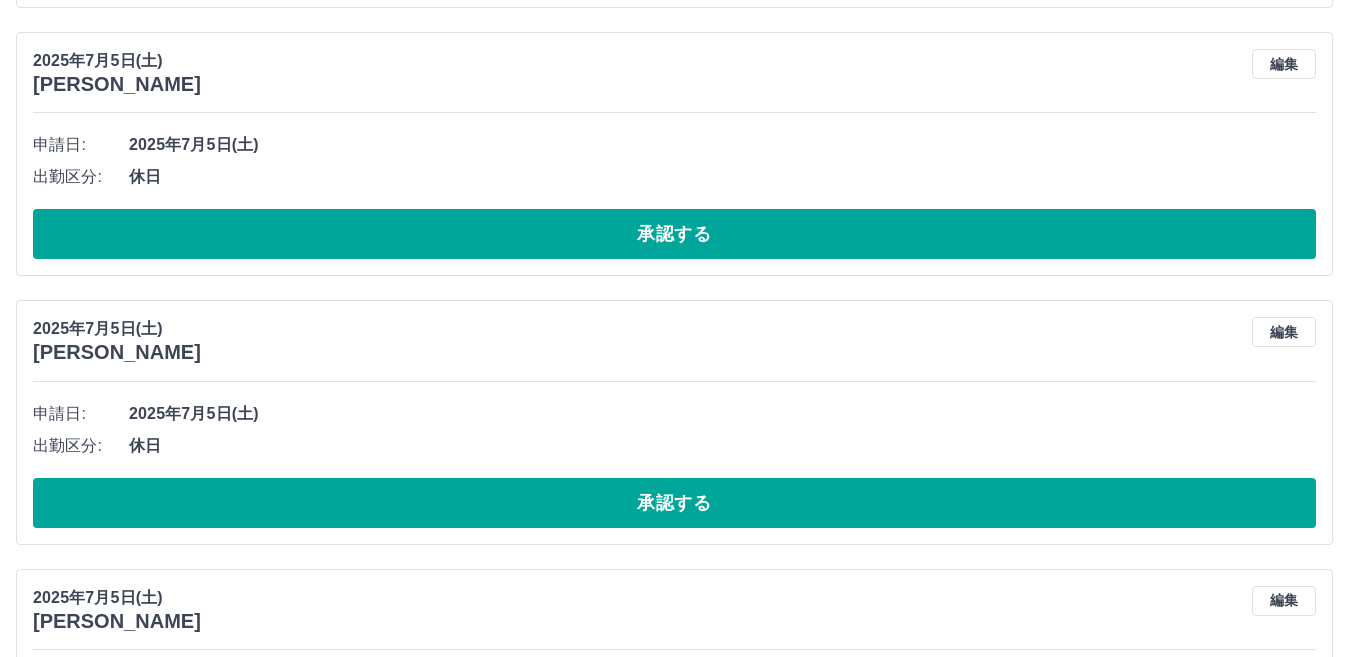 click on "承認権限がありません" at bounding box center [674, 328] 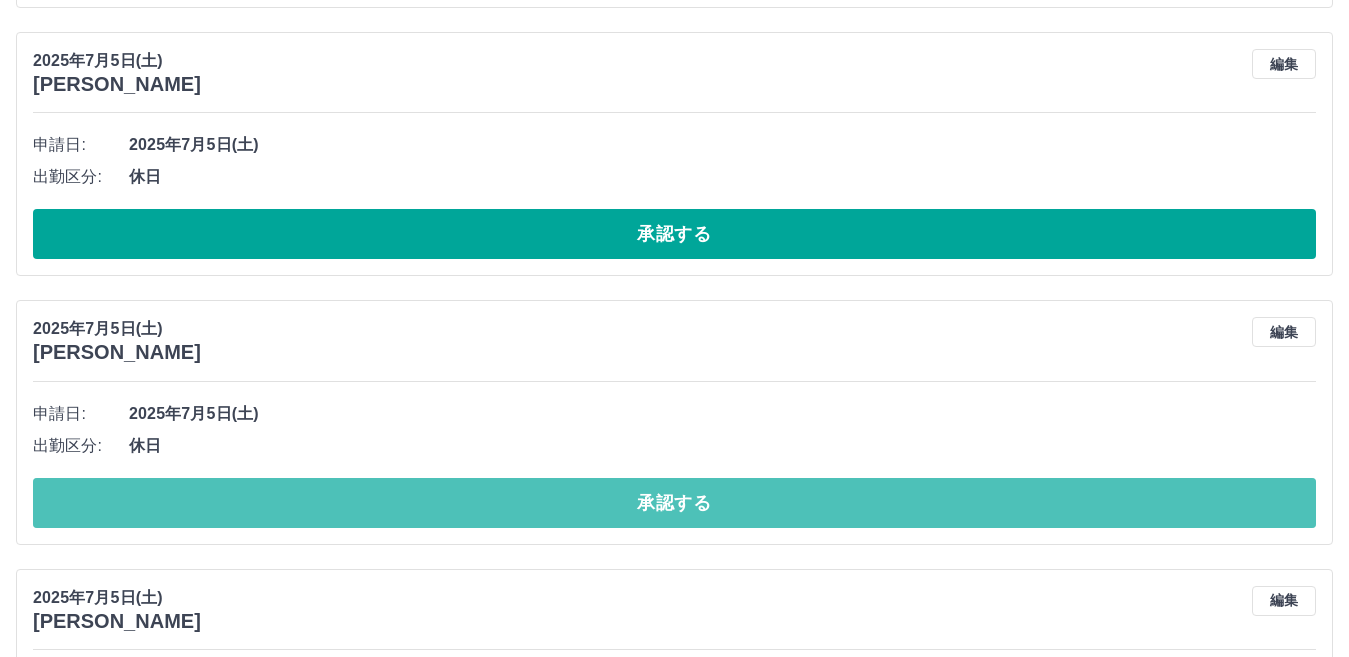 click on "承認する" at bounding box center [674, 503] 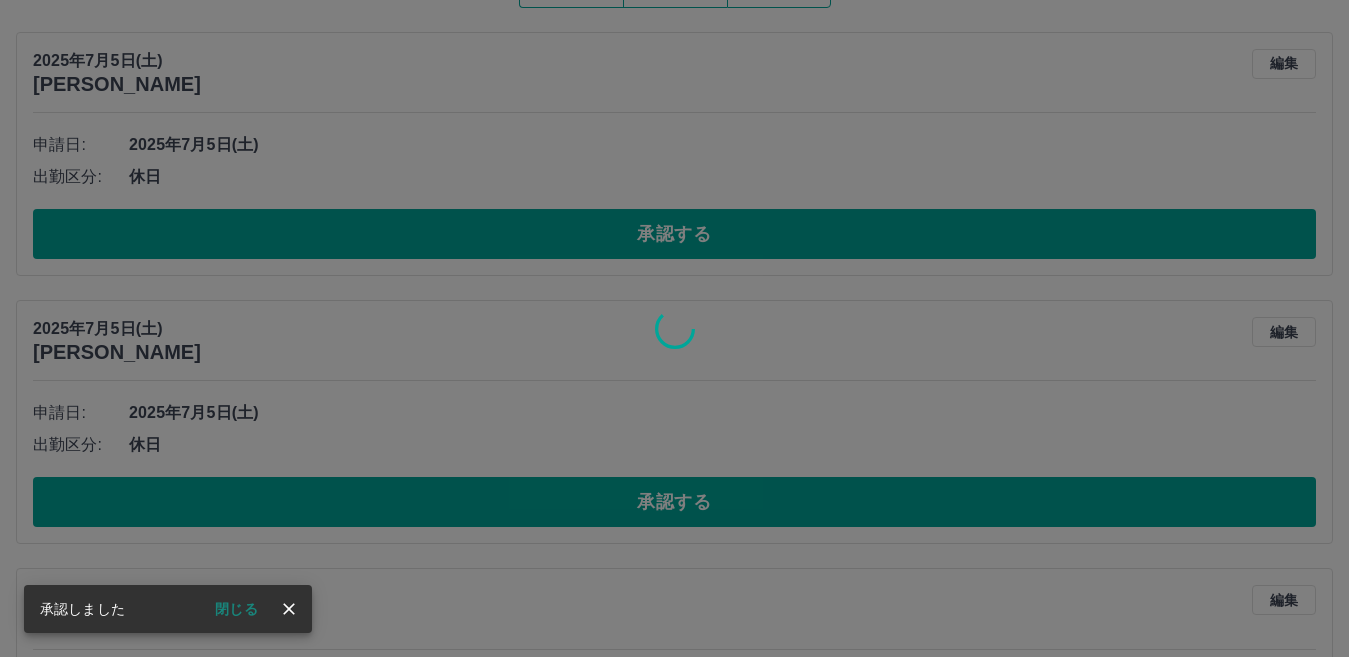 scroll, scrollTop: 504, scrollLeft: 0, axis: vertical 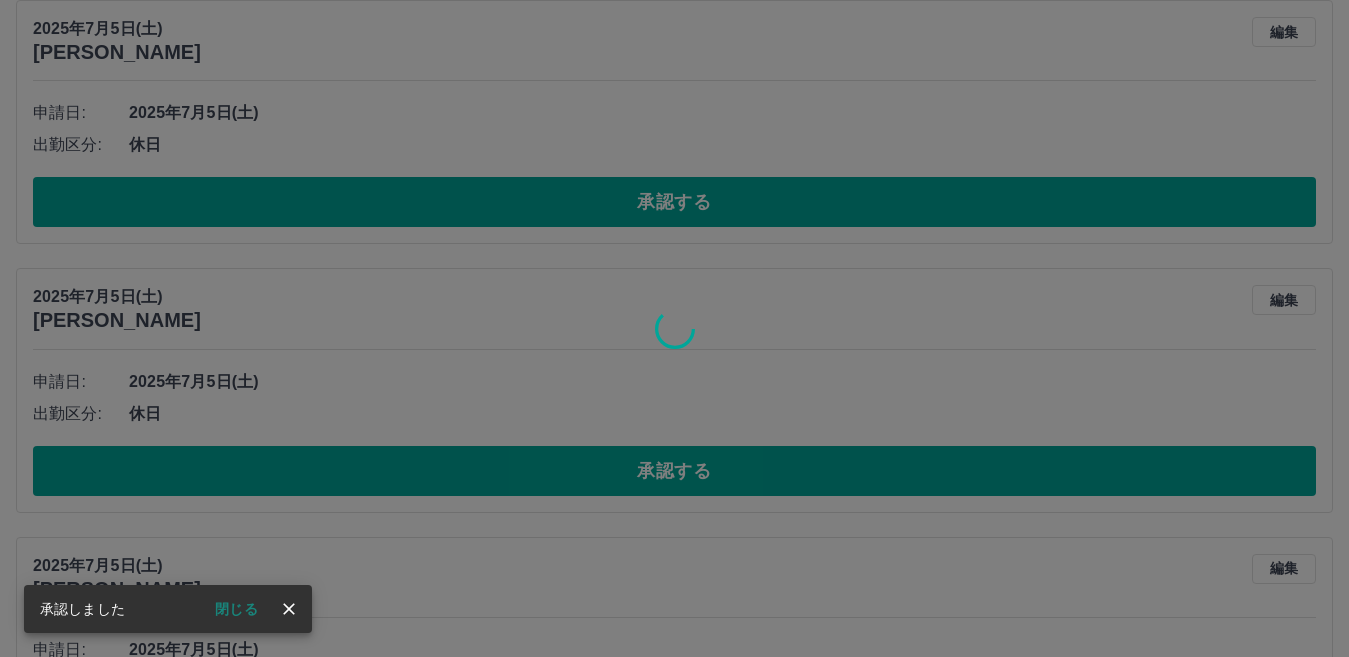 click at bounding box center (674, 328) 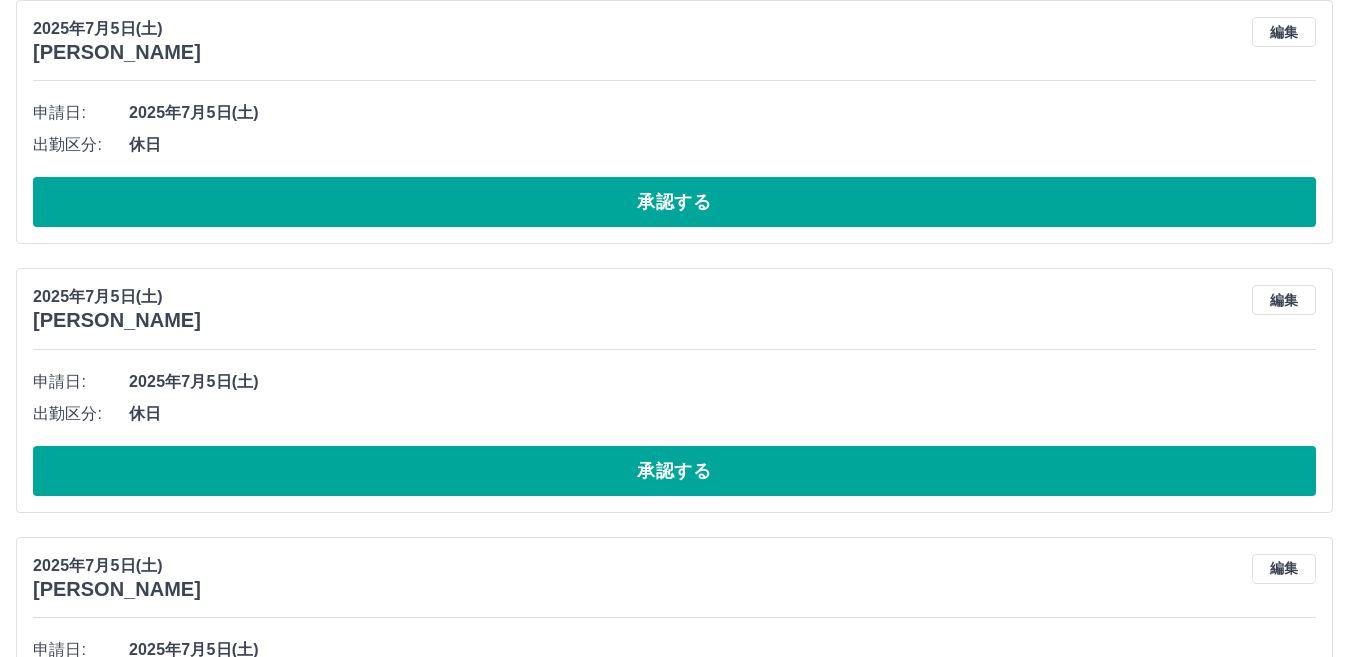 click at bounding box center (674, 328) 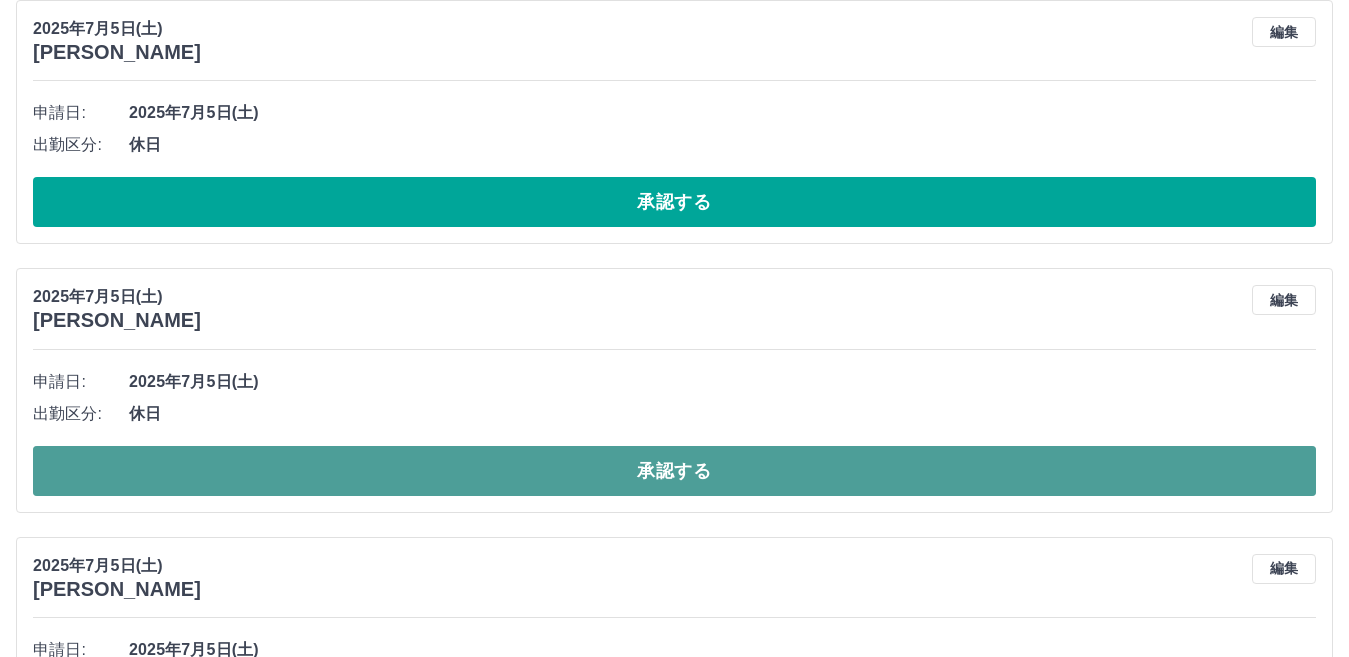 click on "承認する" at bounding box center (674, 471) 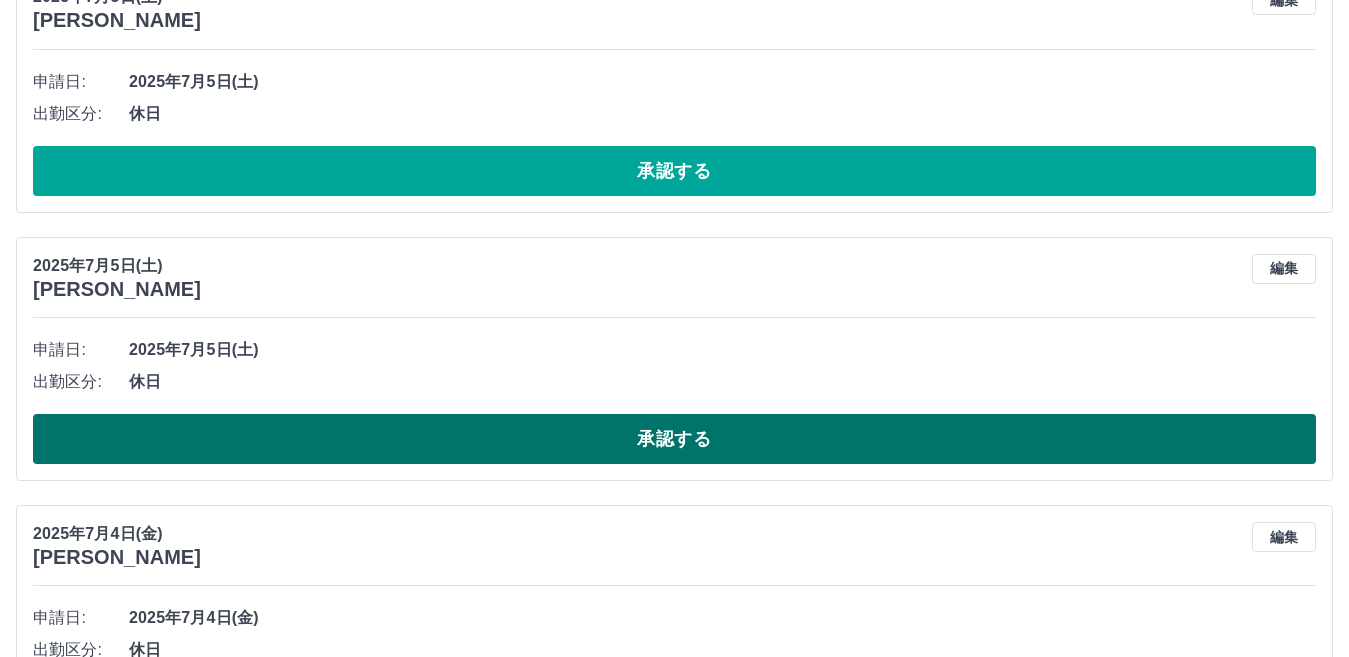 scroll, scrollTop: 268, scrollLeft: 0, axis: vertical 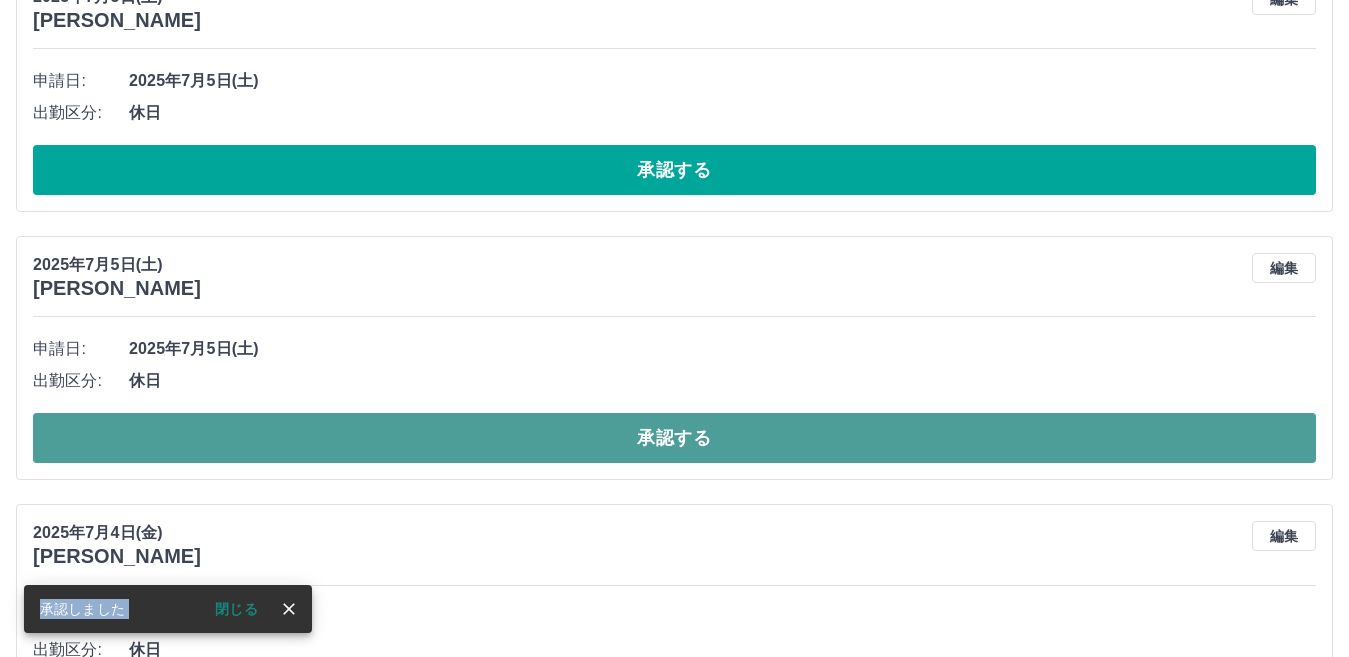 click on "承認する" at bounding box center (674, 438) 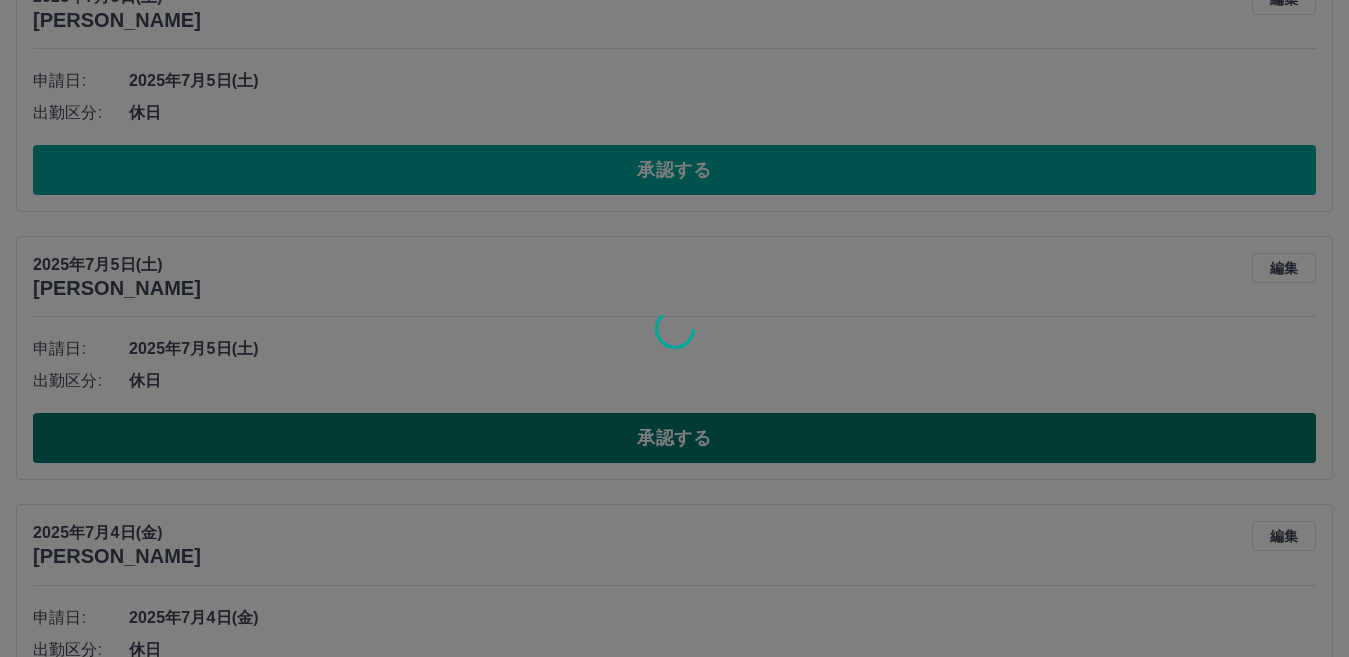 click at bounding box center (674, 328) 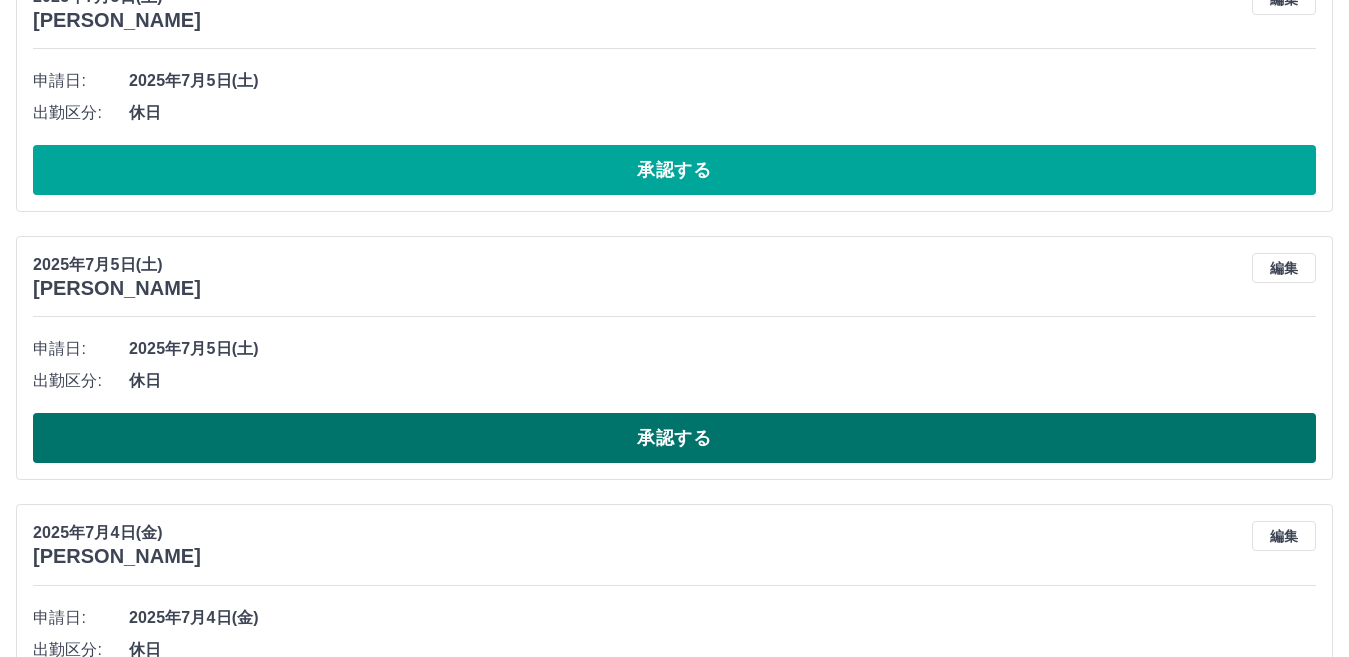 click on "承認する" at bounding box center (674, 438) 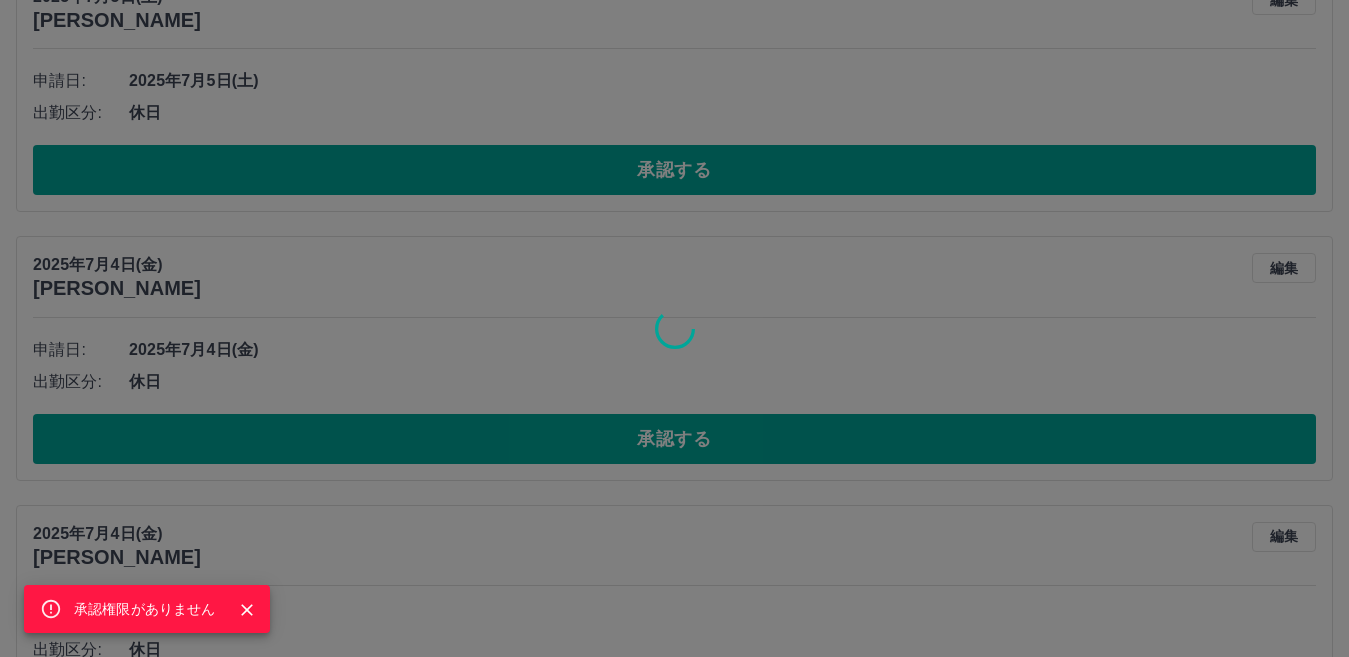 scroll, scrollTop: 568, scrollLeft: 0, axis: vertical 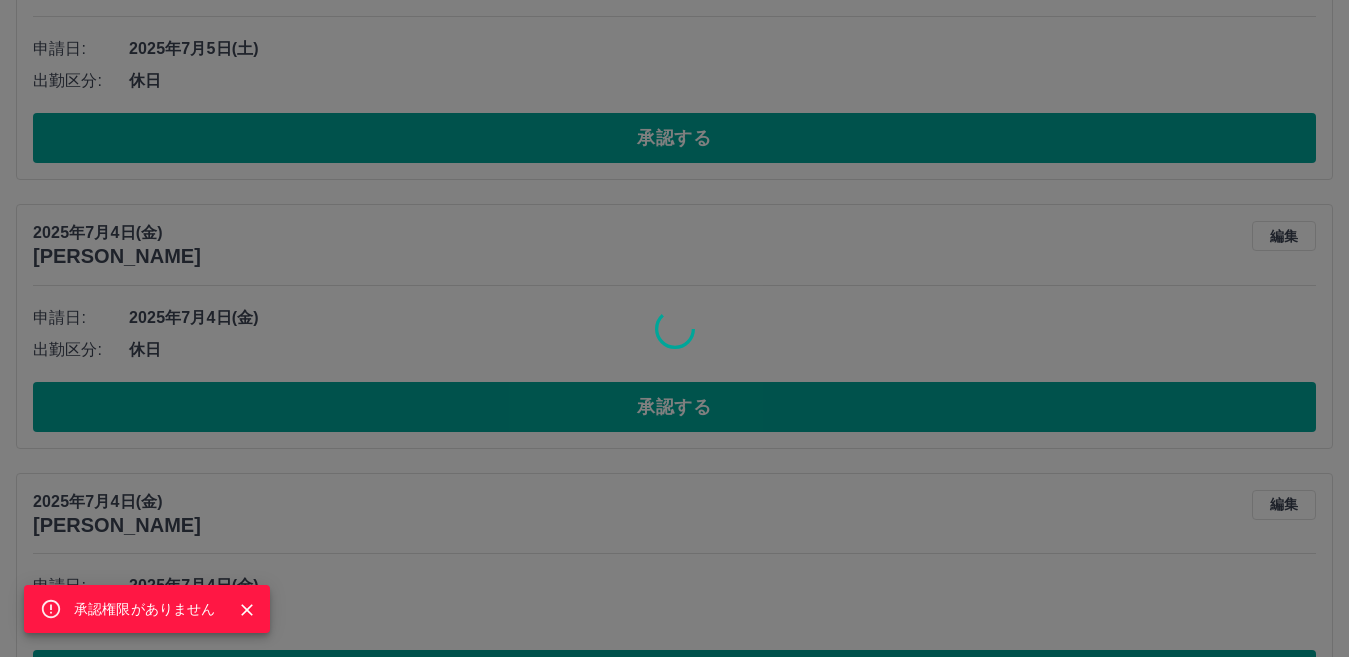 click on "承認権限がありません" at bounding box center [674, 328] 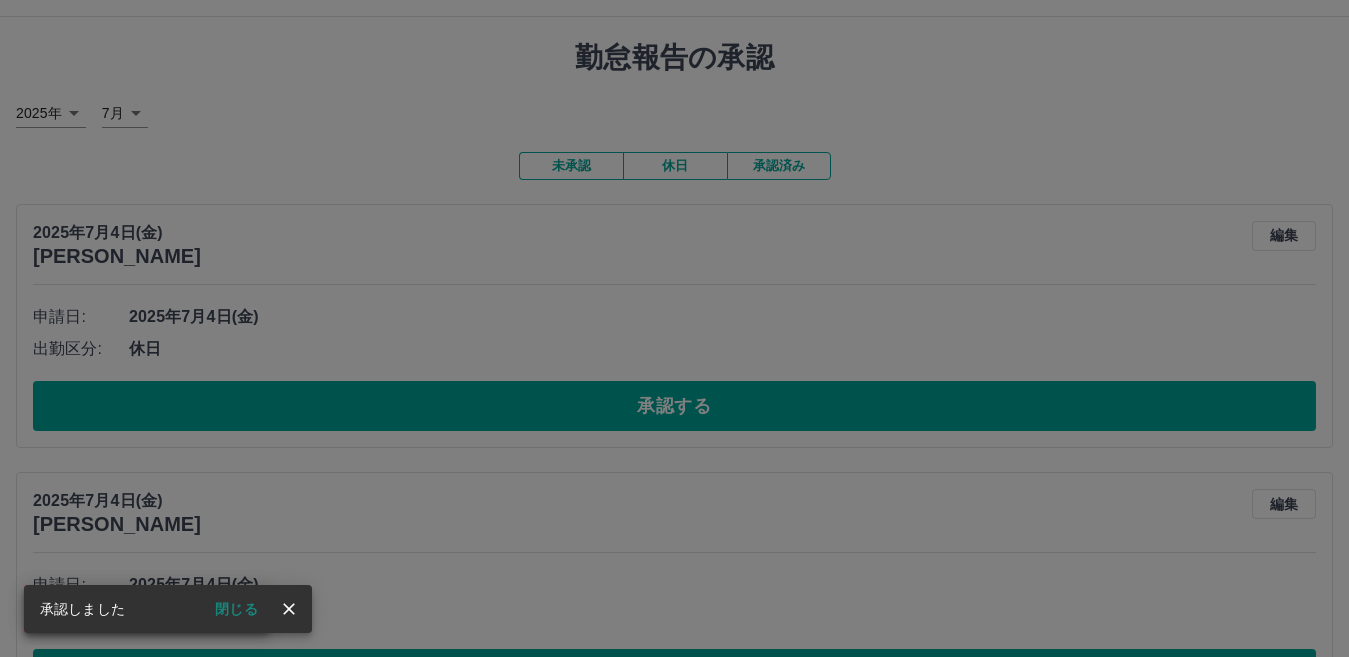 click on "承認権限がありません" at bounding box center (674, 328) 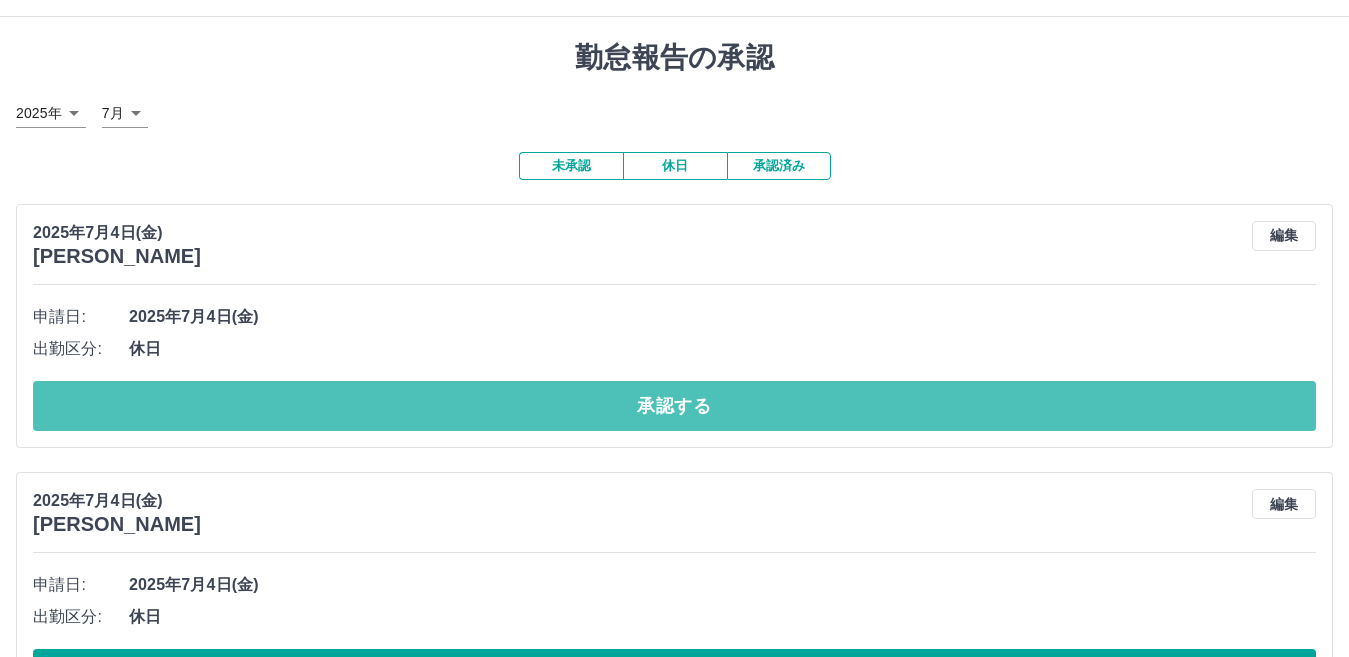 click on "承認する" at bounding box center [674, 406] 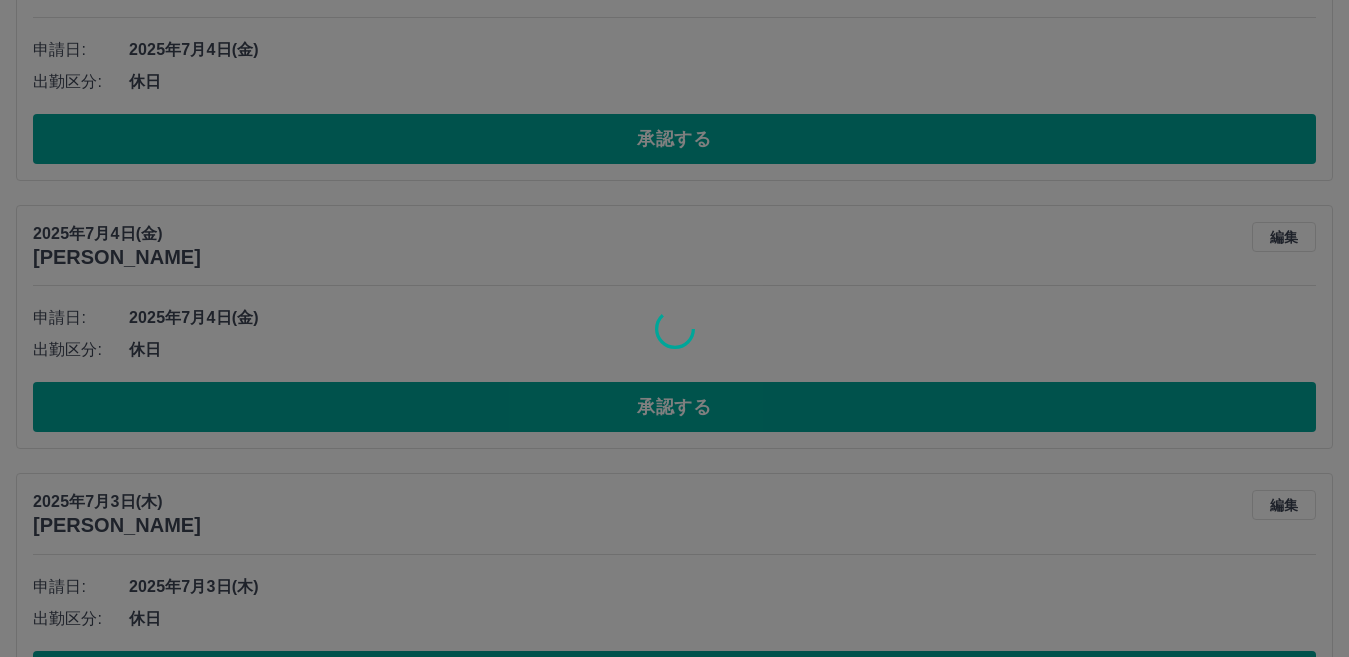 scroll, scrollTop: 332, scrollLeft: 0, axis: vertical 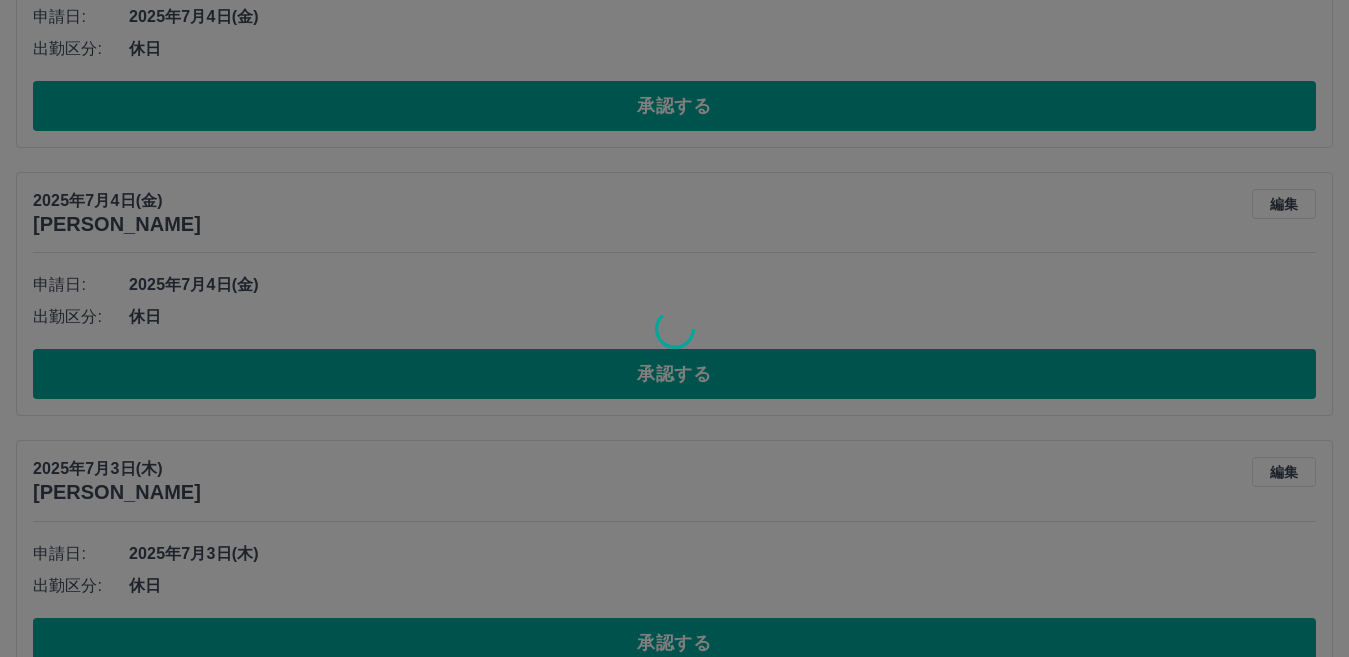 click at bounding box center (674, 328) 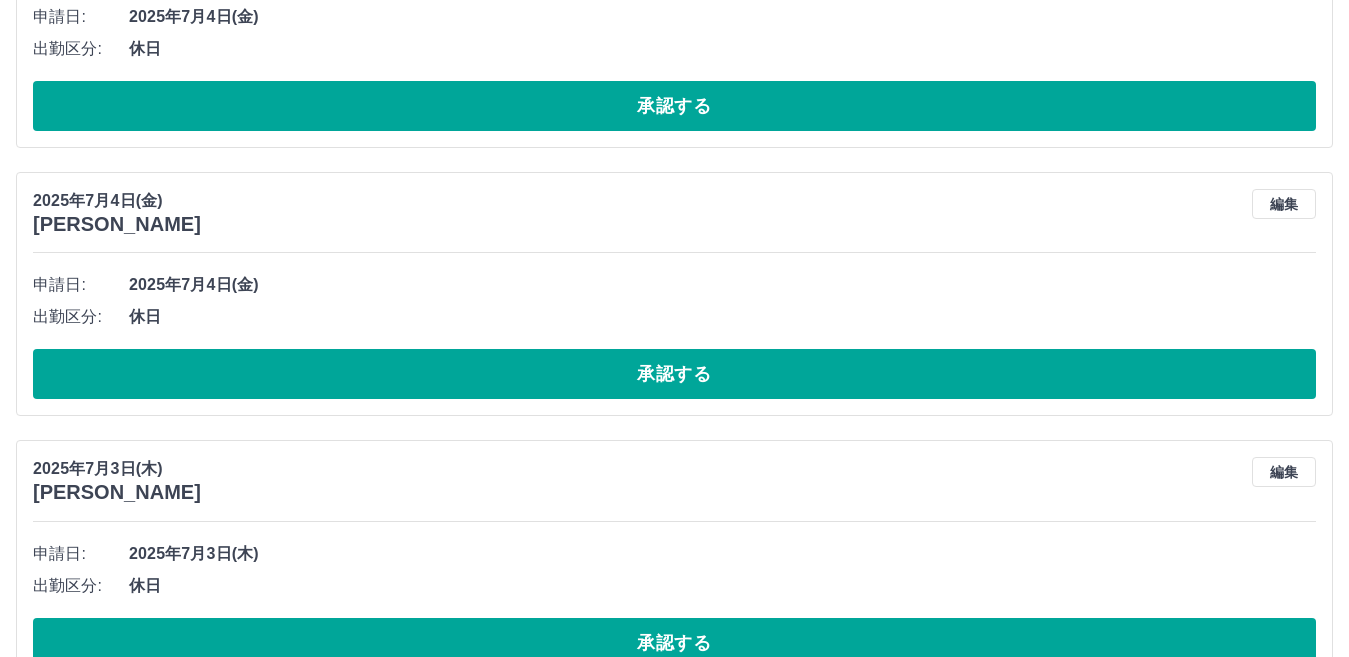 click on "承認する" at bounding box center (674, 374) 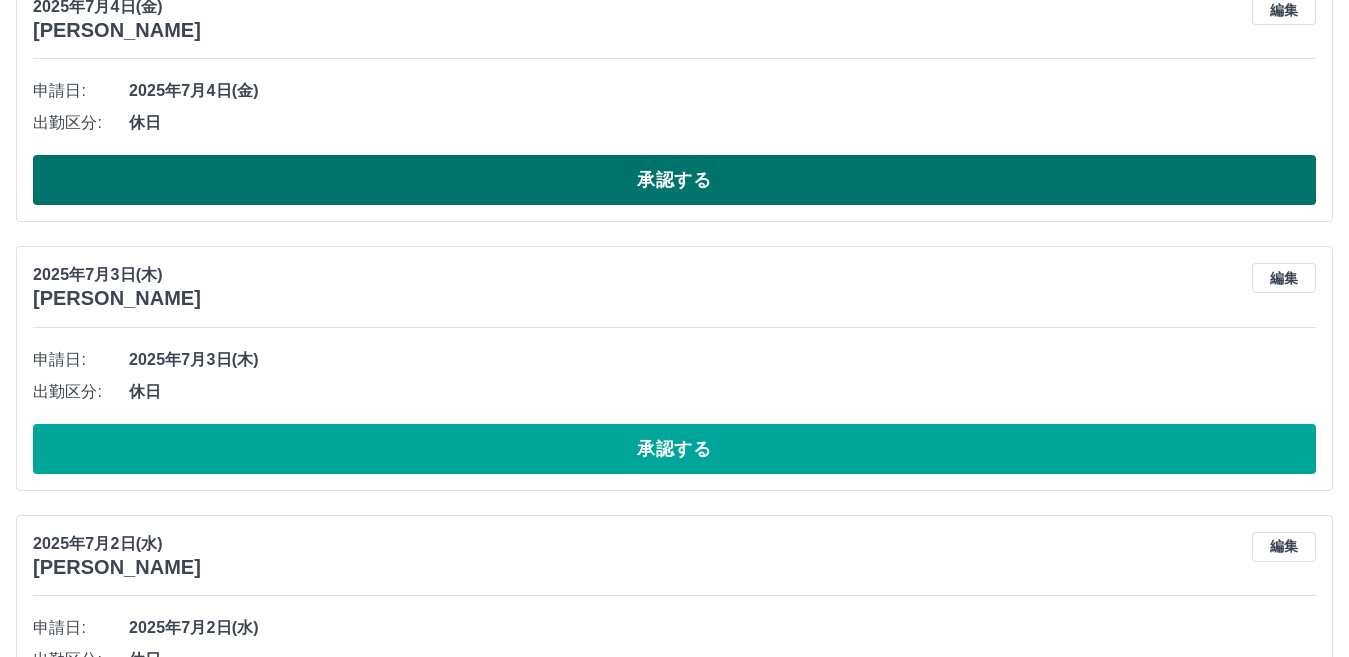 scroll, scrollTop: 264, scrollLeft: 0, axis: vertical 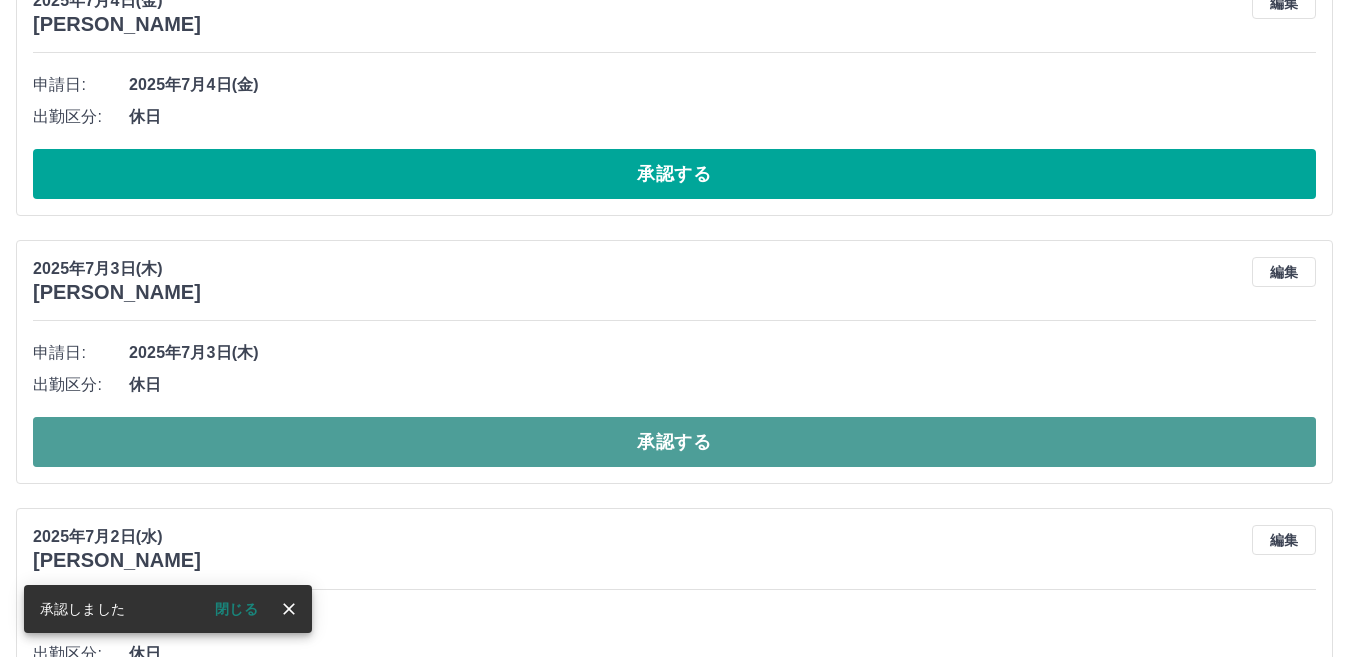 click on "承認する" at bounding box center (674, 442) 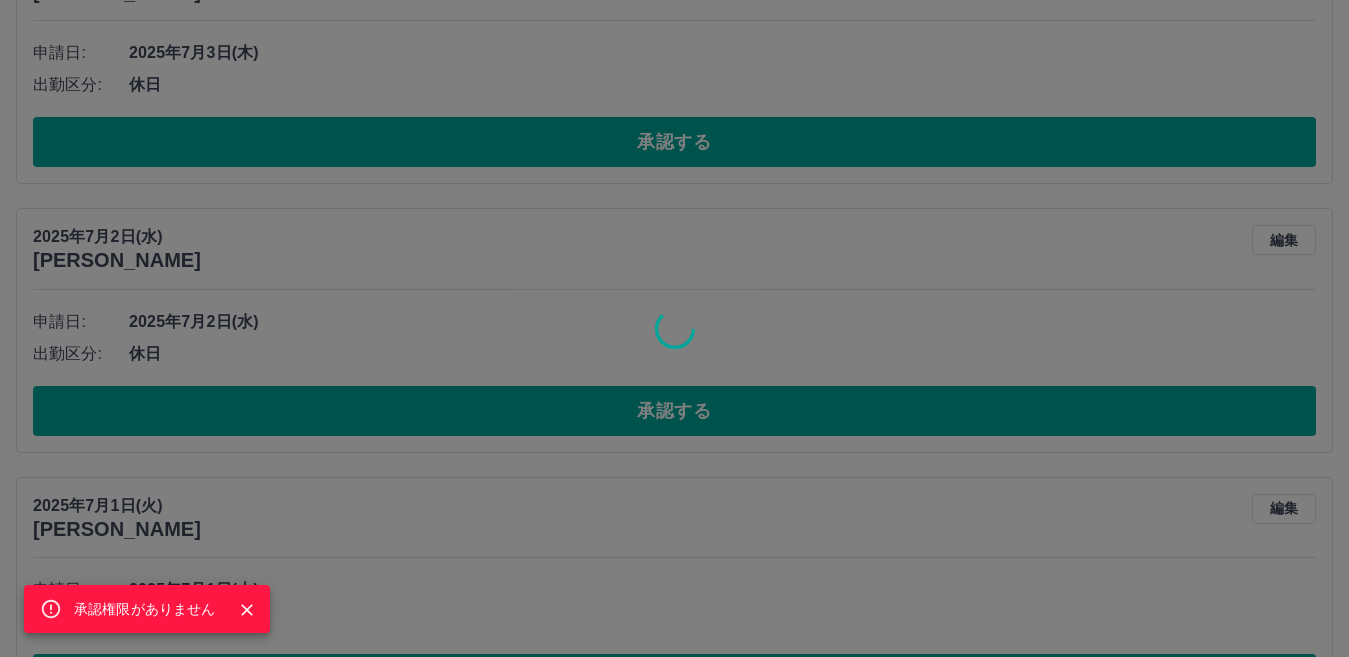 click on "承認権限がありません" at bounding box center (674, 328) 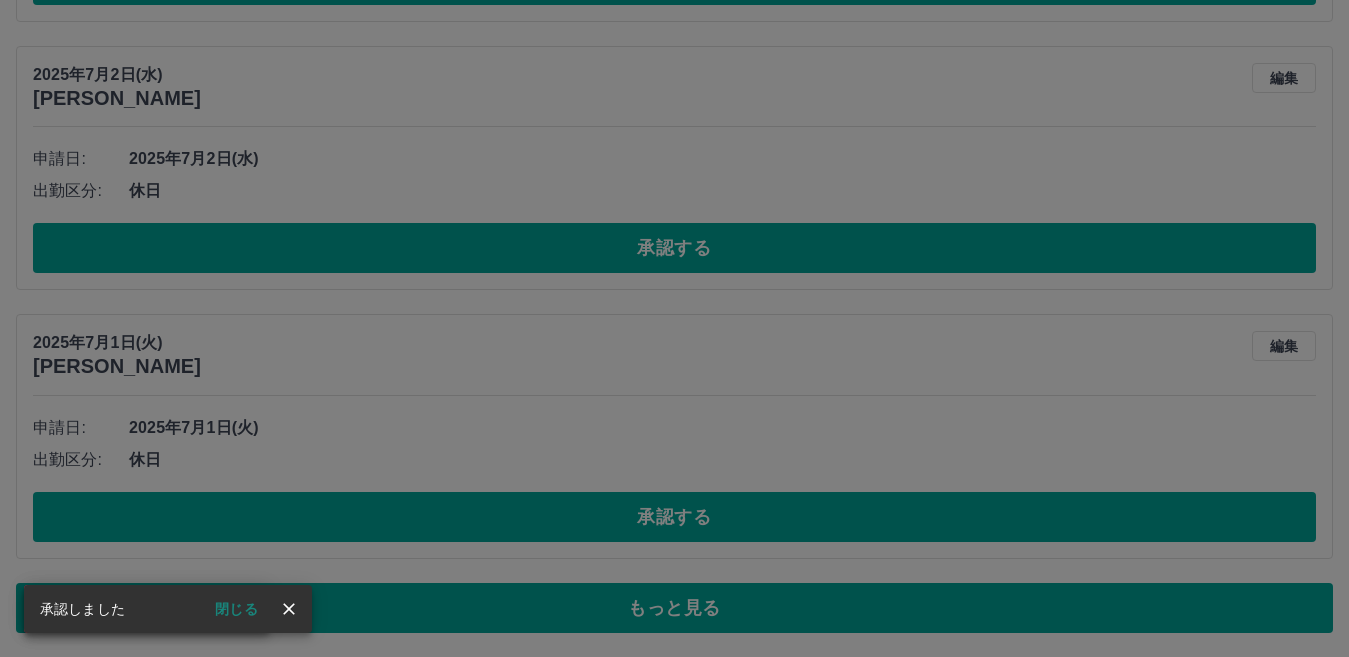 click on "承認権限がありません" at bounding box center [674, 328] 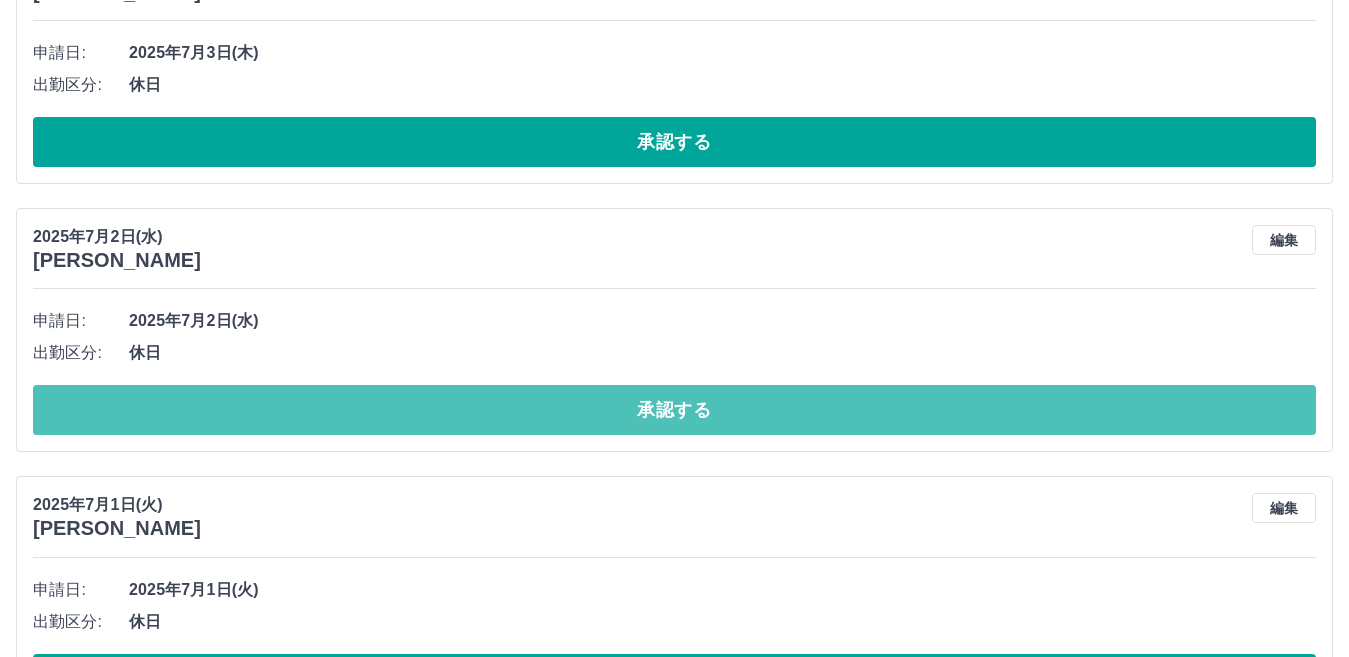 click on "承認する" at bounding box center (674, 410) 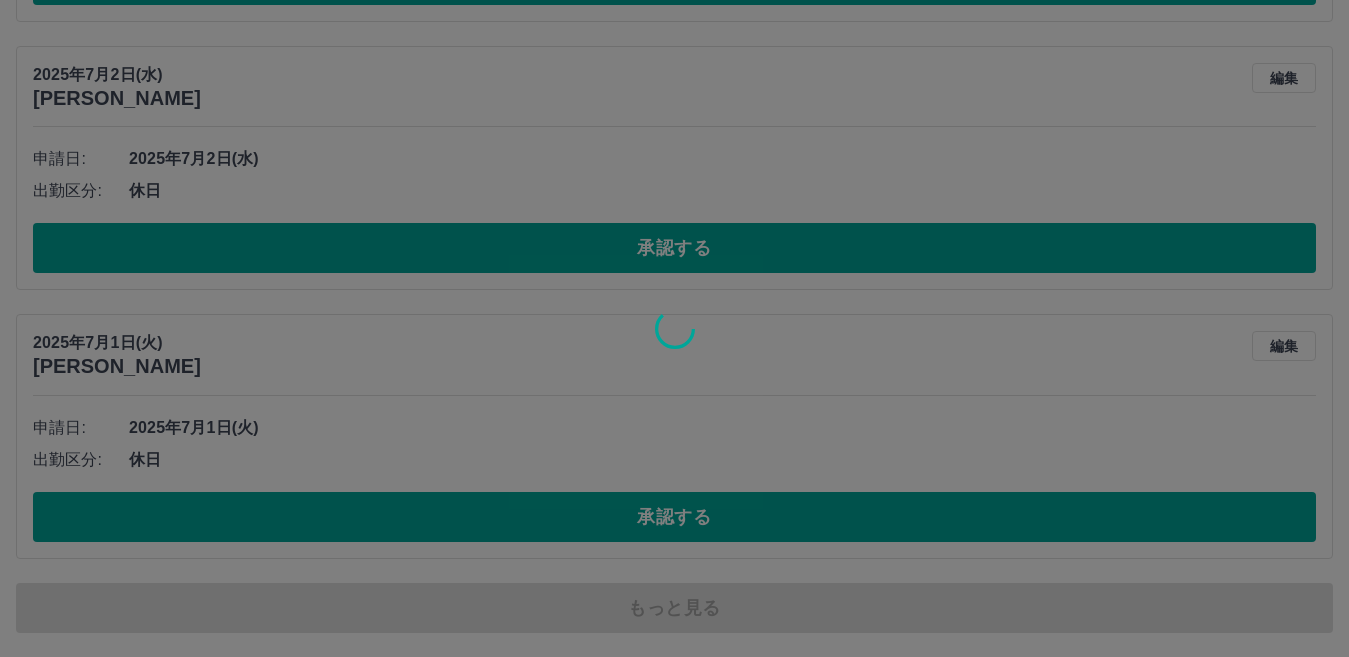 scroll, scrollTop: 460, scrollLeft: 0, axis: vertical 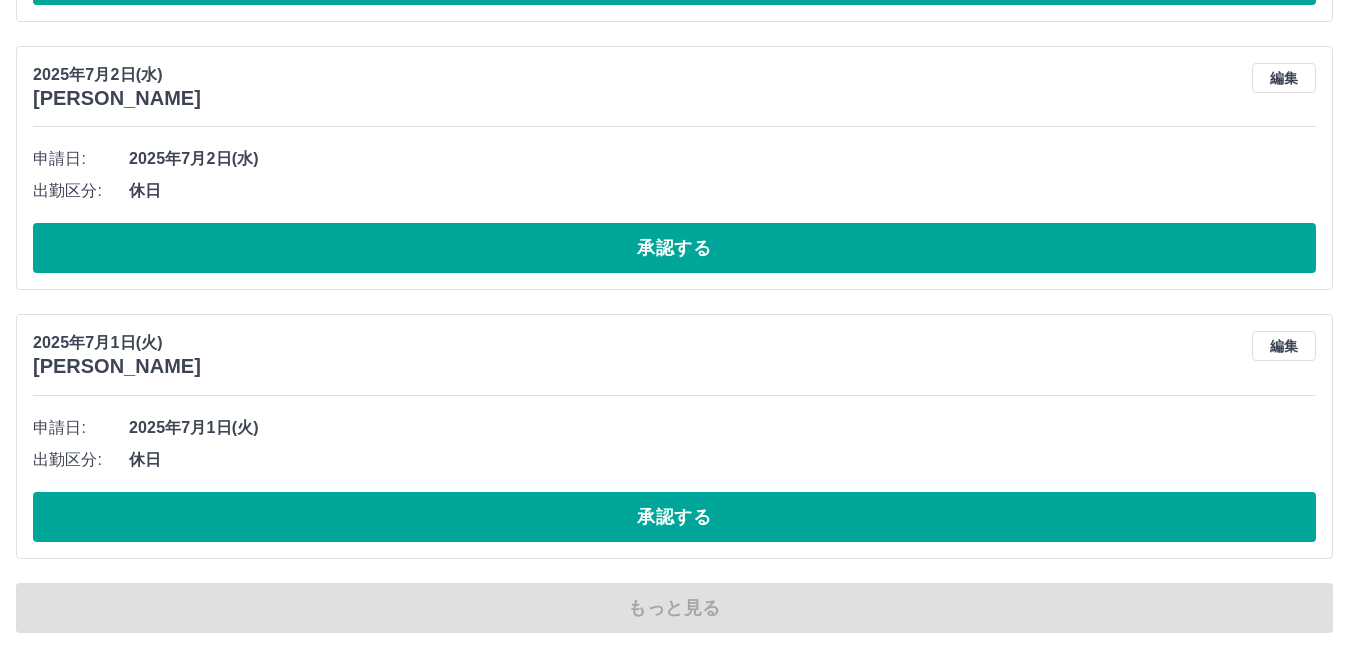 click on "SDH勤怠 [PERSON_NAME] 勤怠報告の承認 [DATE] **** 7月 * 未承認 休日 承認済み [DATE] [PERSON_NAME] 編集 申請日: [DATE] 出勤区分: 休日 承認する [DATE] [PERSON_NAME] 編集 申請日: [DATE] 出勤区分: 休日 承認する [DATE] [PERSON_NAME] 編集 申請日: [DATE] 出勤区分: 休日 承認する もっと見る" at bounding box center (674, 99) 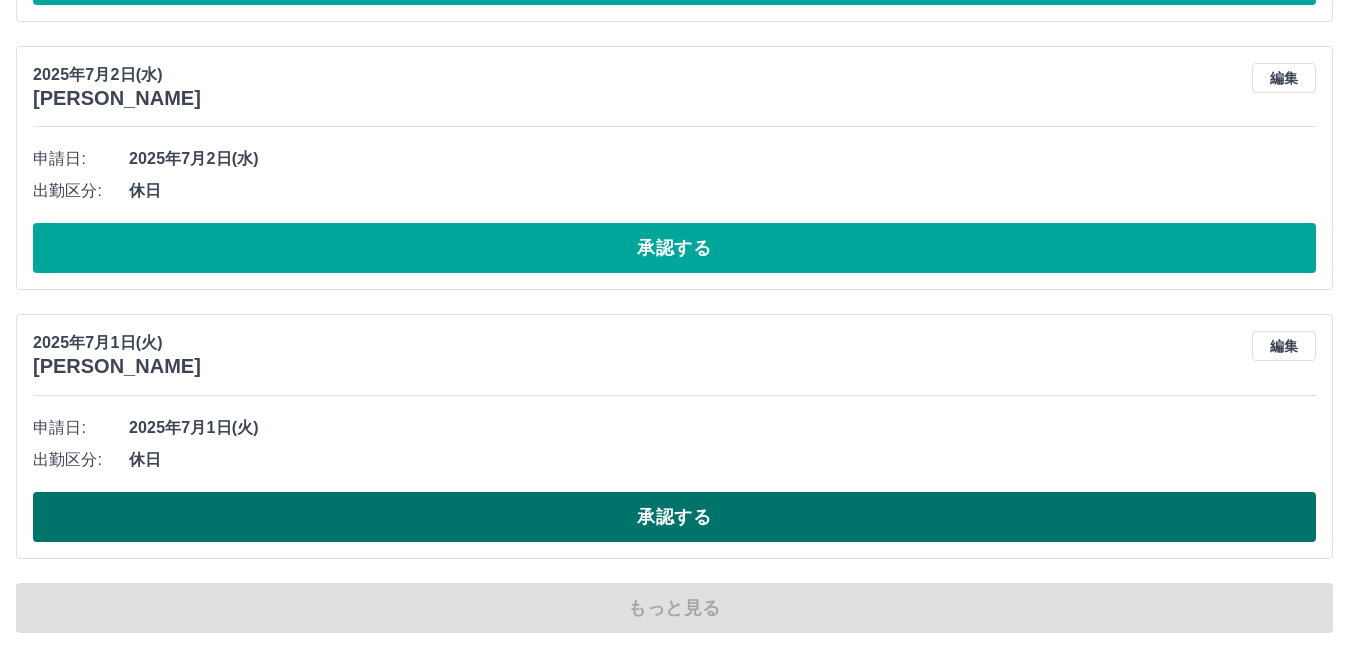 click on "承認する" at bounding box center [674, 517] 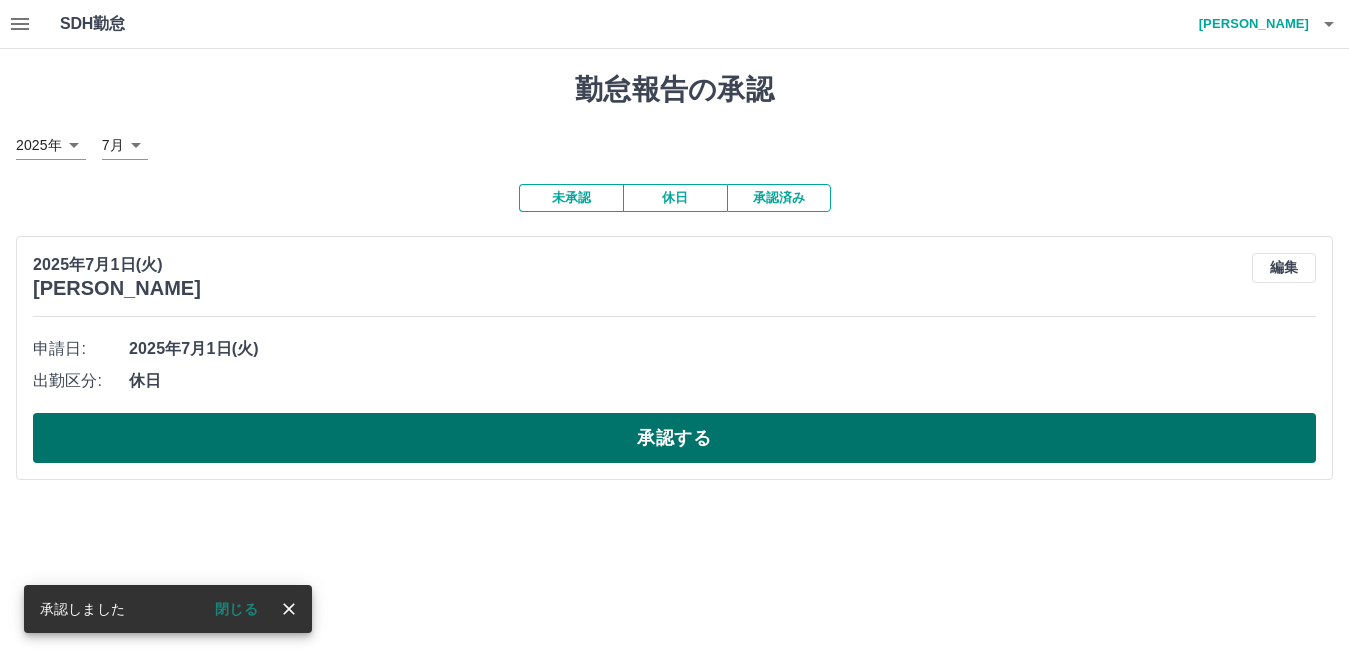 scroll, scrollTop: 0, scrollLeft: 0, axis: both 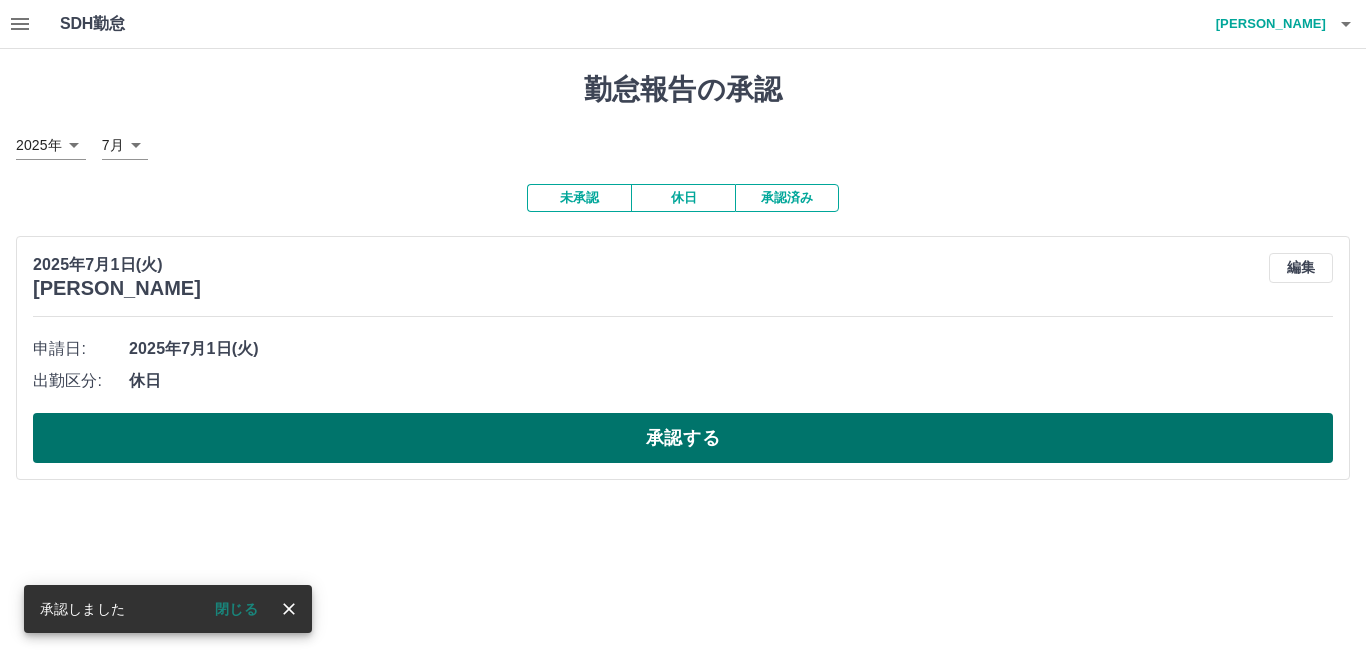 click on "承認する" at bounding box center (683, 438) 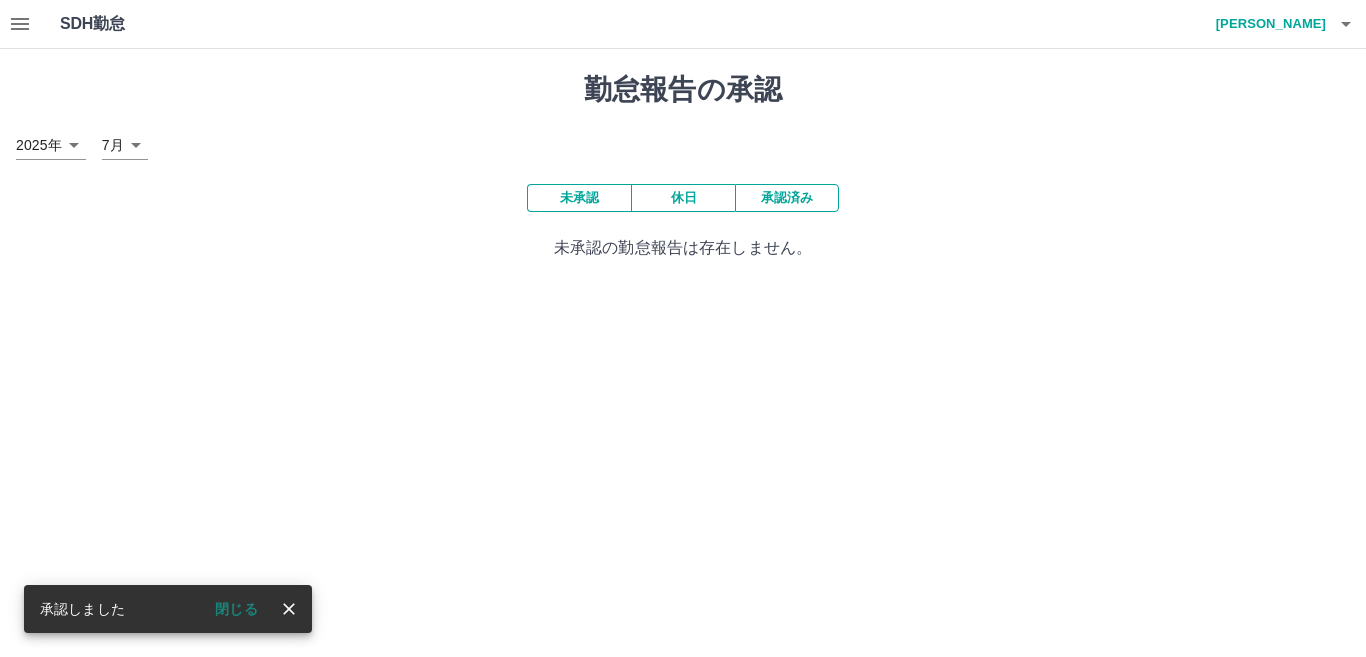 click 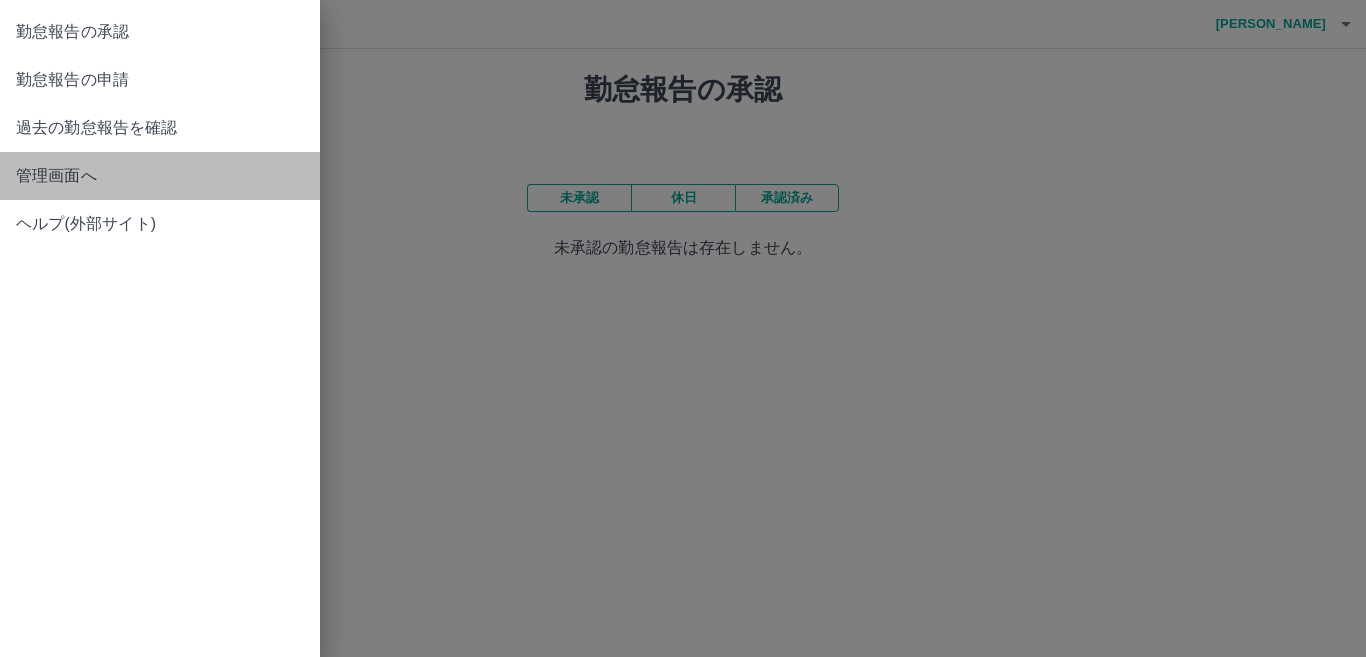 click on "管理画面へ" at bounding box center (160, 176) 